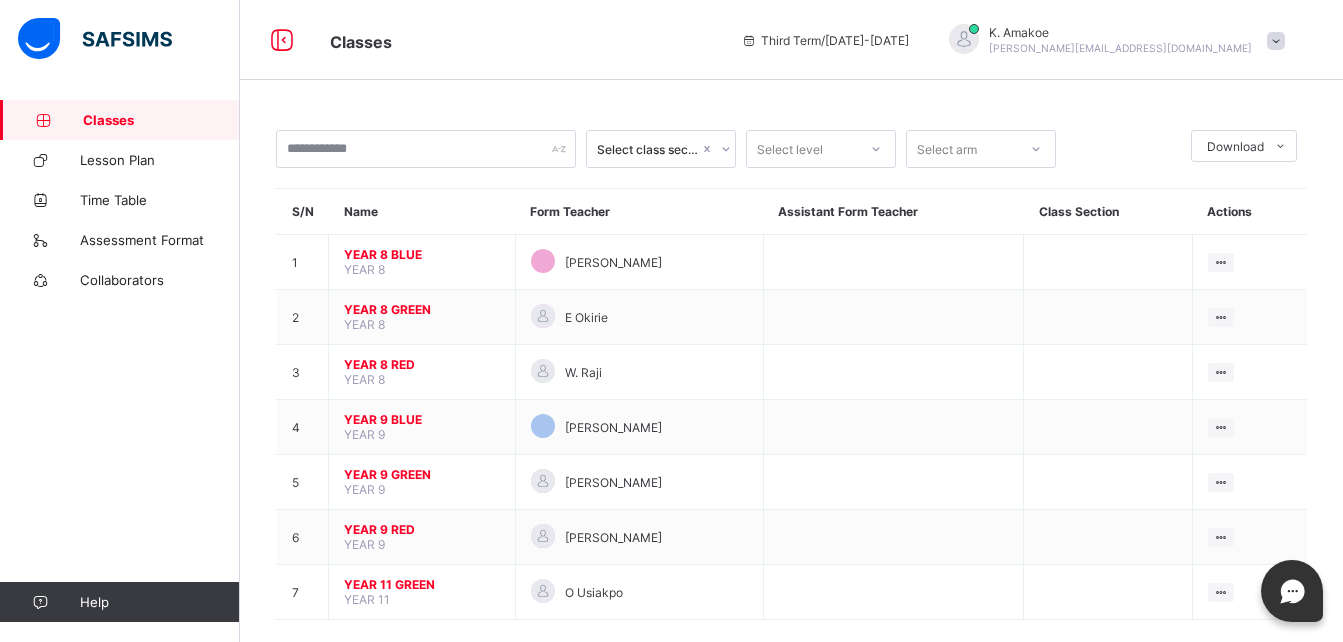 scroll, scrollTop: 0, scrollLeft: 0, axis: both 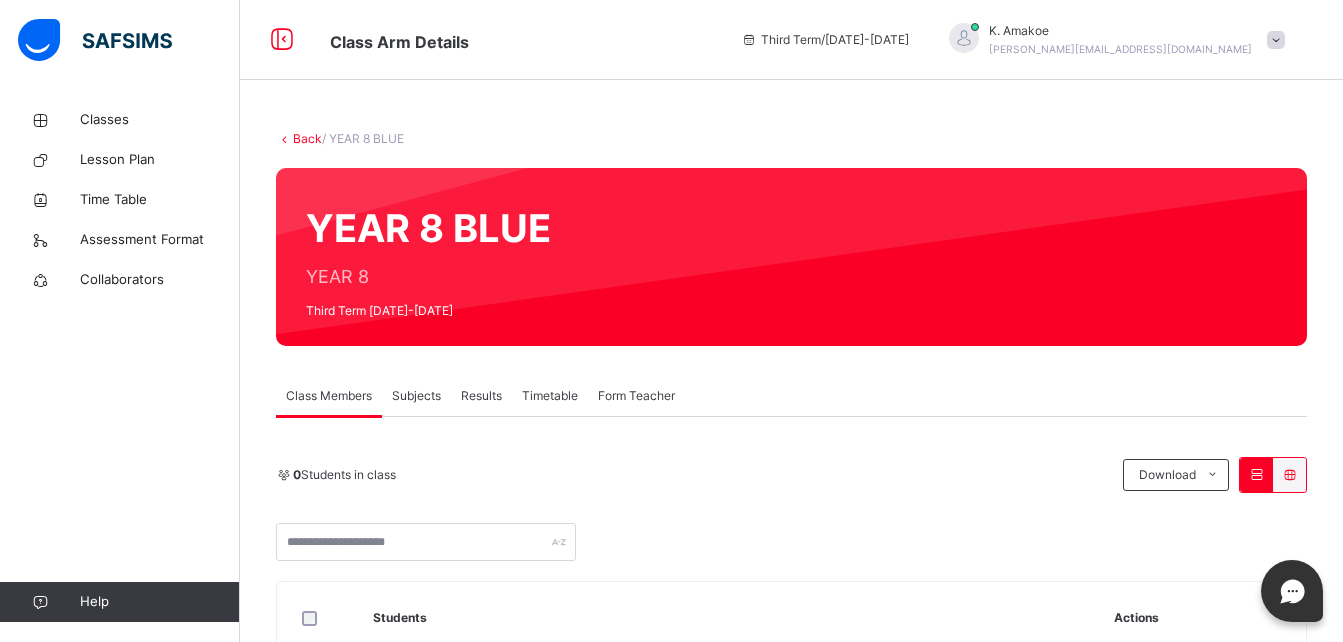 click on "Subjects" at bounding box center (416, 396) 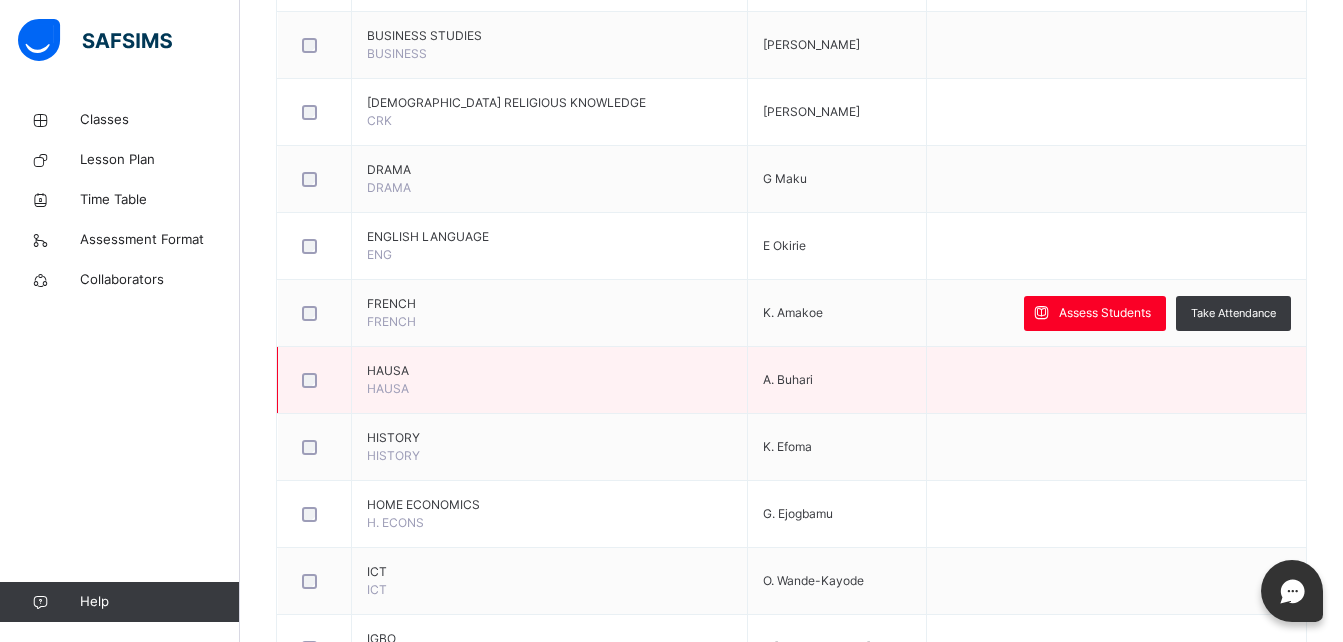 scroll, scrollTop: 763, scrollLeft: 0, axis: vertical 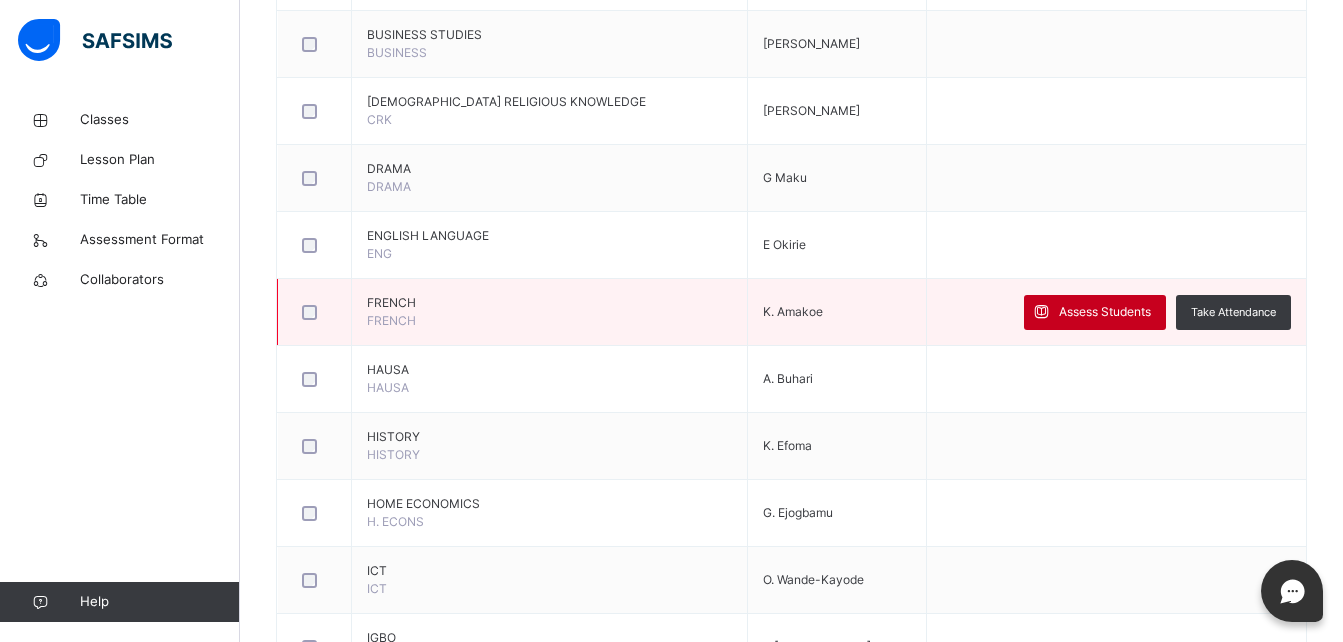 click on "Assess Students" at bounding box center [1105, 312] 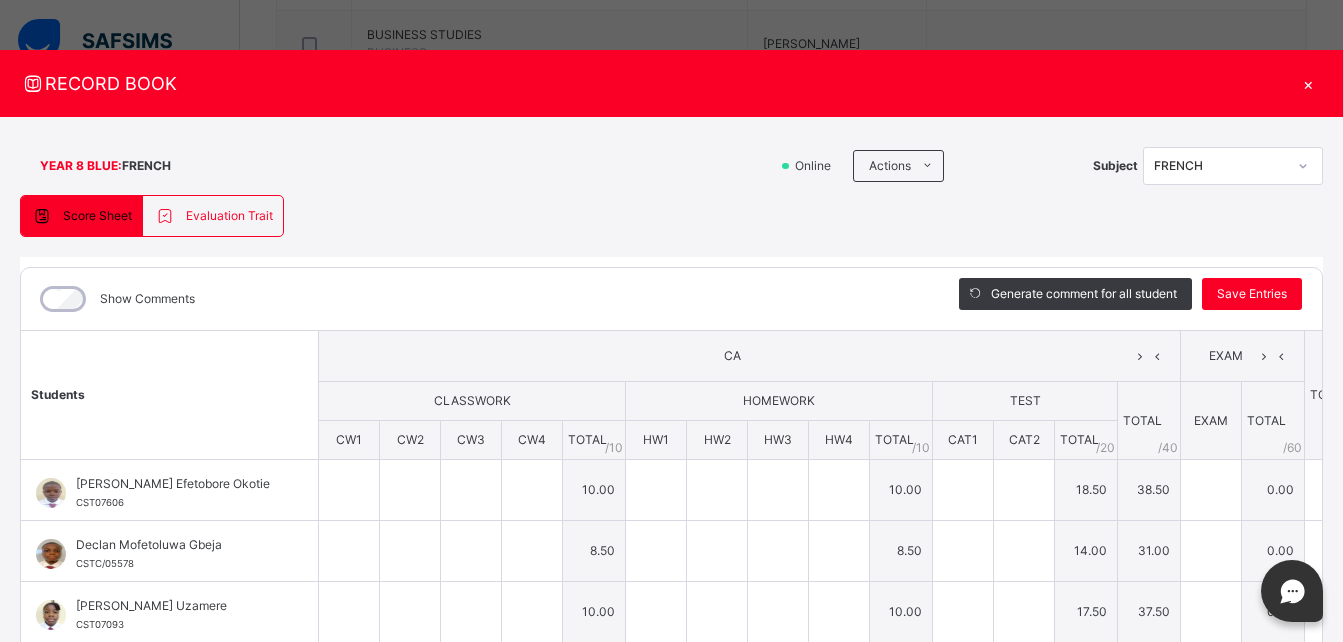 type on "**" 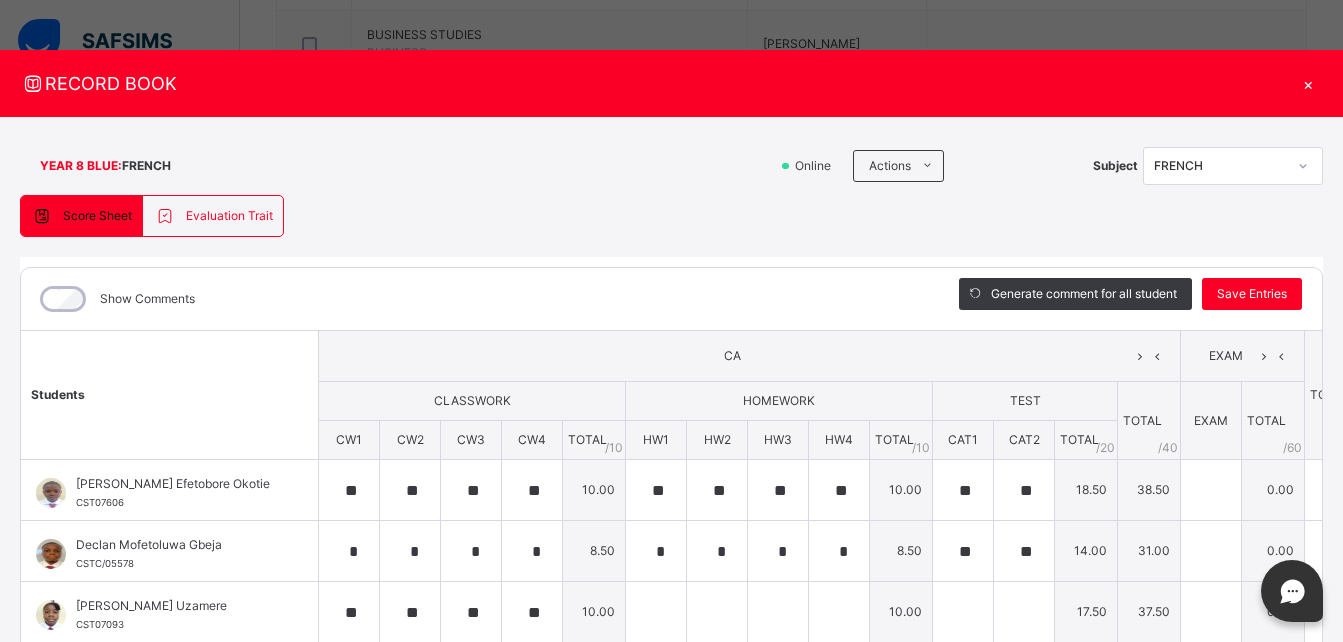 type on "**" 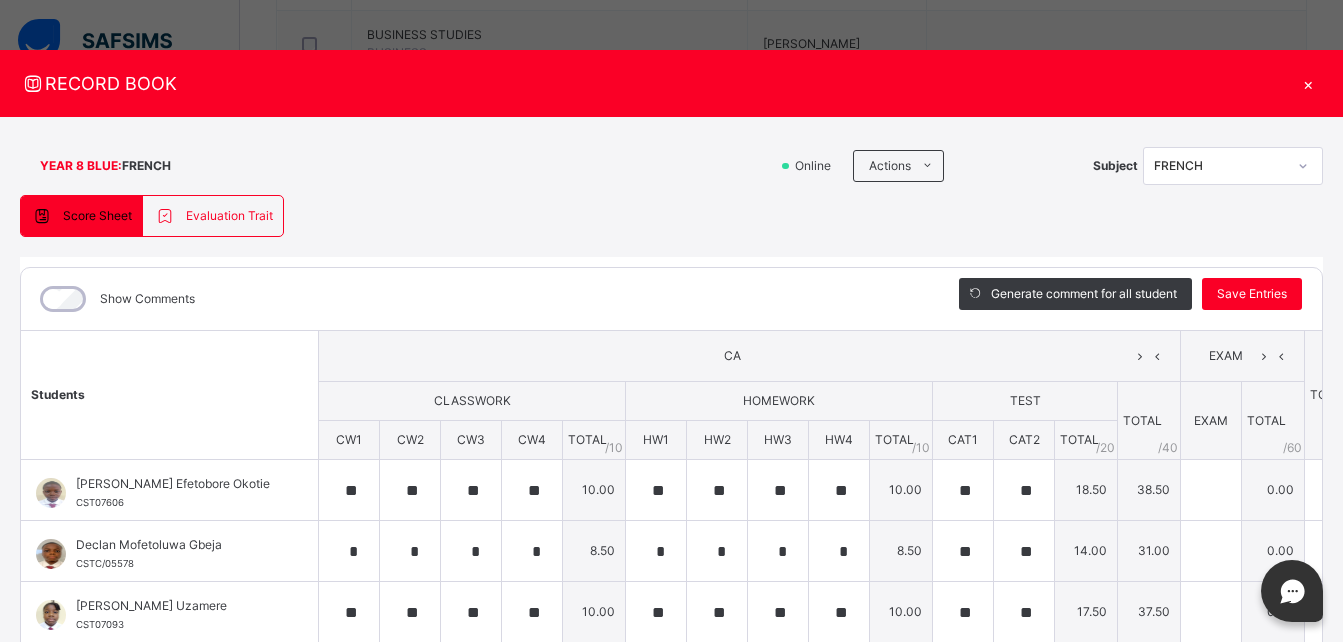 type on "*" 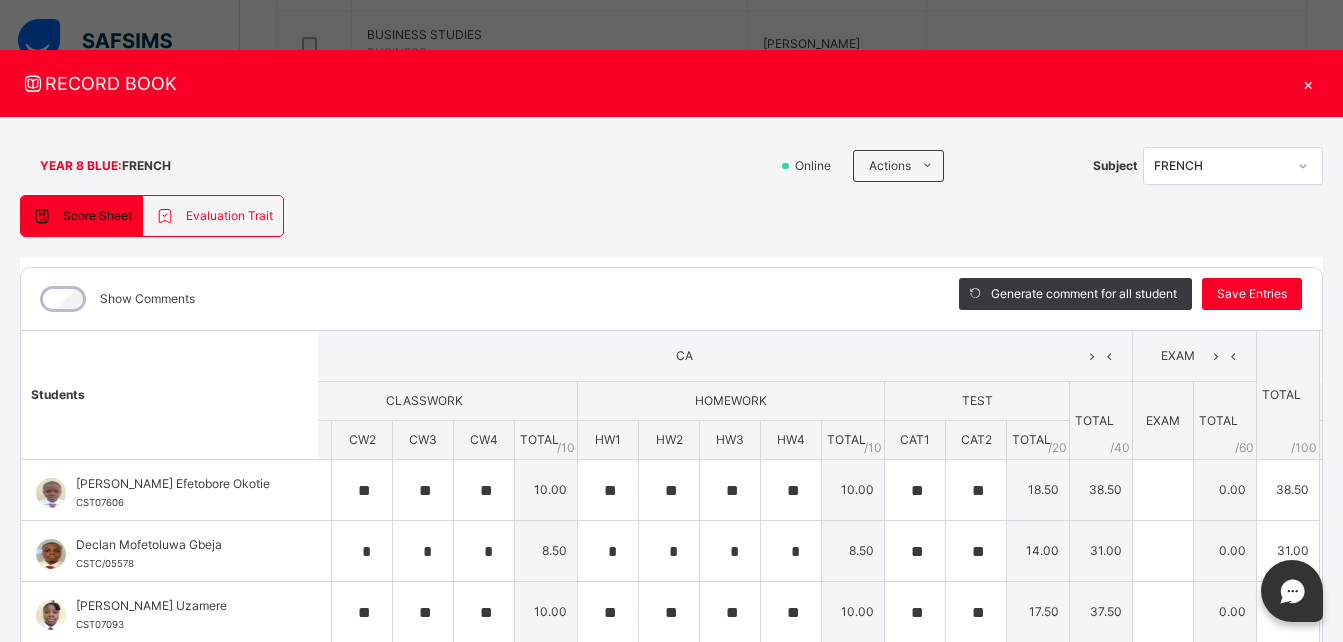 scroll, scrollTop: 0, scrollLeft: 55, axis: horizontal 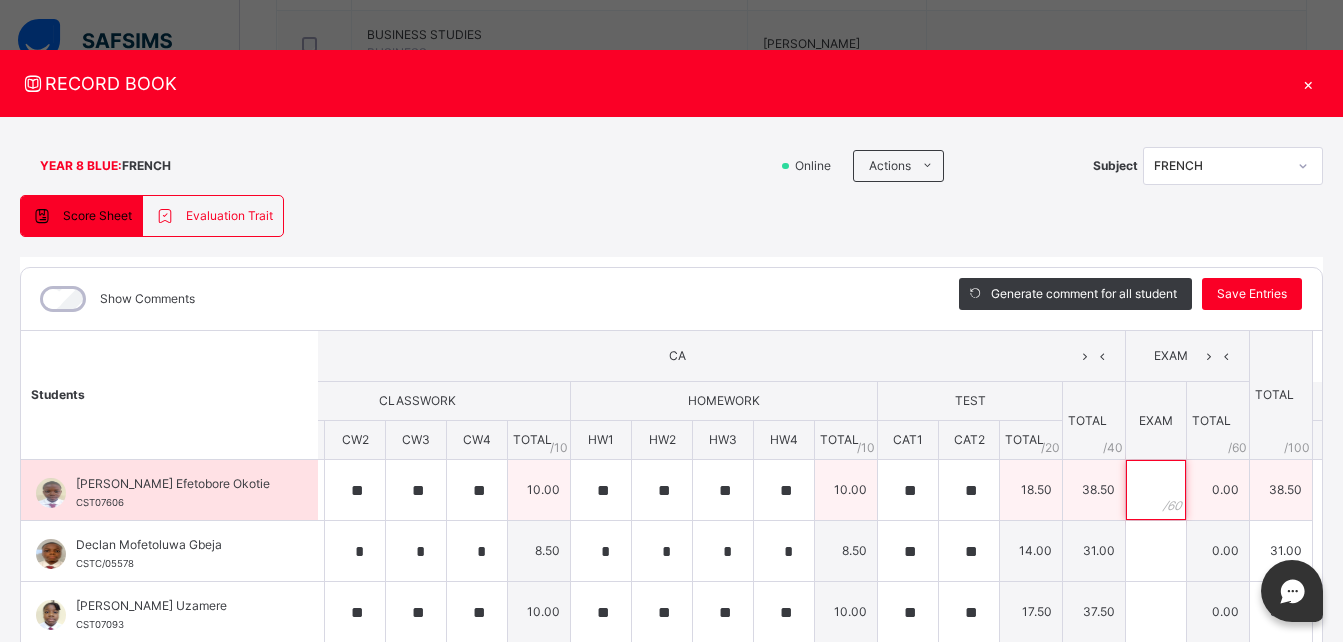 click at bounding box center [1156, 490] 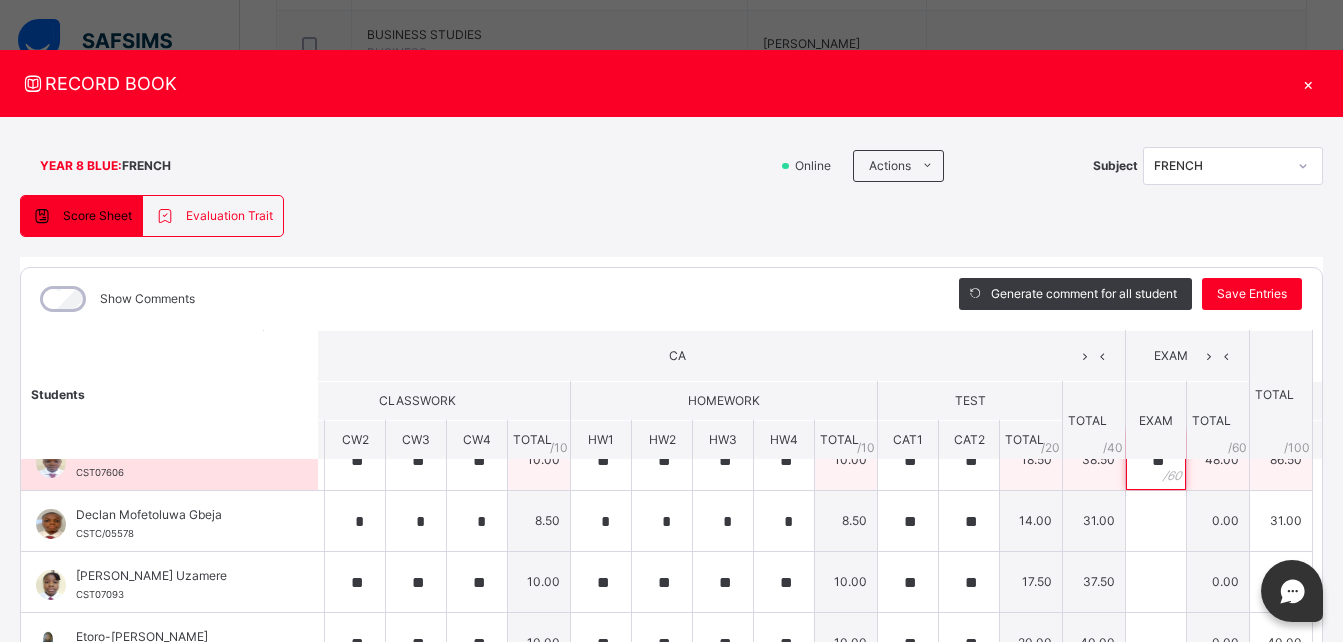 scroll, scrollTop: 36, scrollLeft: 55, axis: both 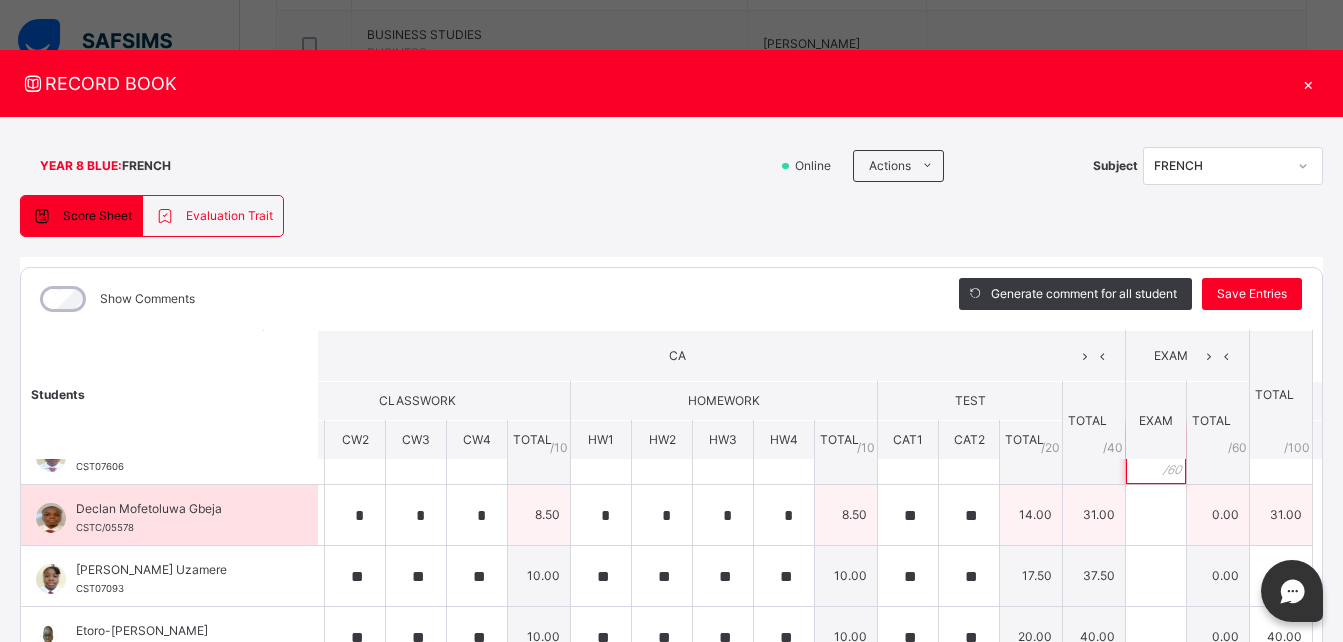 type 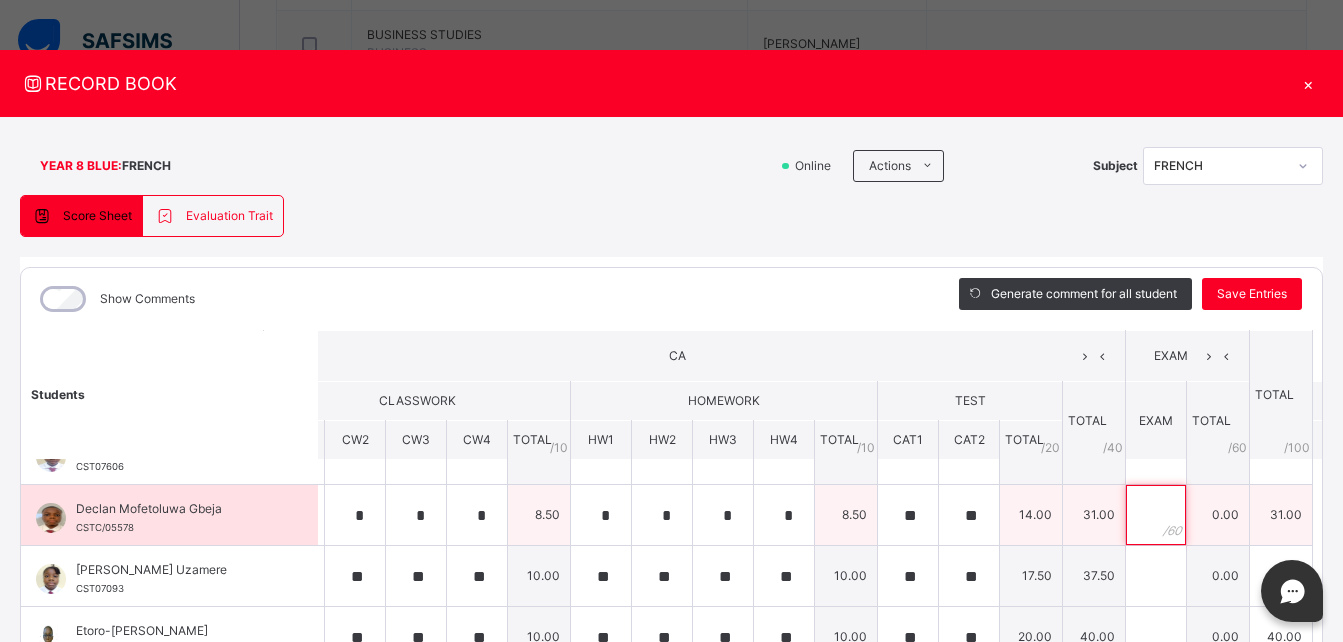 click at bounding box center [1156, 515] 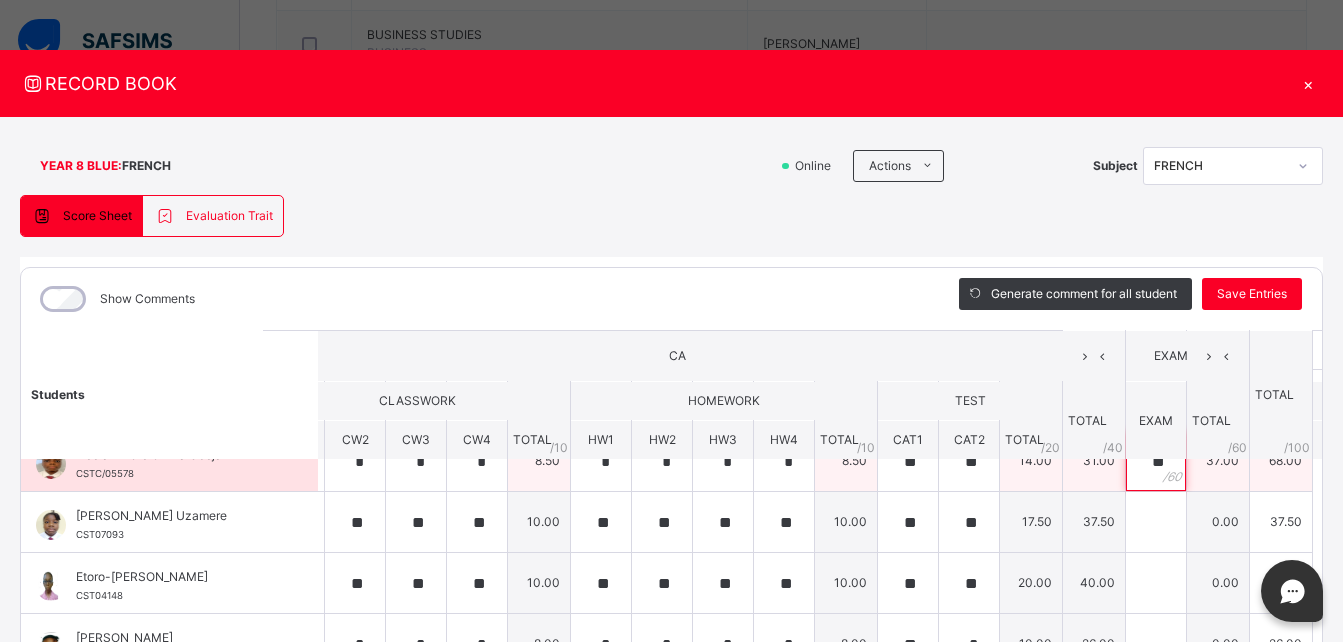scroll, scrollTop: 96, scrollLeft: 55, axis: both 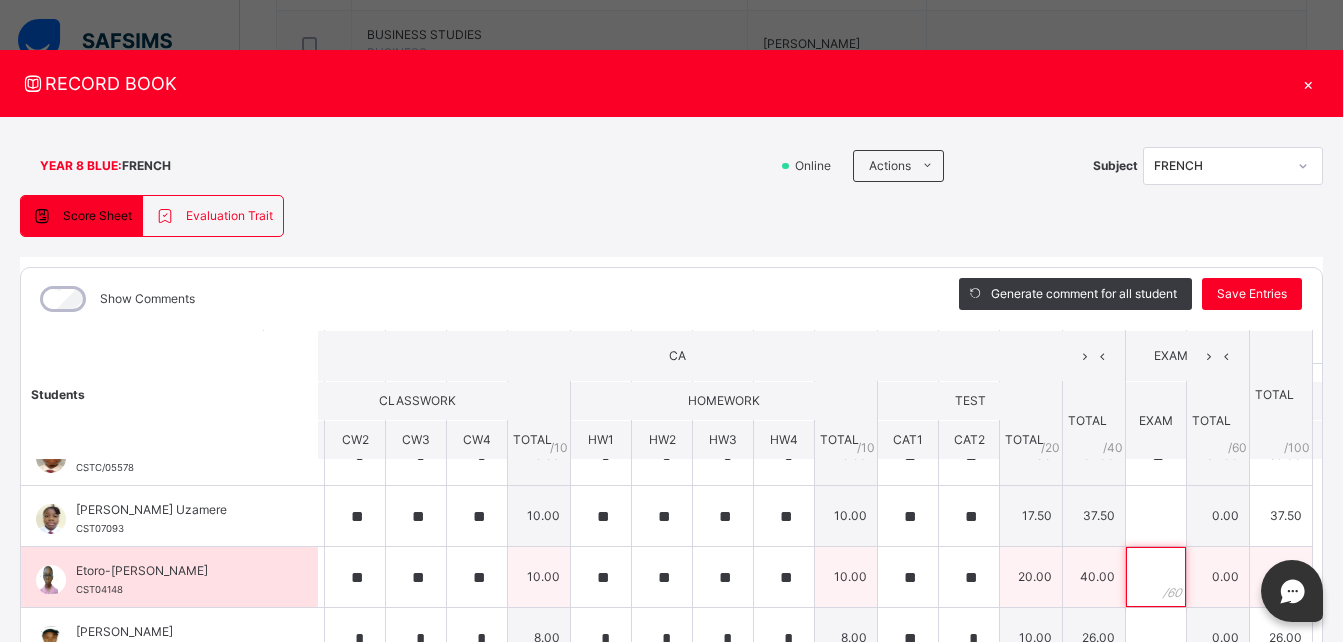 click at bounding box center [1156, 577] 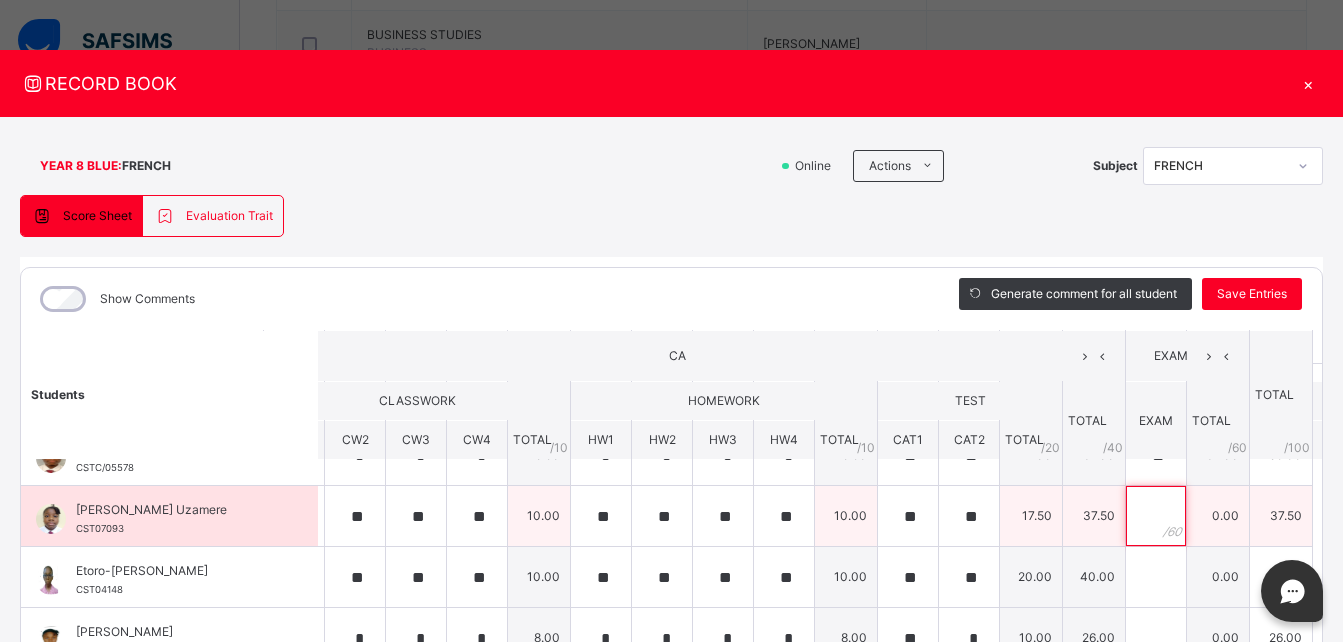 click at bounding box center (1156, 516) 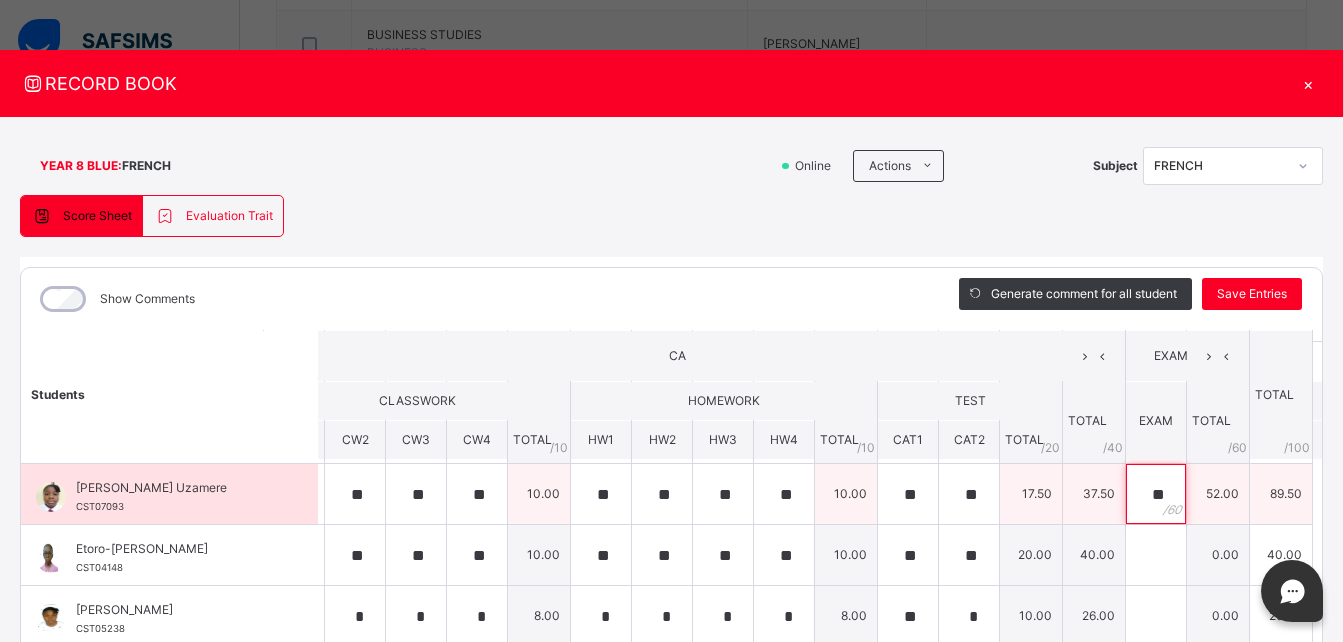 scroll, scrollTop: 127, scrollLeft: 55, axis: both 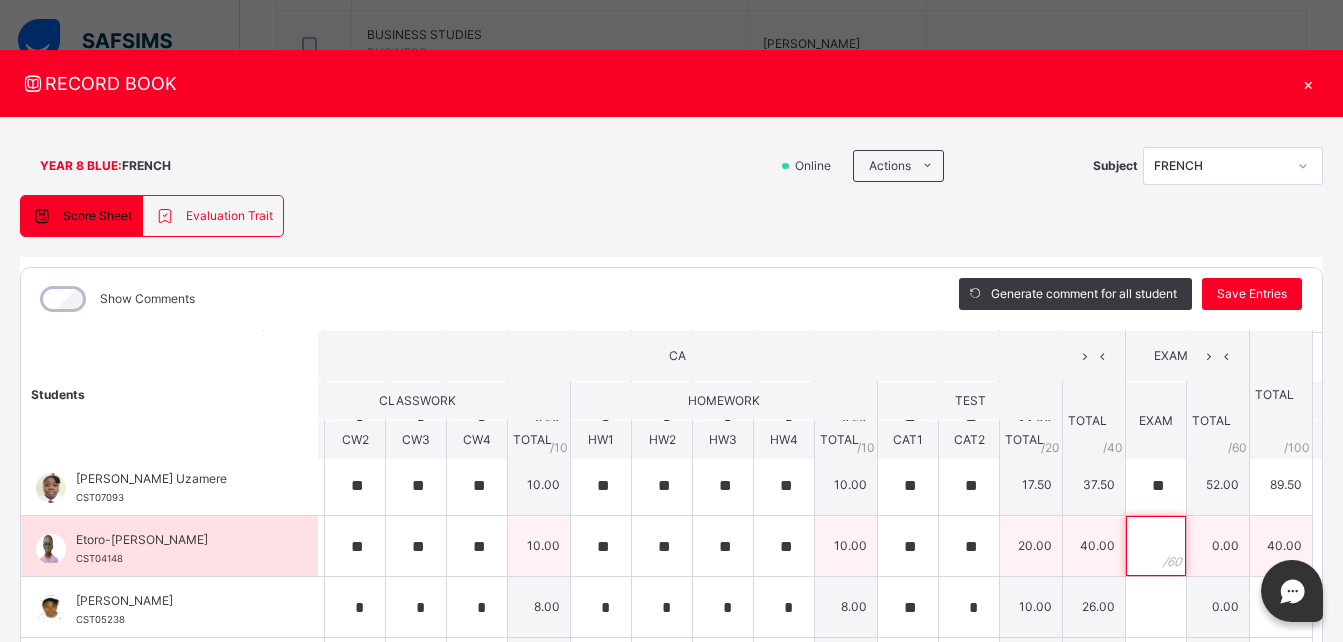 click at bounding box center [1156, 546] 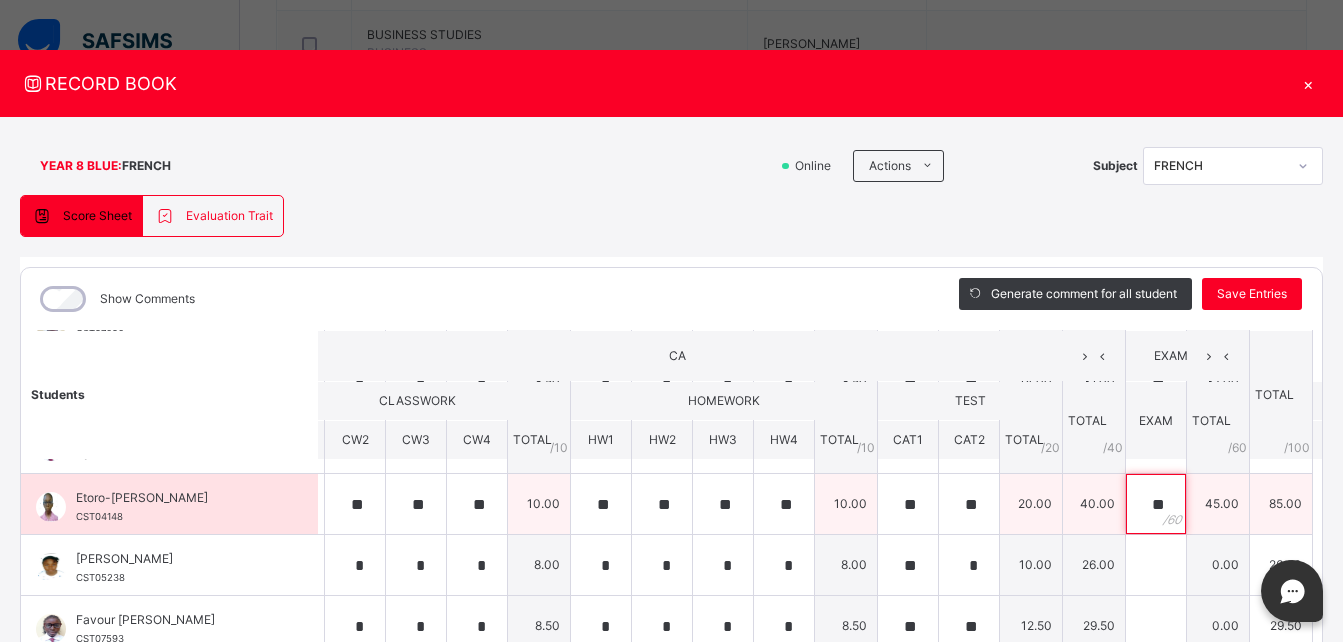 scroll, scrollTop: 179, scrollLeft: 55, axis: both 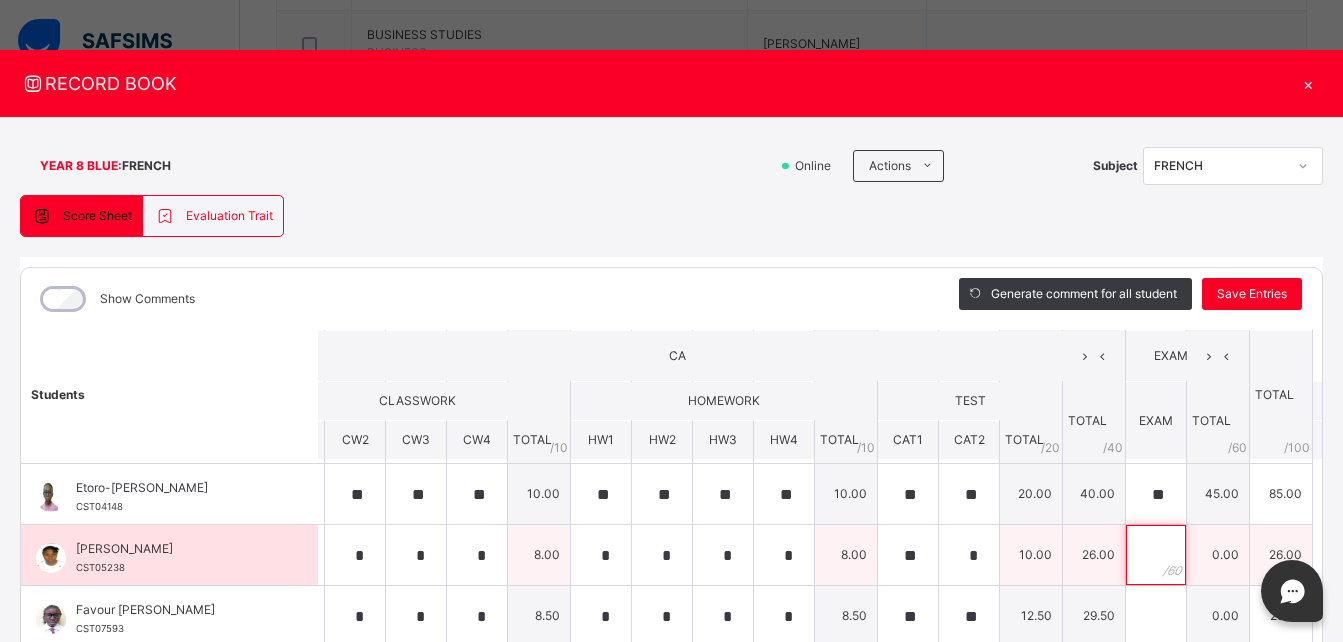 click at bounding box center [1156, 555] 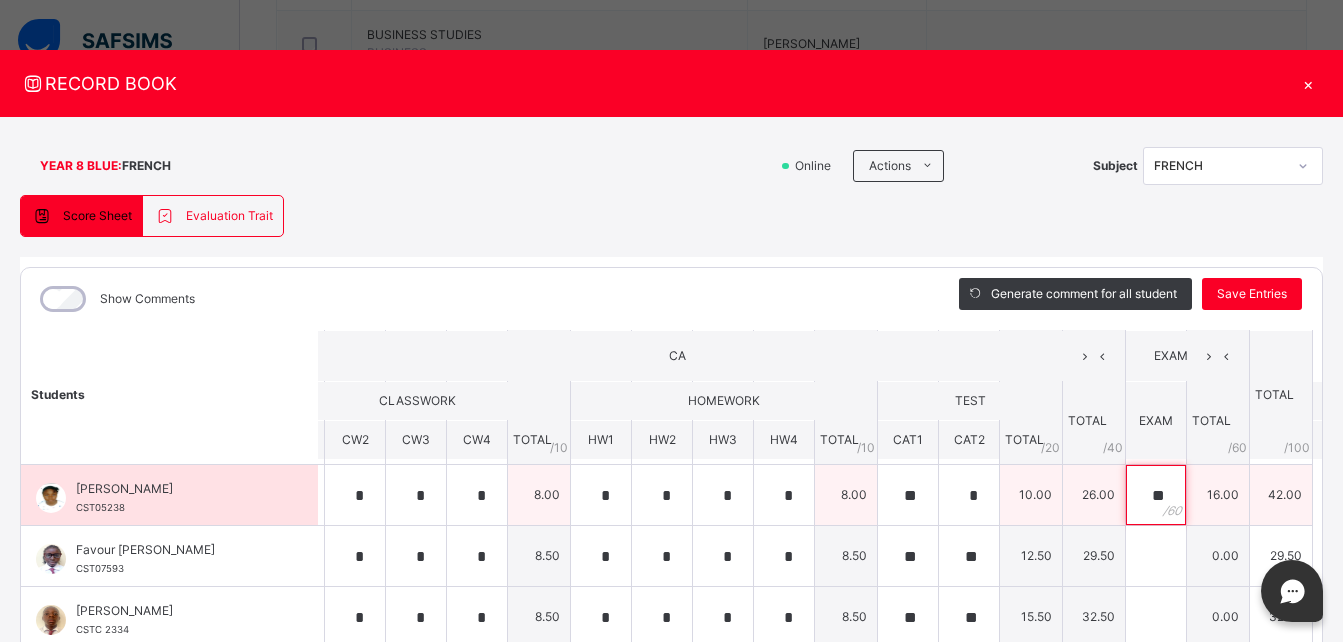 scroll, scrollTop: 240, scrollLeft: 55, axis: both 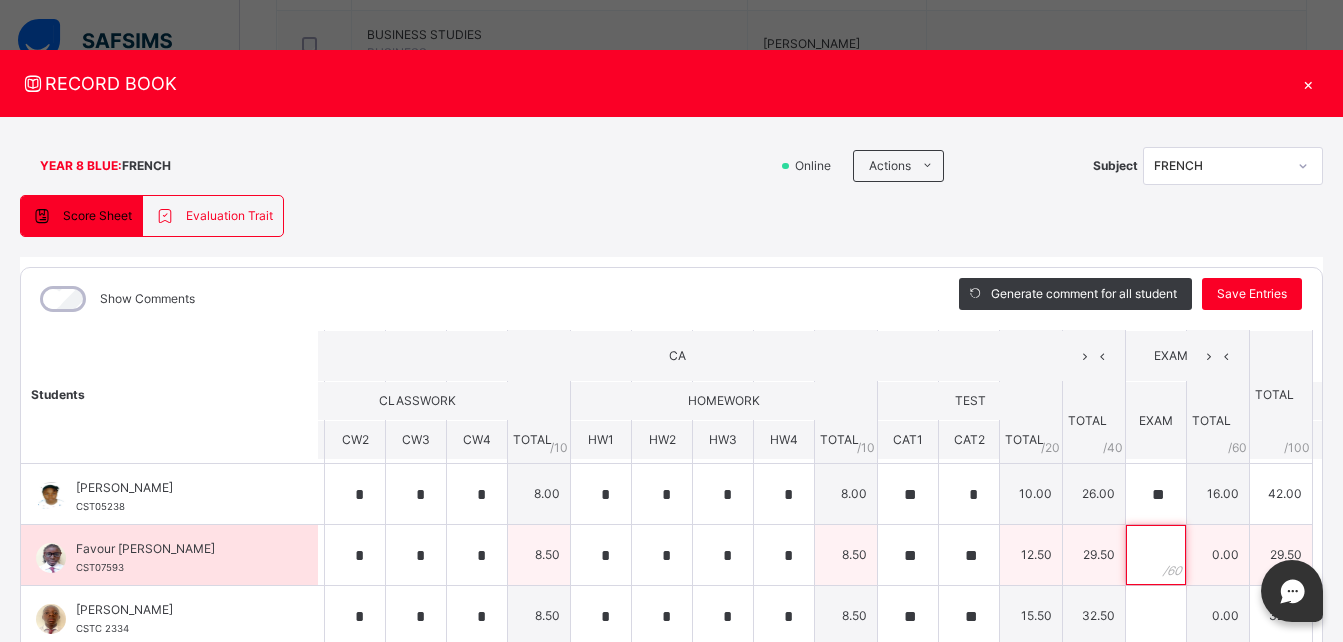 click at bounding box center [1156, 555] 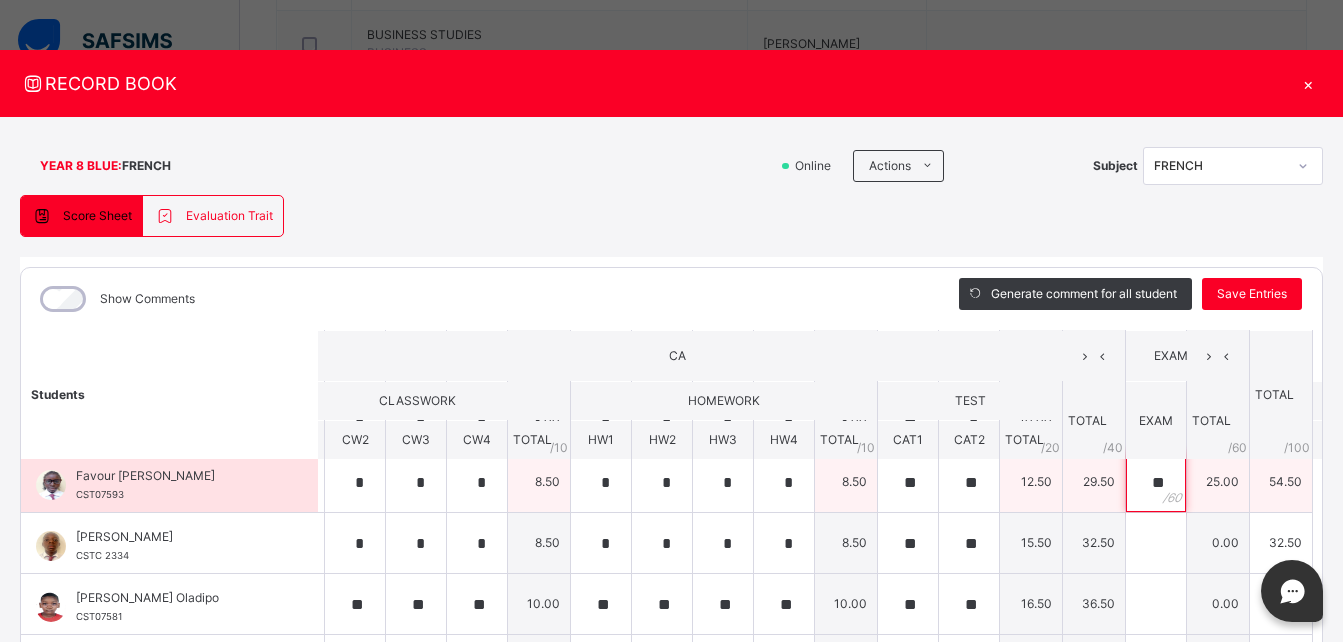 scroll, scrollTop: 323, scrollLeft: 55, axis: both 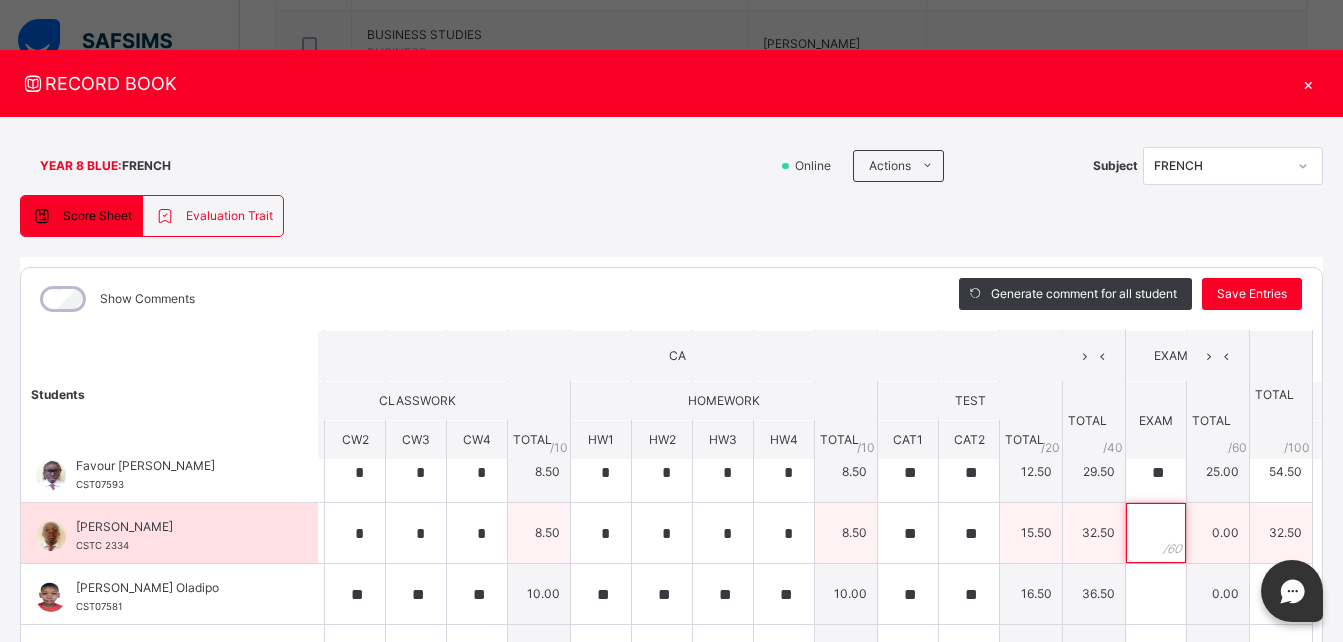 click at bounding box center (1156, 533) 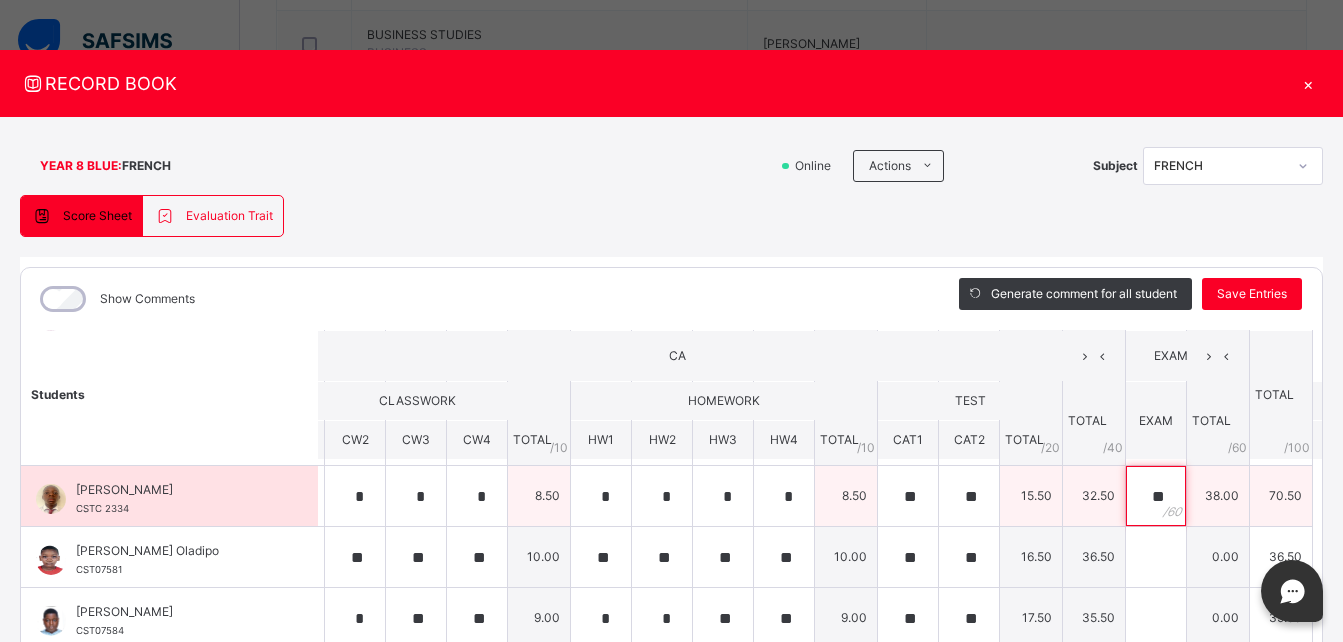 scroll, scrollTop: 376, scrollLeft: 55, axis: both 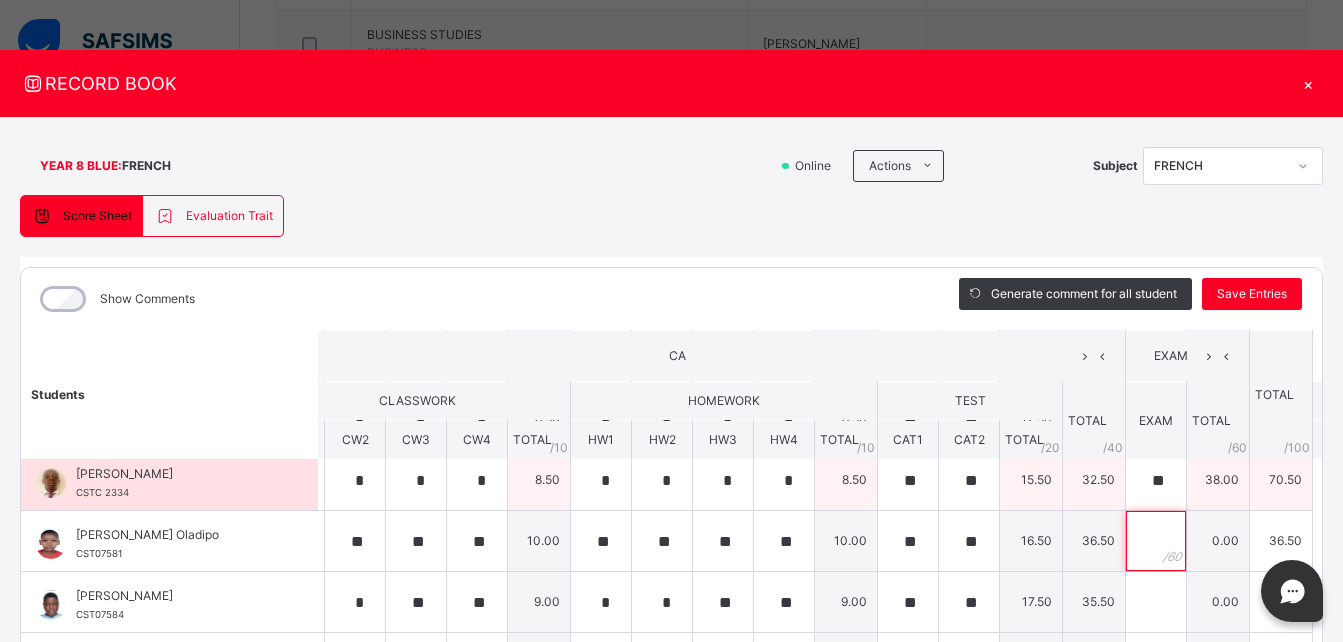click at bounding box center [1156, 541] 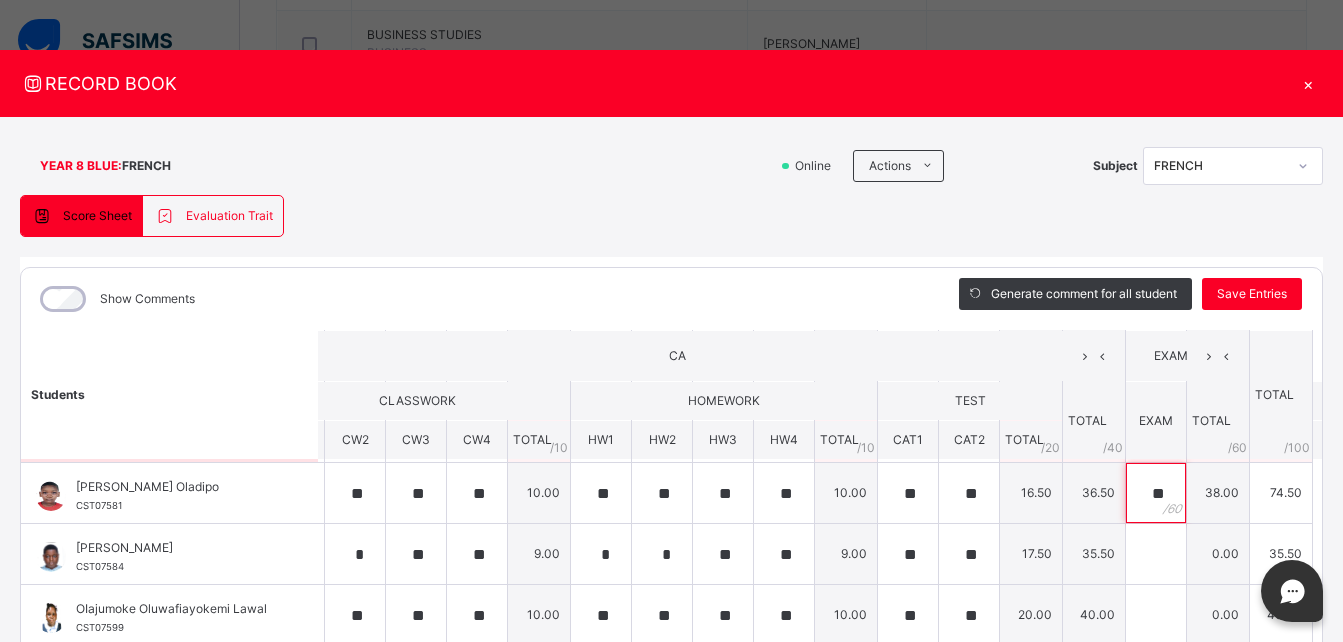 scroll, scrollTop: 425, scrollLeft: 55, axis: both 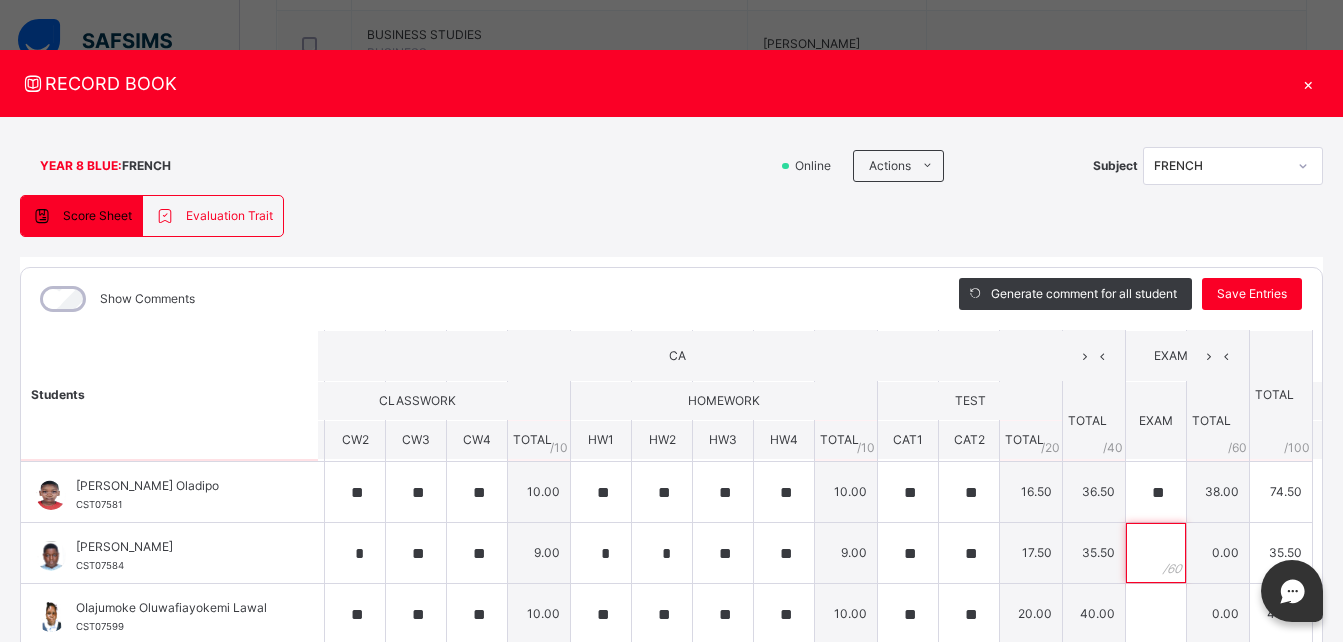 click at bounding box center [1156, 553] 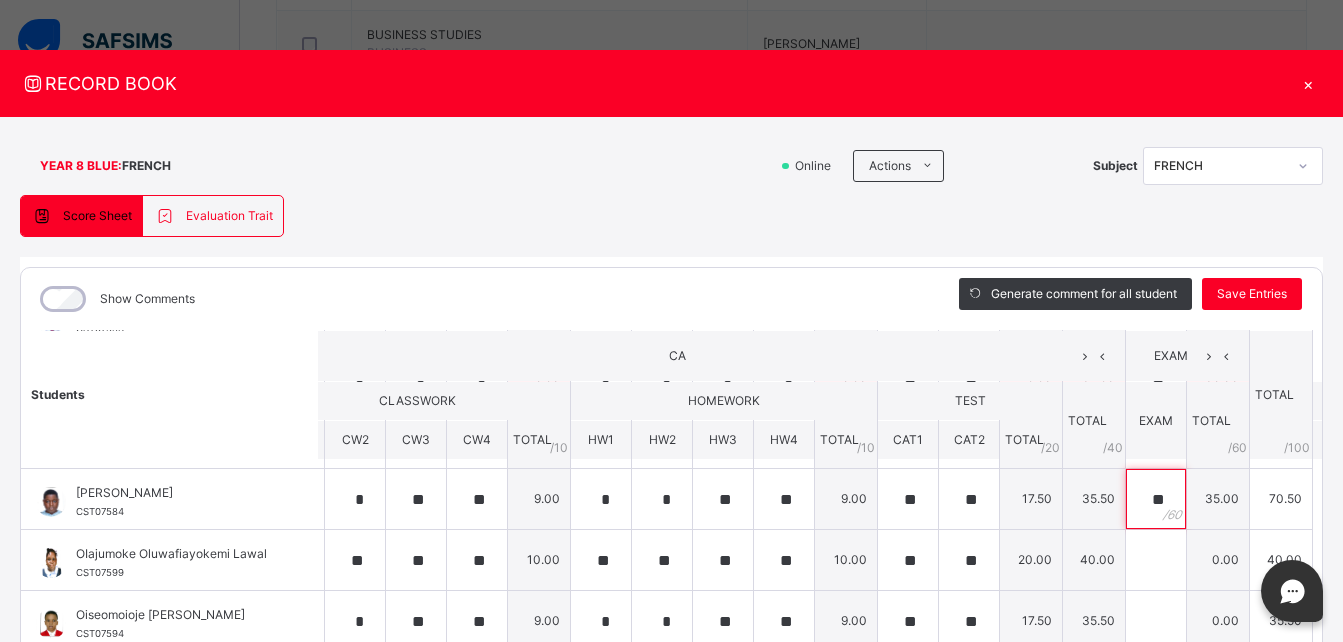 scroll, scrollTop: 480, scrollLeft: 55, axis: both 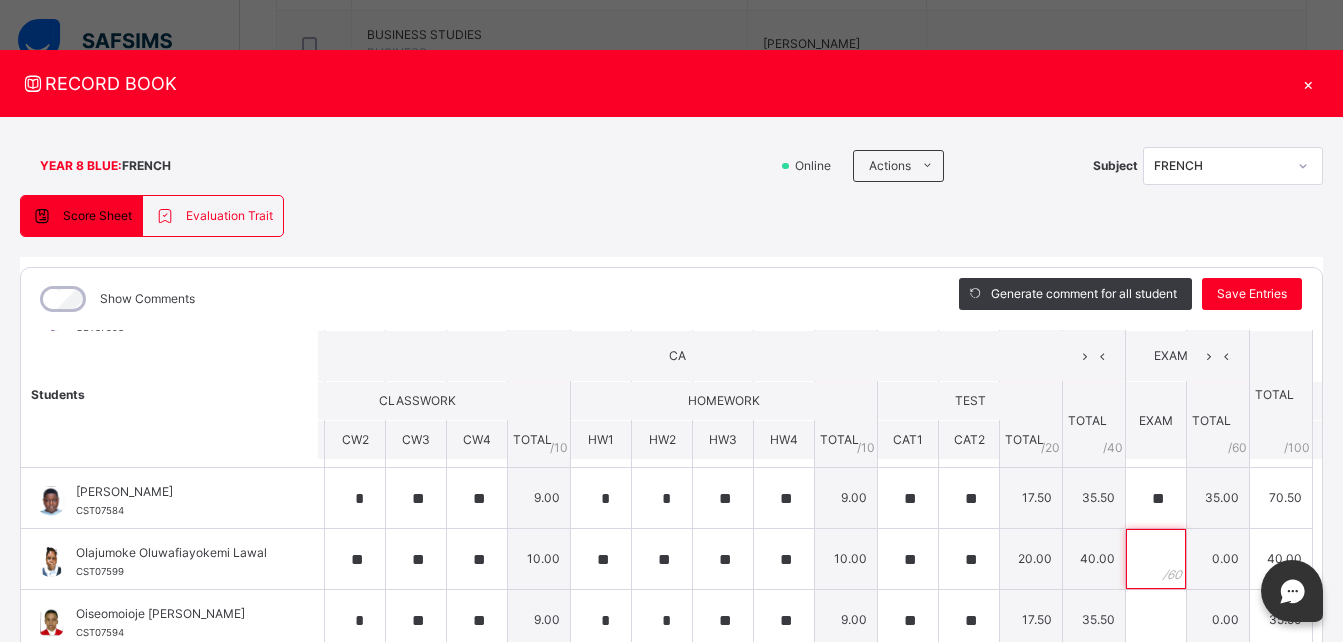 click at bounding box center [1156, 559] 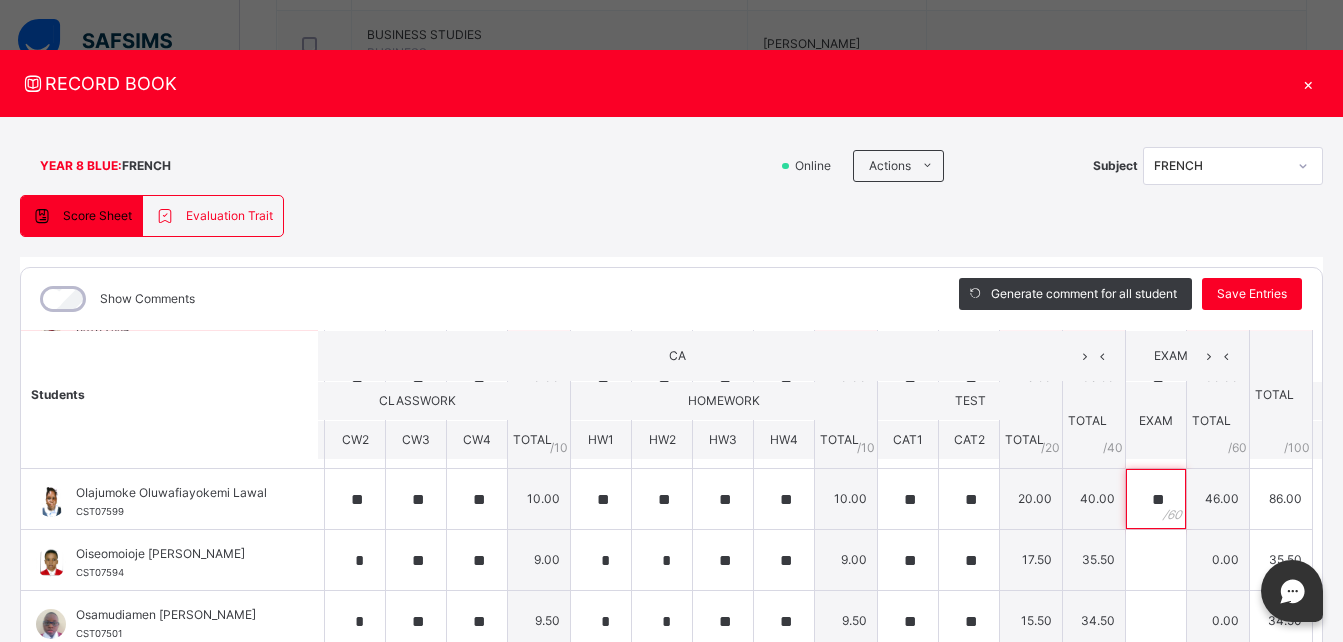 scroll, scrollTop: 553, scrollLeft: 55, axis: both 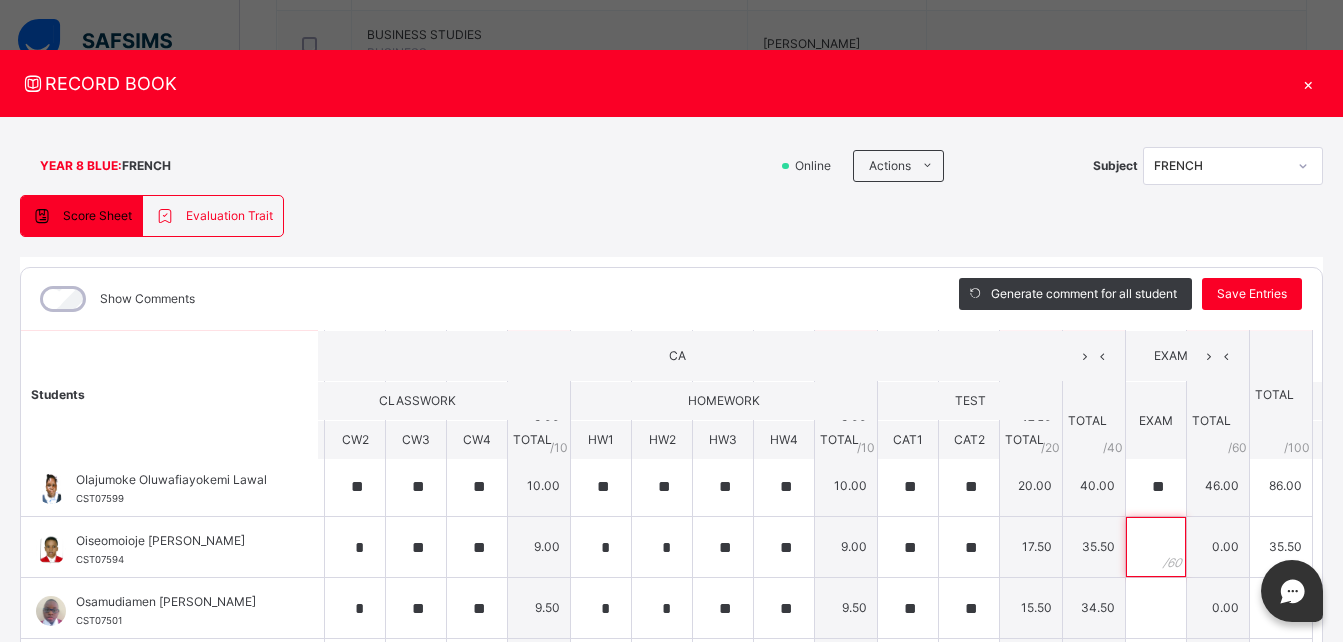 click at bounding box center [1156, 547] 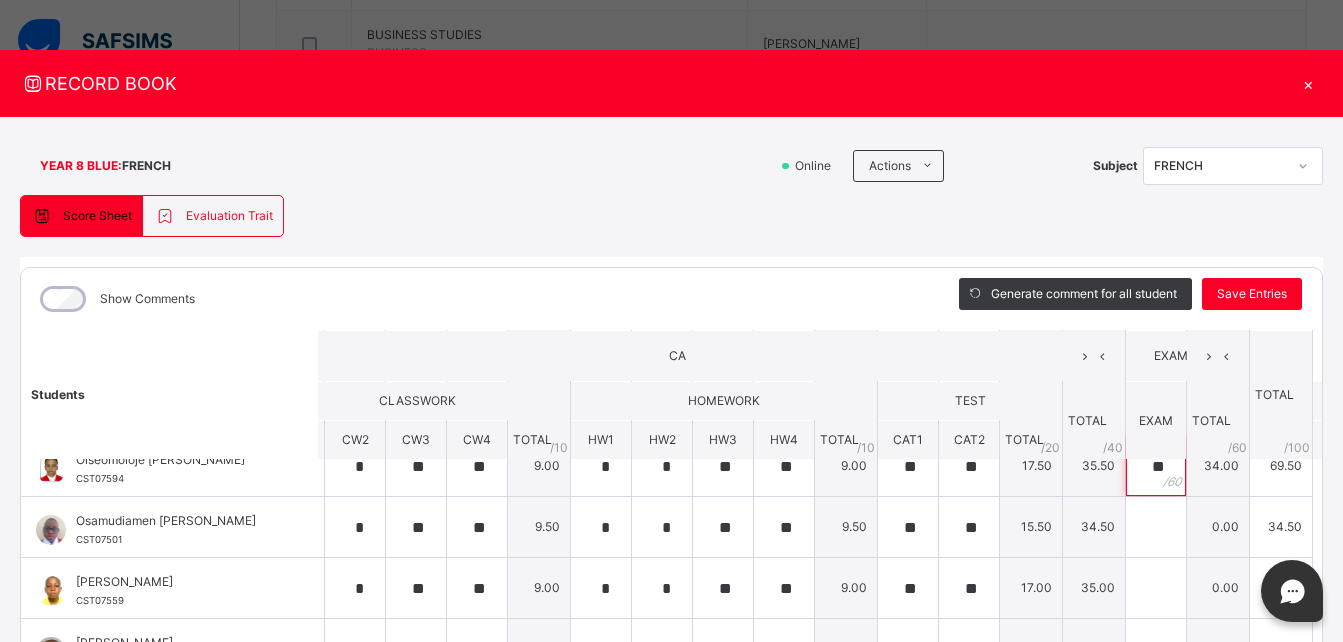 scroll, scrollTop: 636, scrollLeft: 55, axis: both 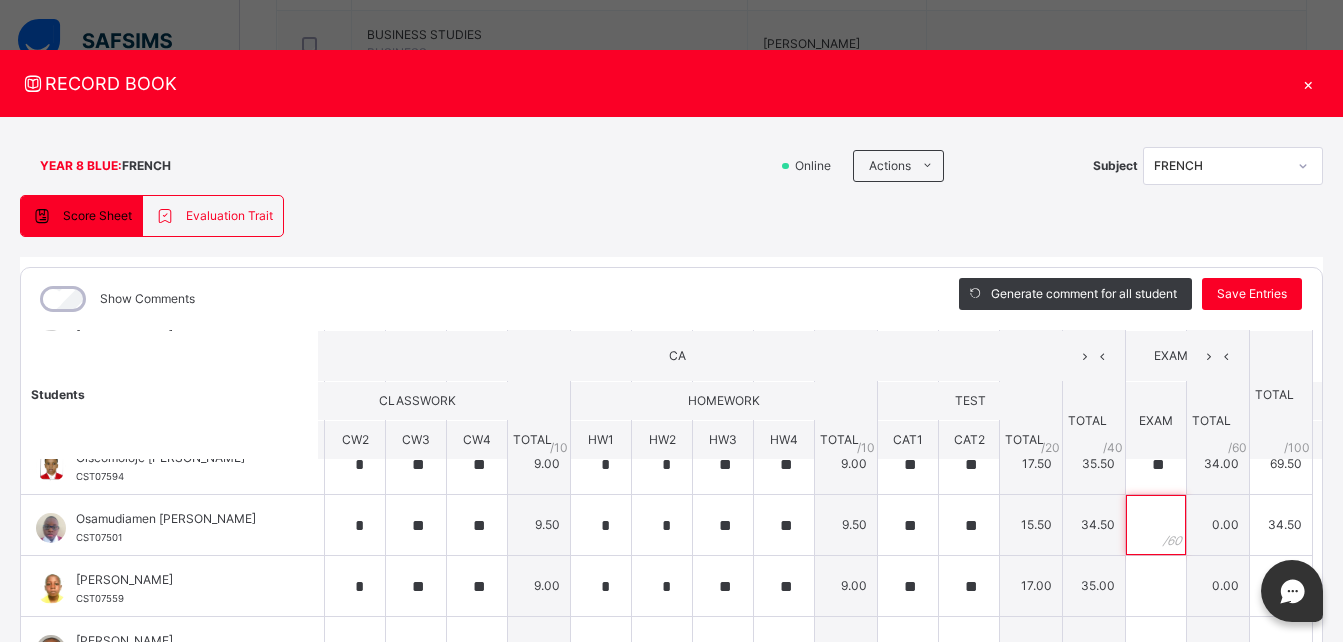 click at bounding box center [1156, 525] 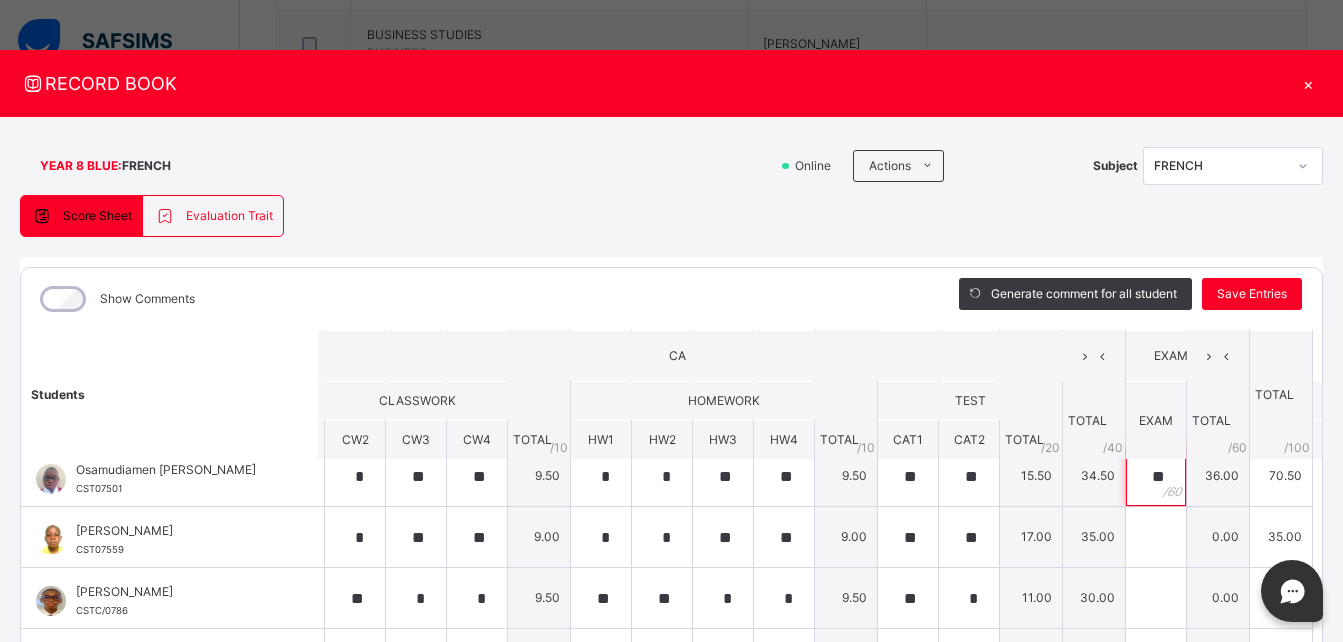 scroll, scrollTop: 686, scrollLeft: 55, axis: both 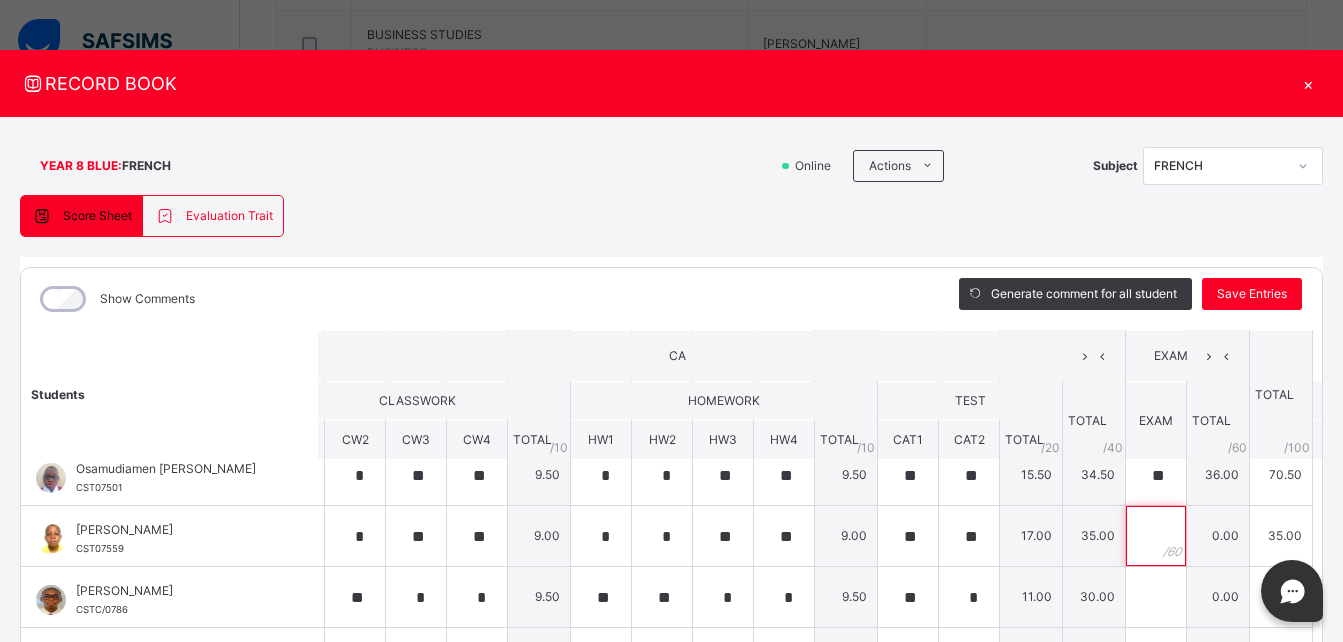 click at bounding box center [1156, 536] 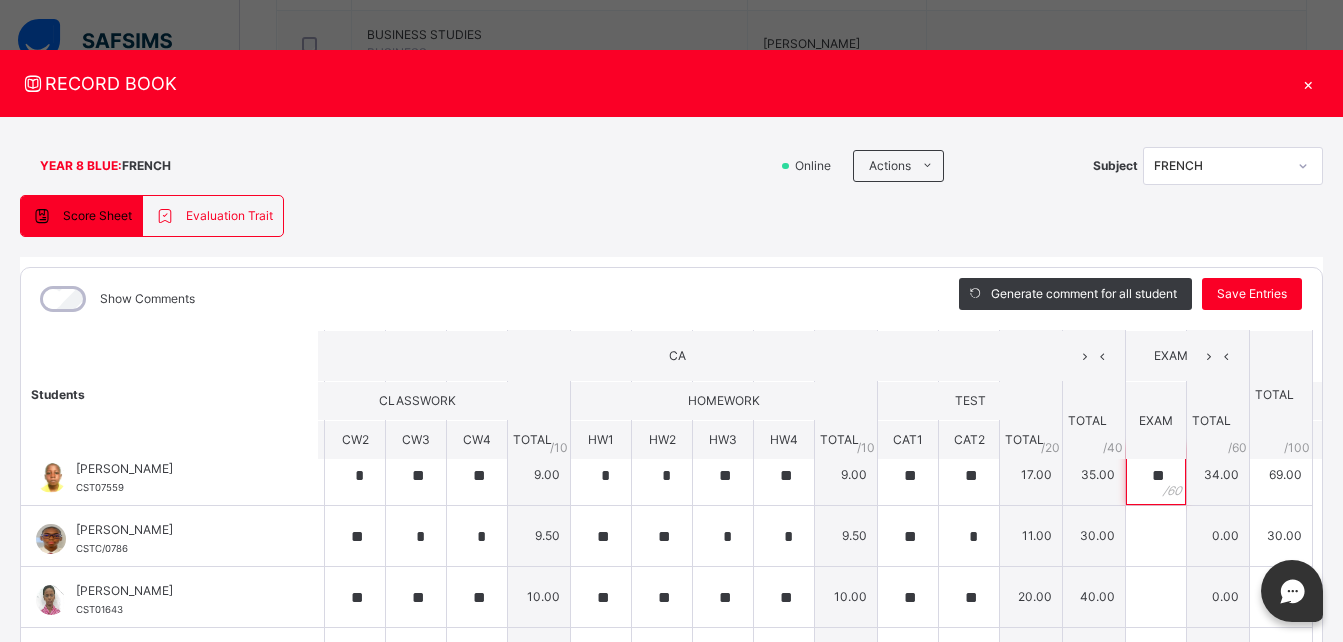 scroll, scrollTop: 748, scrollLeft: 55, axis: both 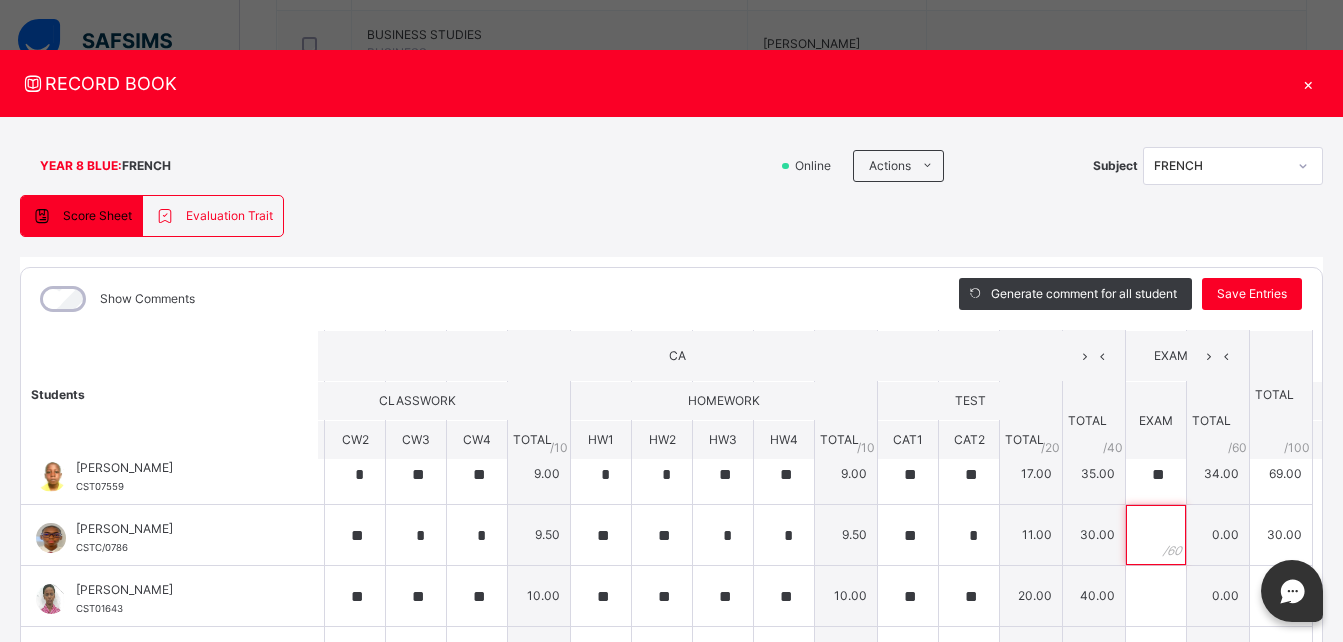 click at bounding box center (1156, 535) 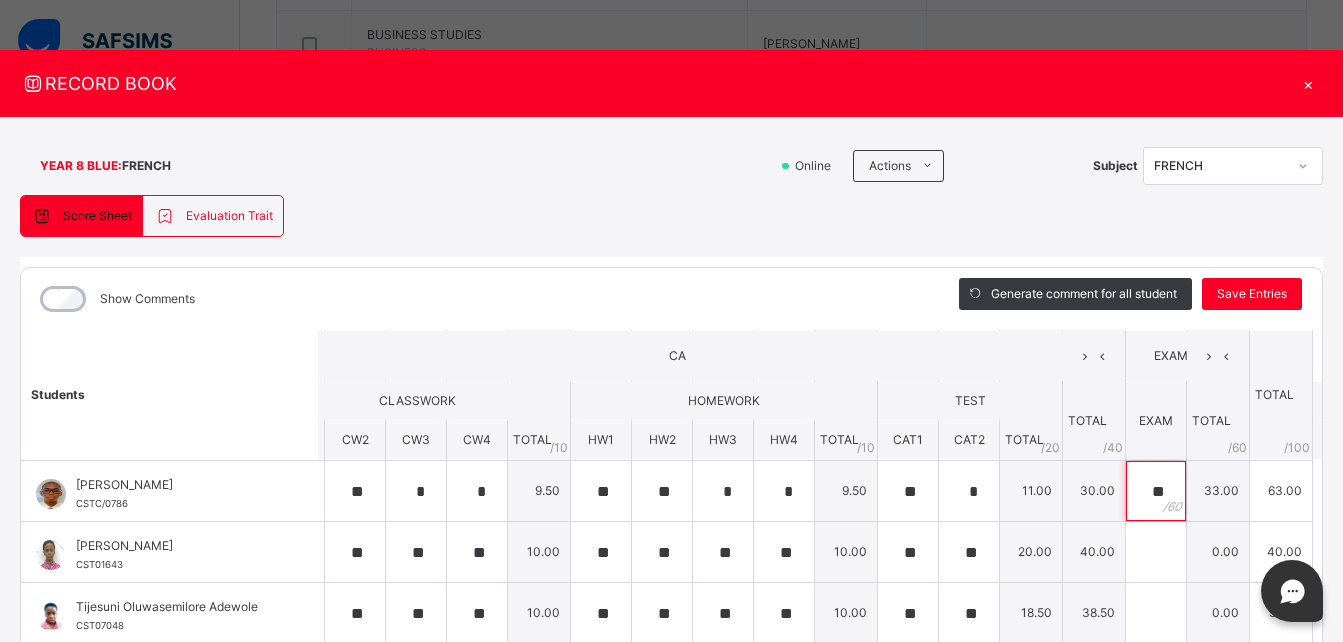scroll, scrollTop: 807, scrollLeft: 55, axis: both 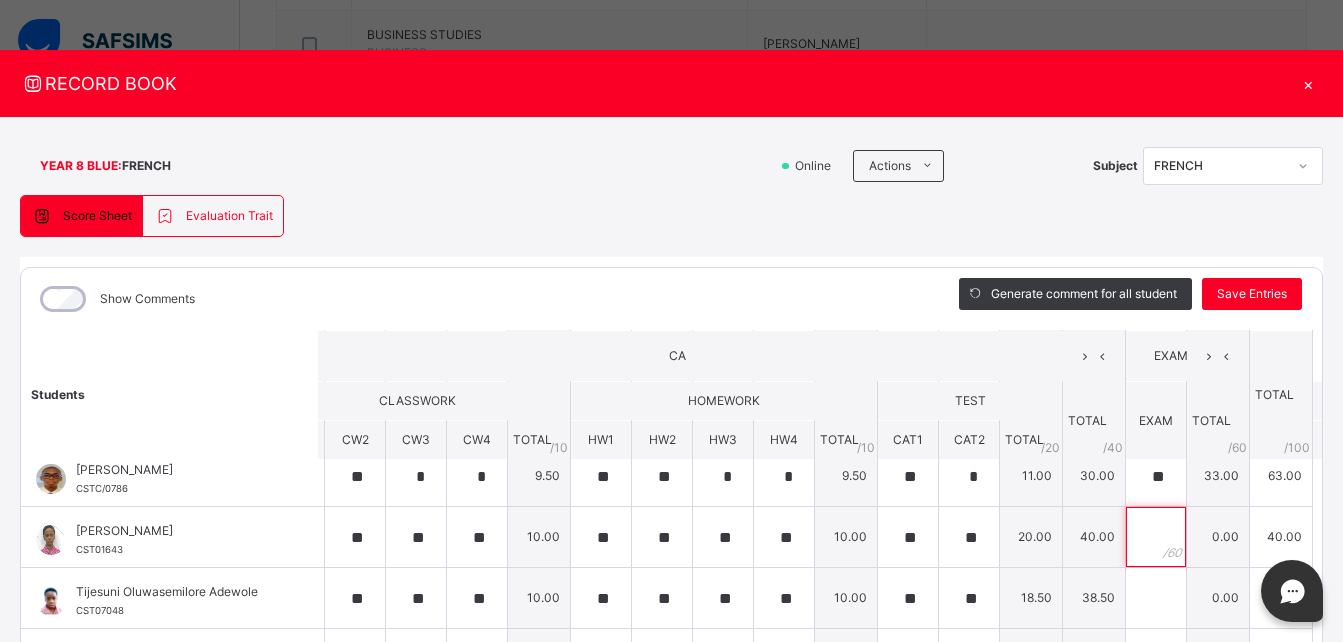 click at bounding box center (1156, 537) 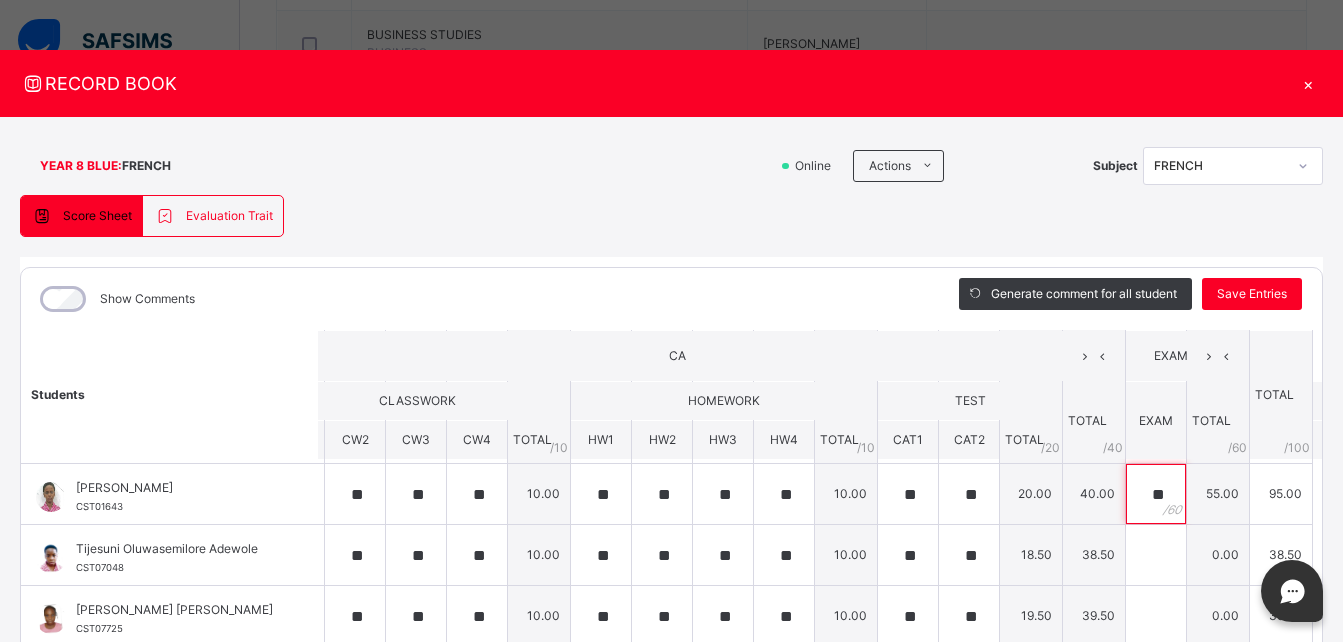 scroll, scrollTop: 857, scrollLeft: 55, axis: both 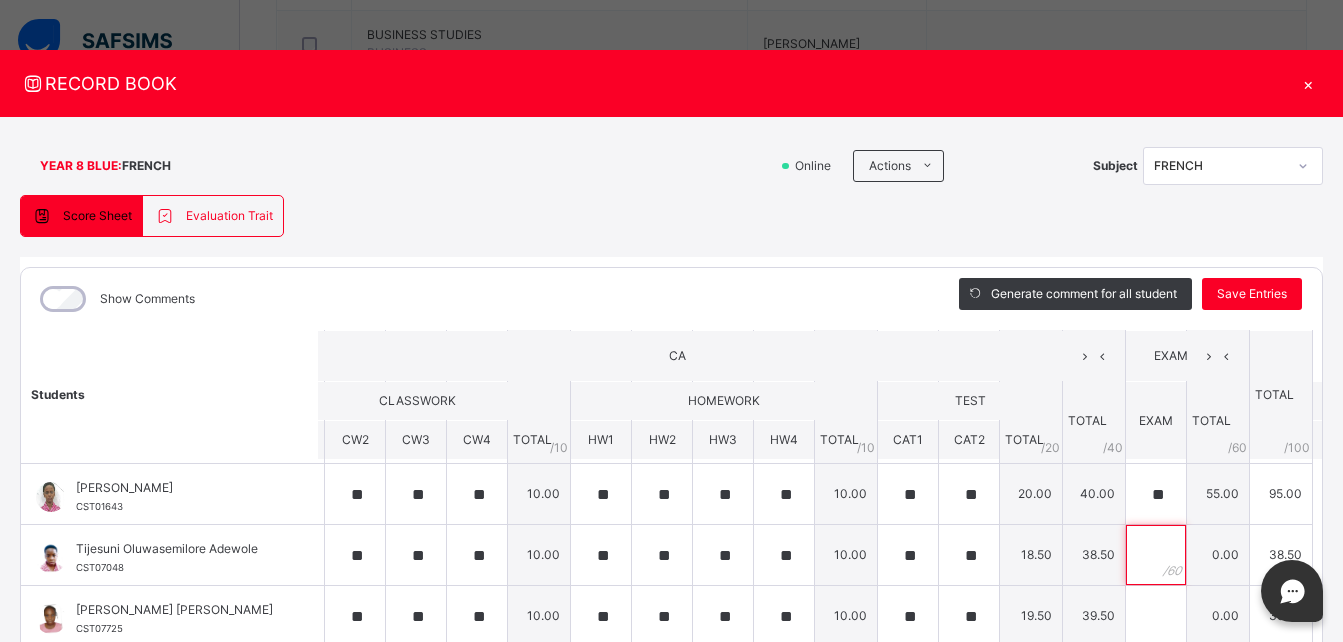 click at bounding box center [1156, 555] 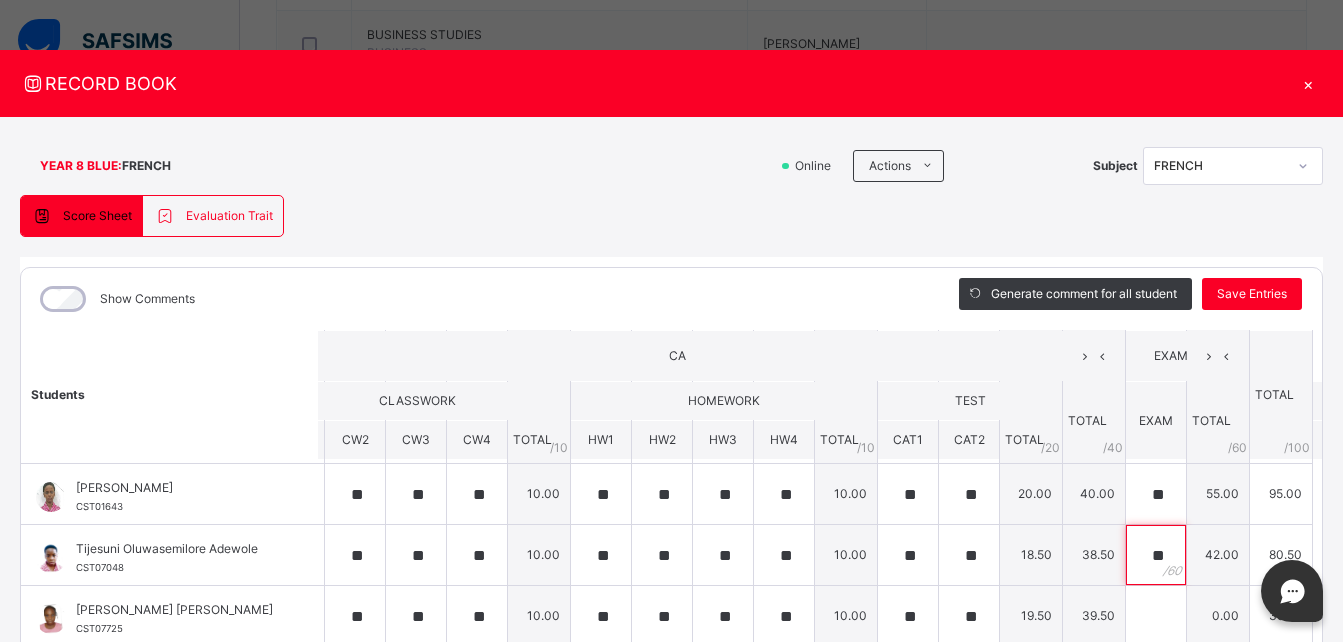 scroll, scrollTop: 865, scrollLeft: 55, axis: both 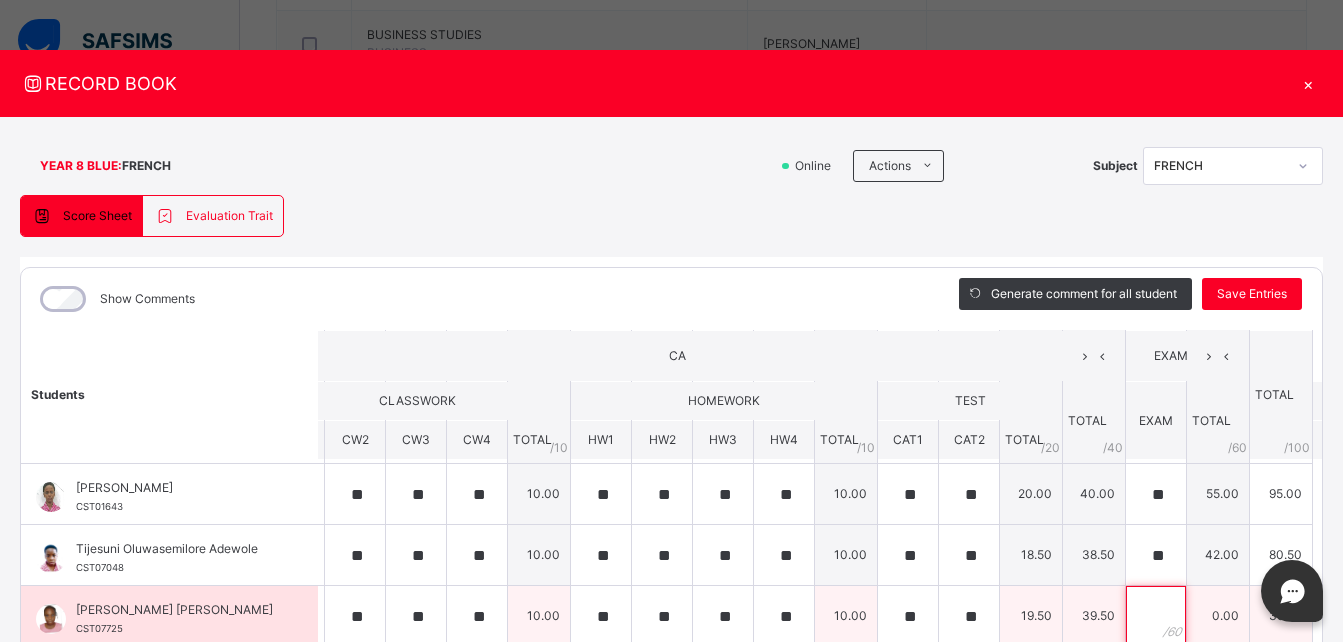 click at bounding box center [1156, 616] 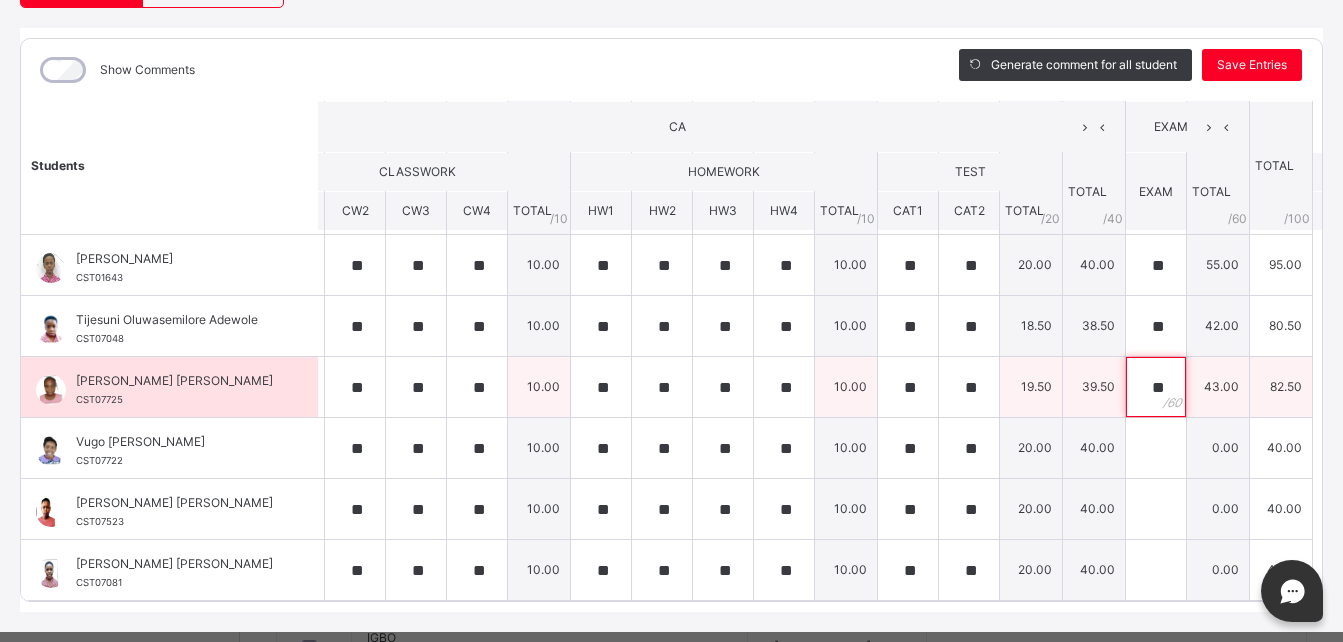 scroll, scrollTop: 231, scrollLeft: 9, axis: both 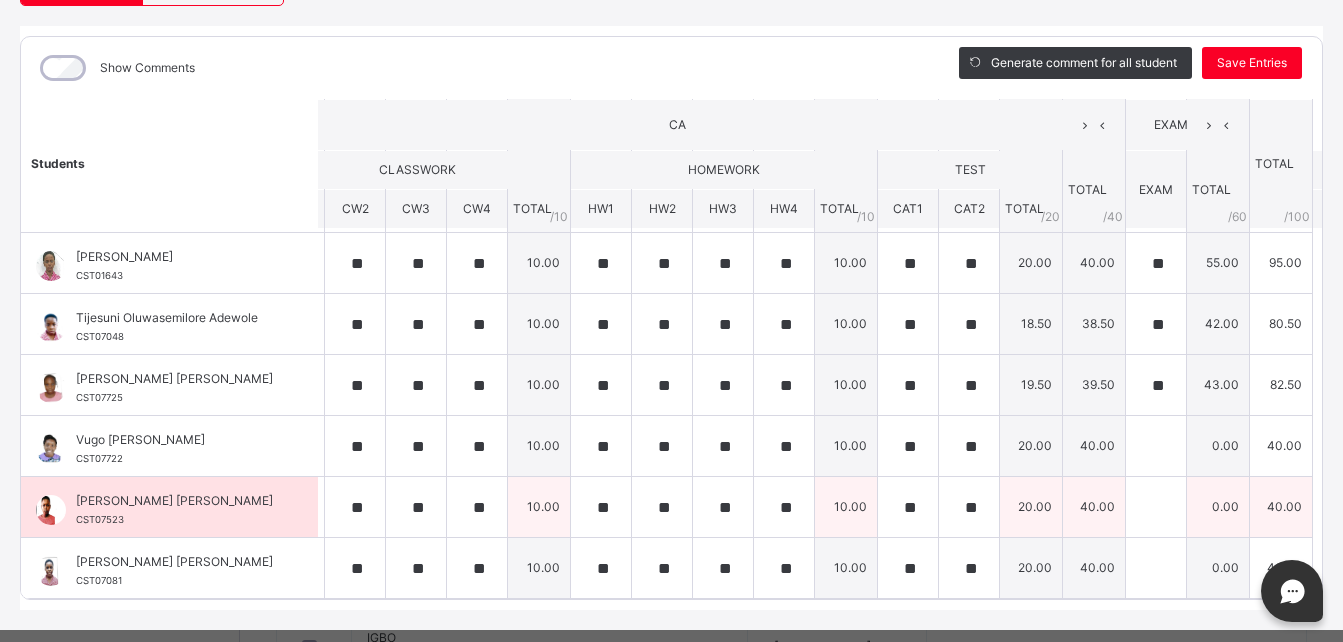 click at bounding box center [1156, 507] 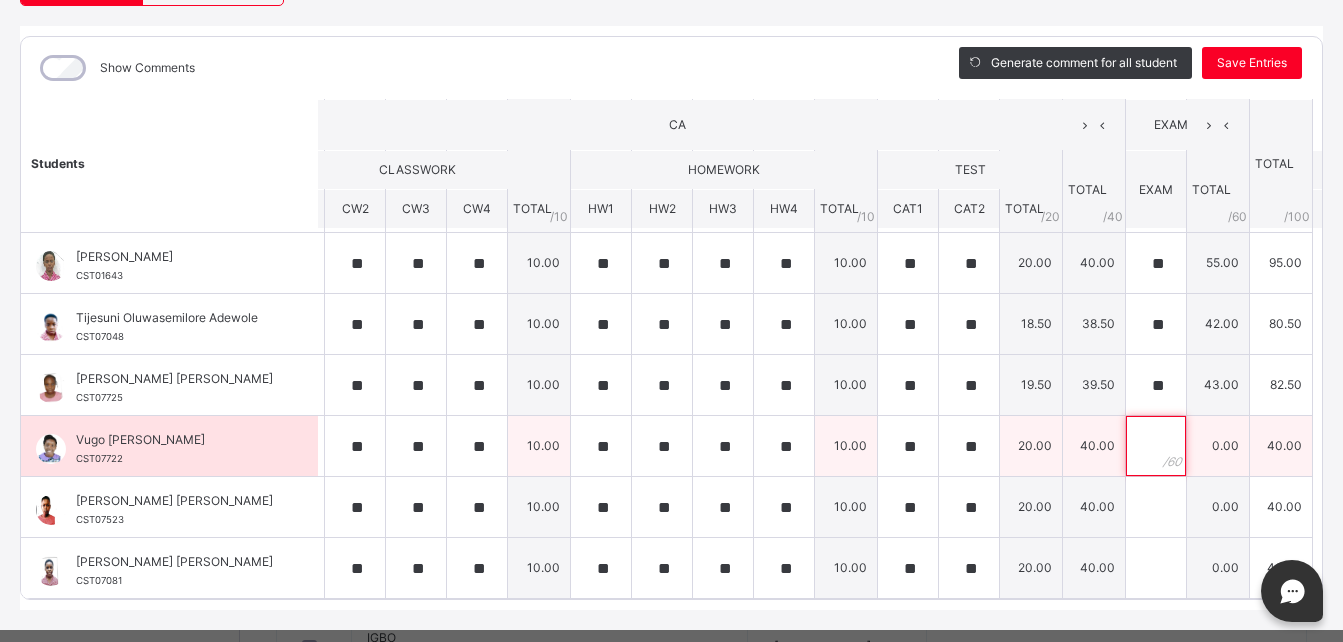 click at bounding box center (1156, 446) 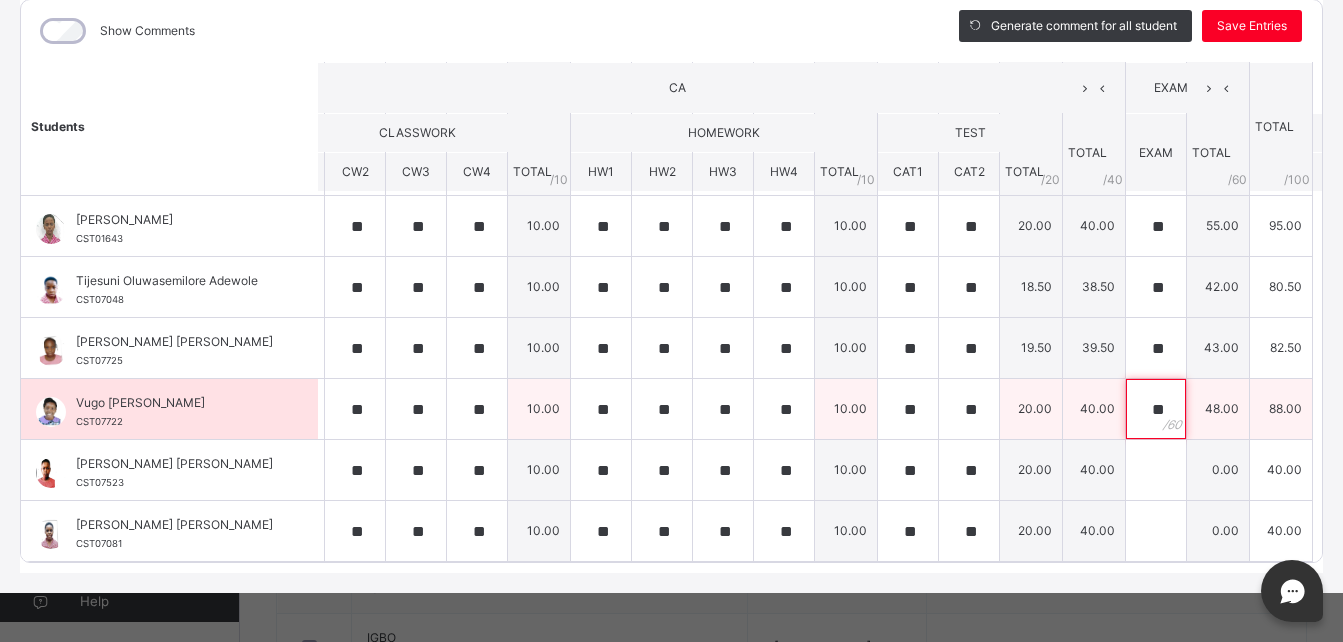 scroll, scrollTop: 284, scrollLeft: 9, axis: both 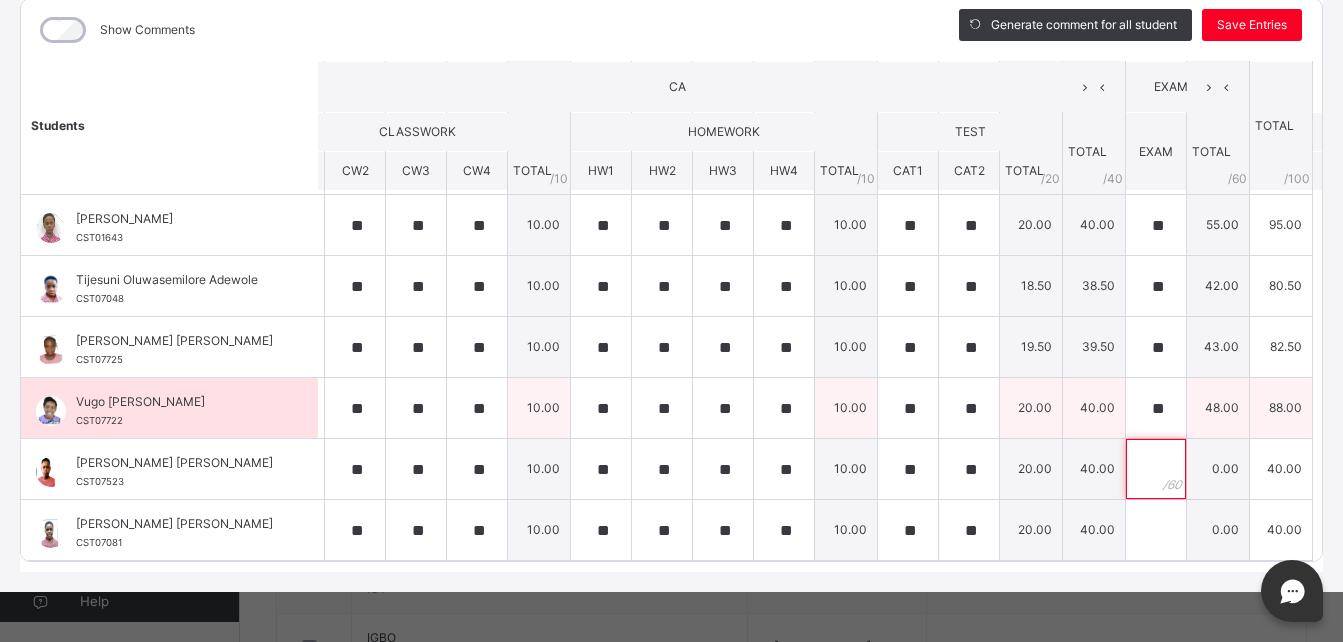 click at bounding box center [1156, 469] 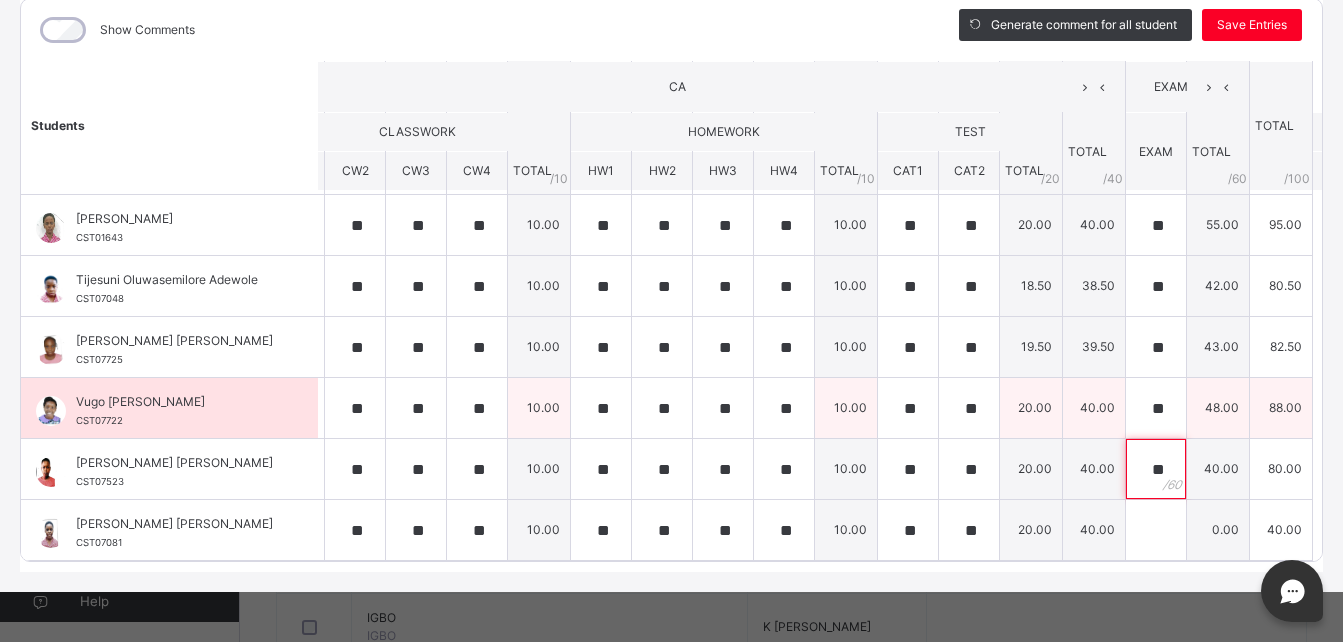 scroll, scrollTop: 784, scrollLeft: 0, axis: vertical 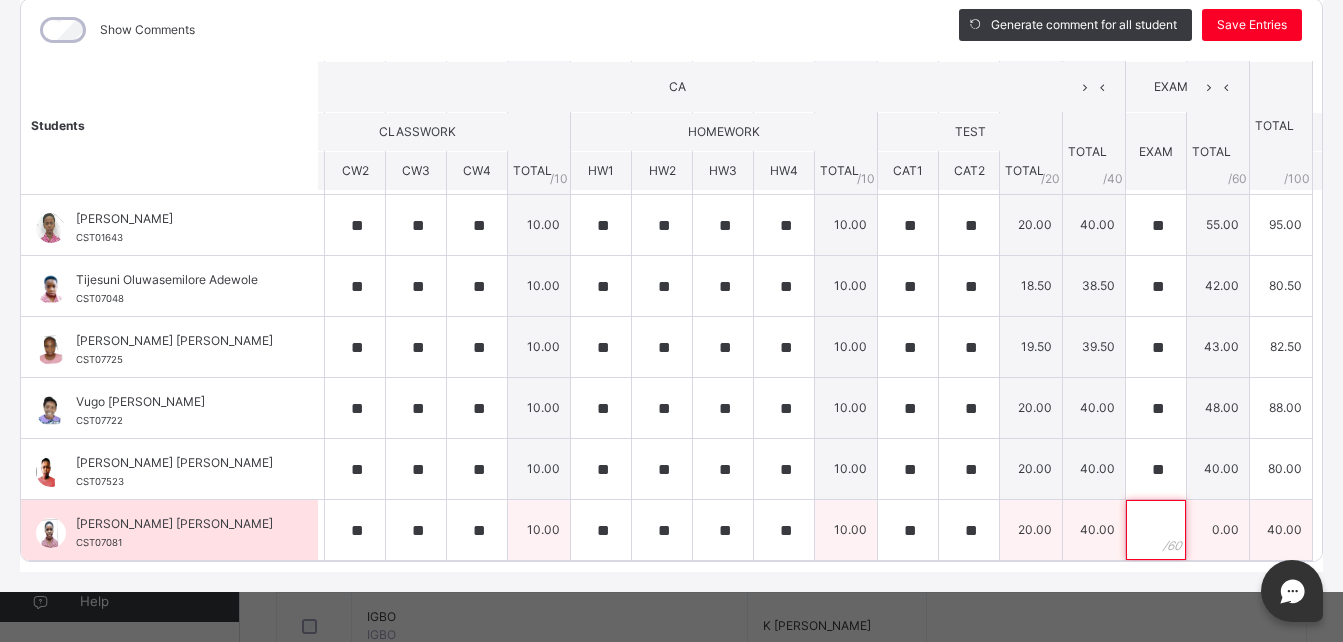 click at bounding box center (1156, 530) 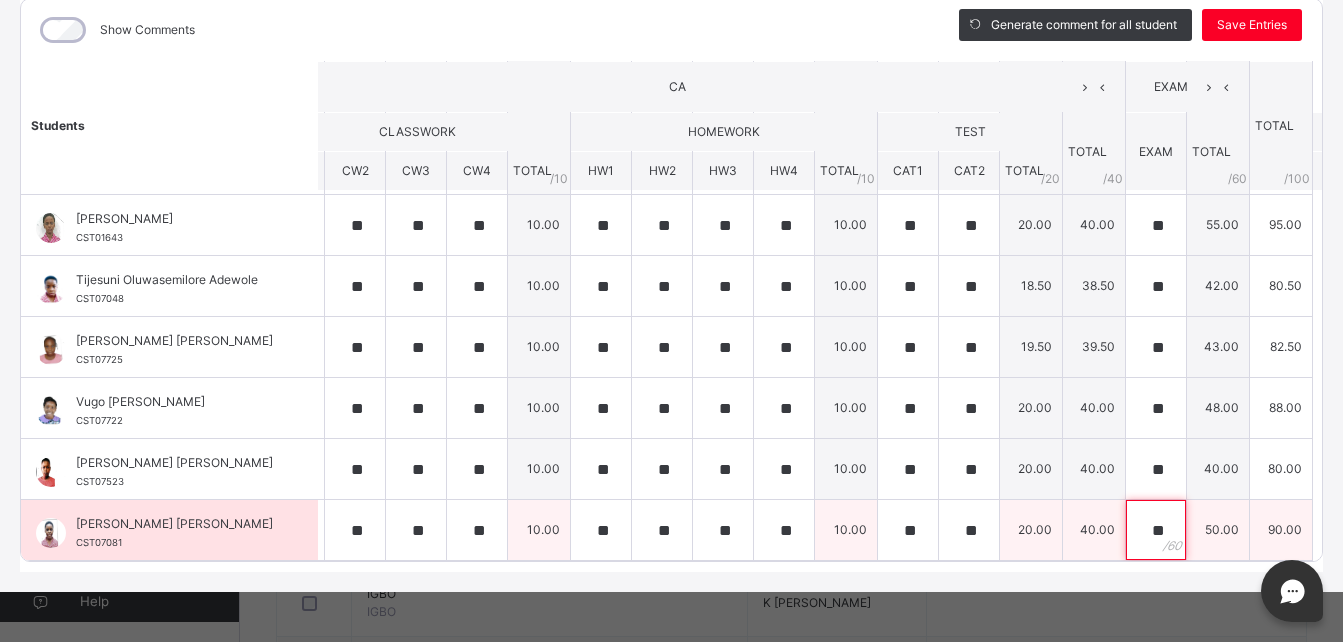 scroll, scrollTop: 808, scrollLeft: 0, axis: vertical 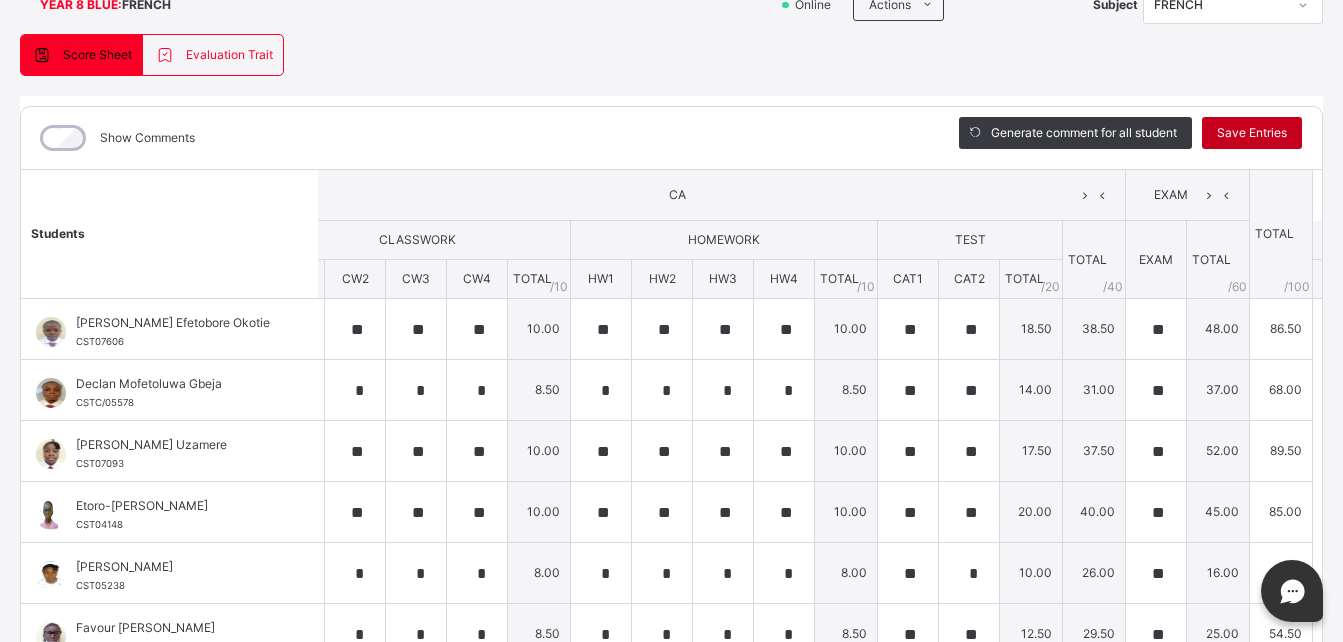 click on "Save Entries" at bounding box center (1252, 133) 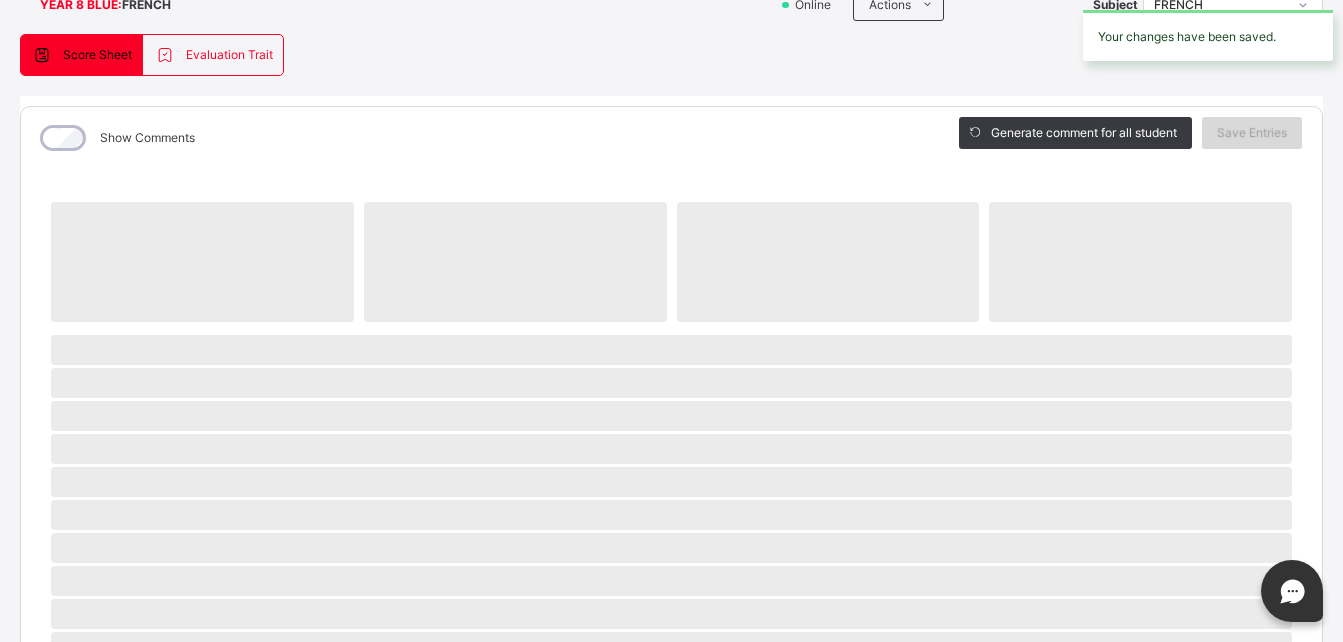 scroll, scrollTop: 161, scrollLeft: 0, axis: vertical 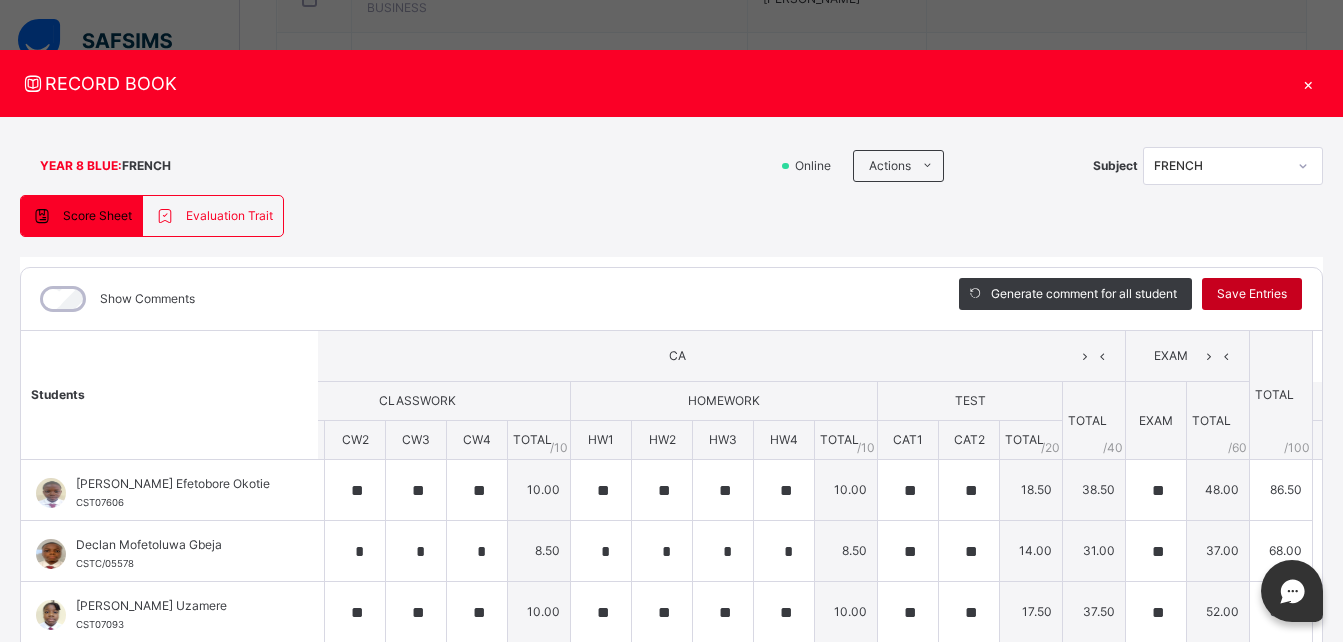 click on "Save Entries" at bounding box center (1252, 294) 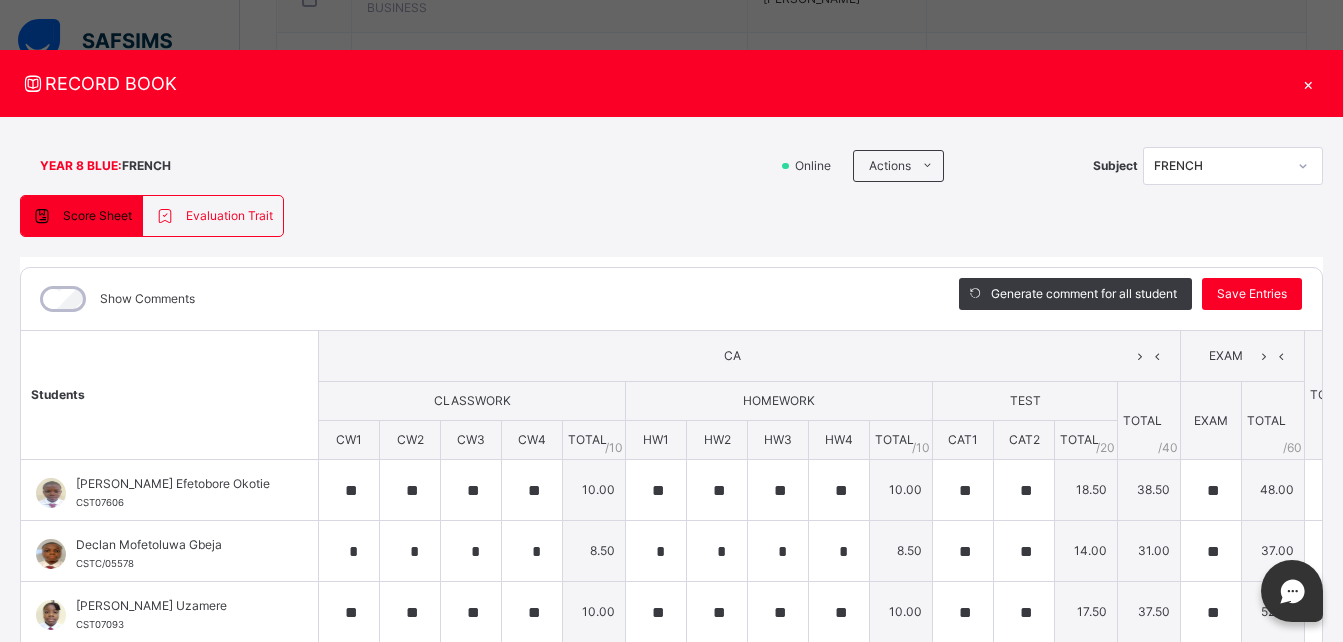 scroll, scrollTop: 0, scrollLeft: 0, axis: both 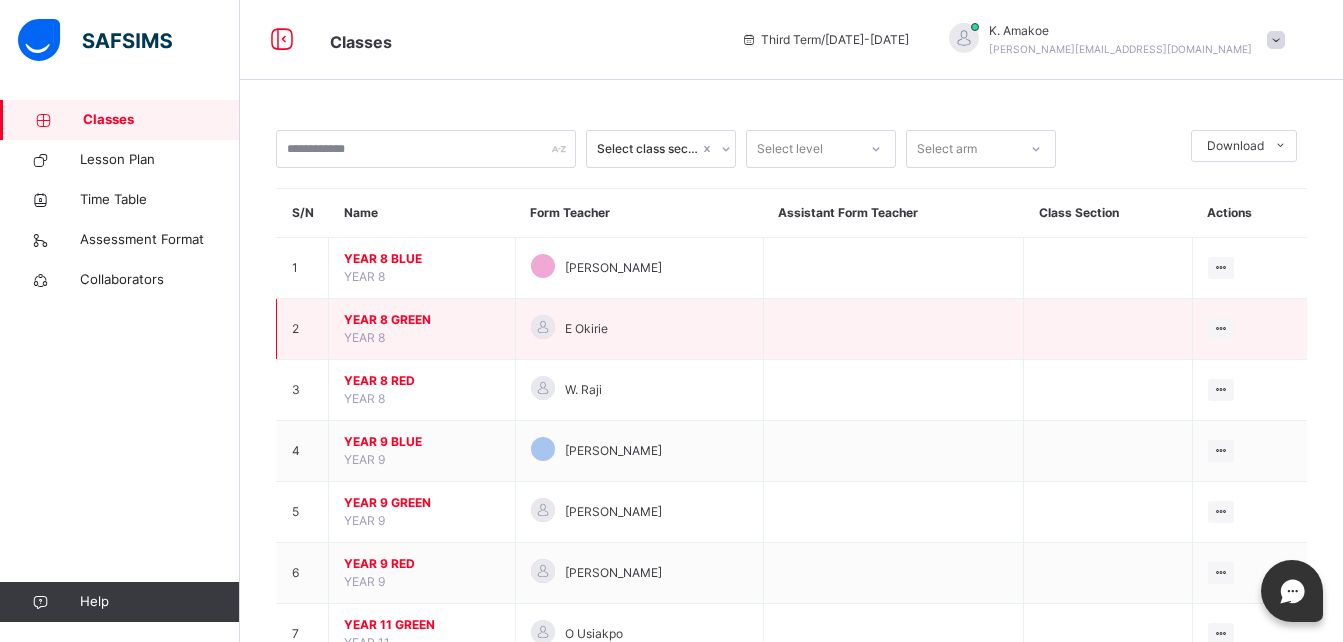 click on "YEAR 8   GREEN" at bounding box center (422, 320) 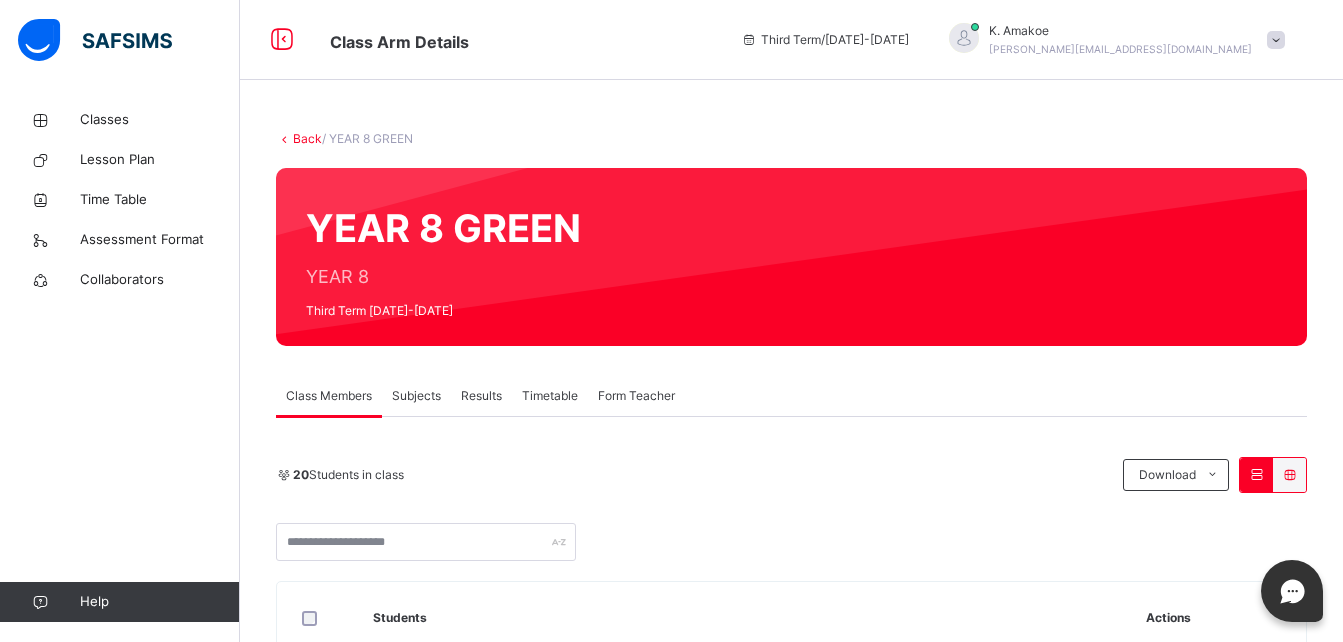 click on "Subjects" at bounding box center (416, 396) 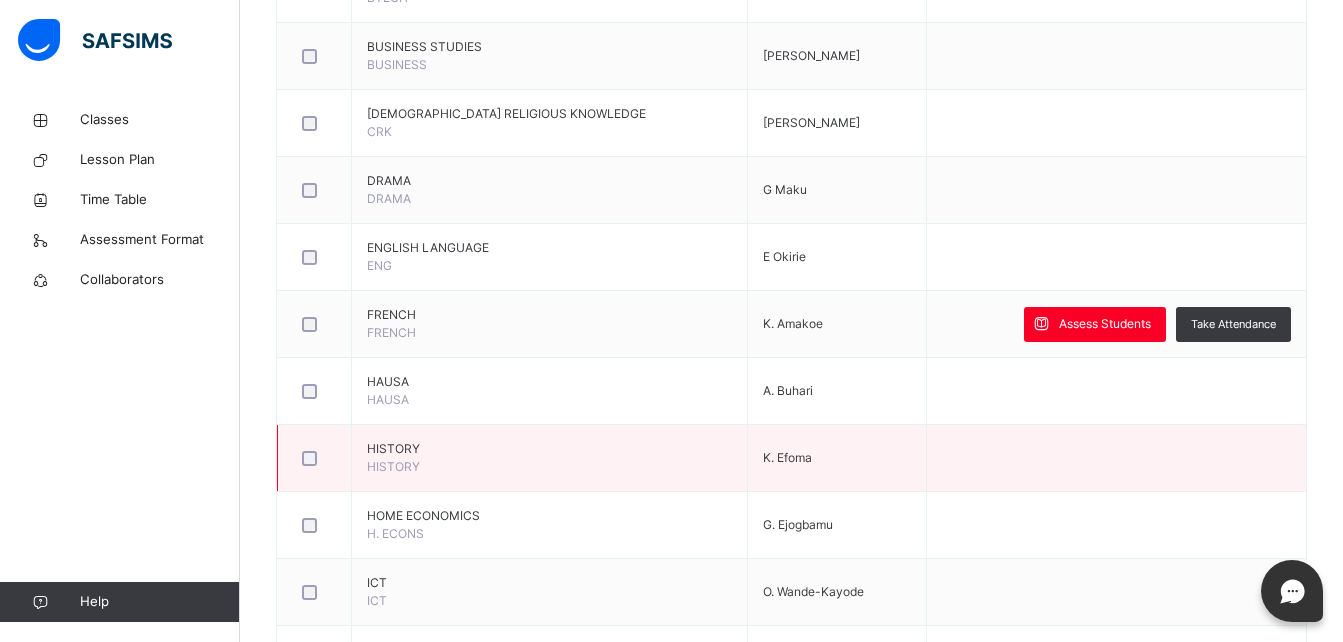 scroll, scrollTop: 752, scrollLeft: 0, axis: vertical 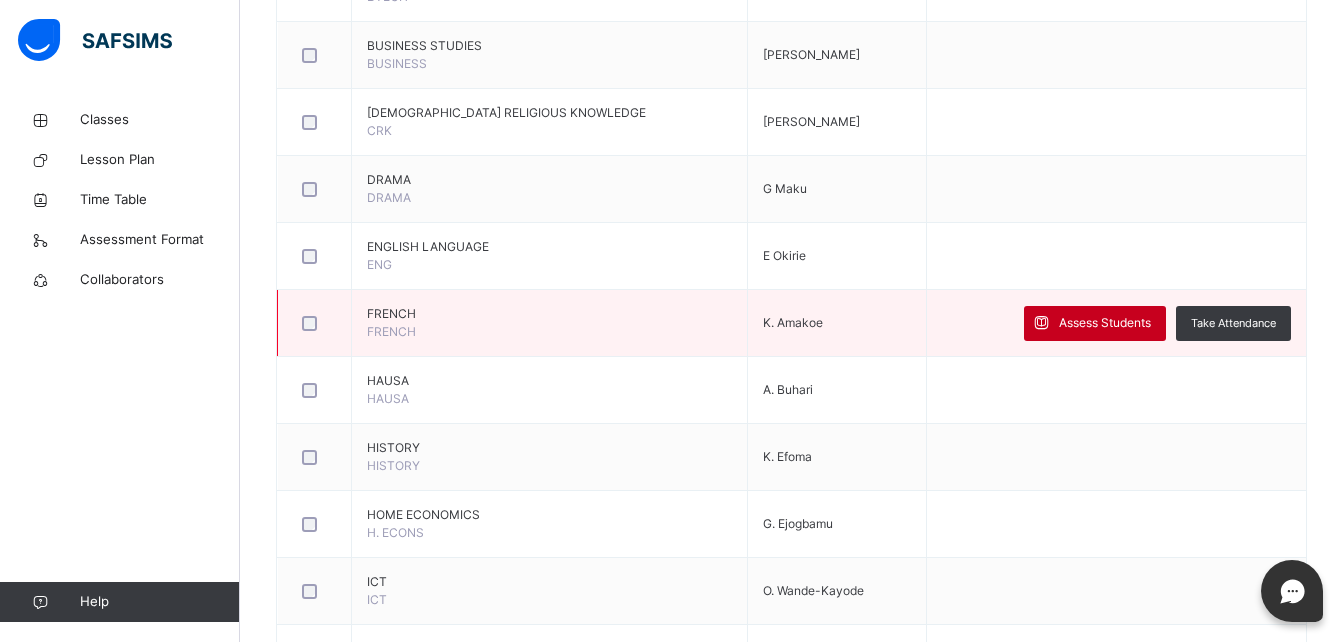 click on "Assess Students" at bounding box center [1105, 323] 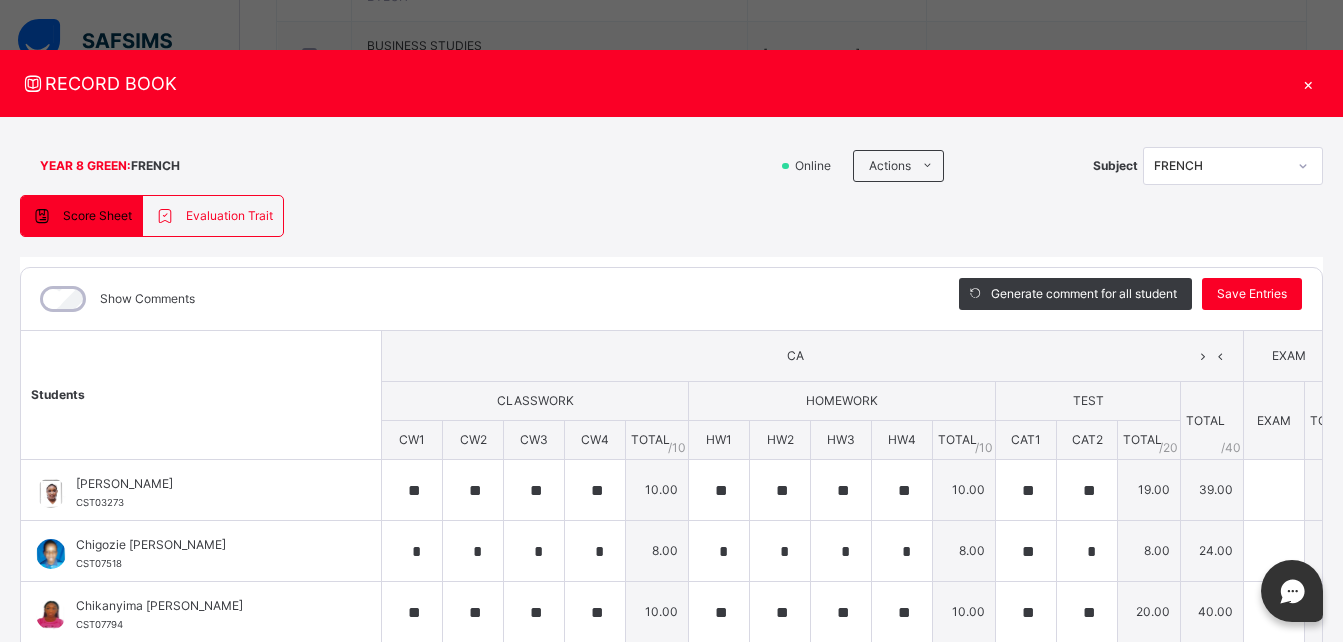 scroll, scrollTop: 0, scrollLeft: 73, axis: horizontal 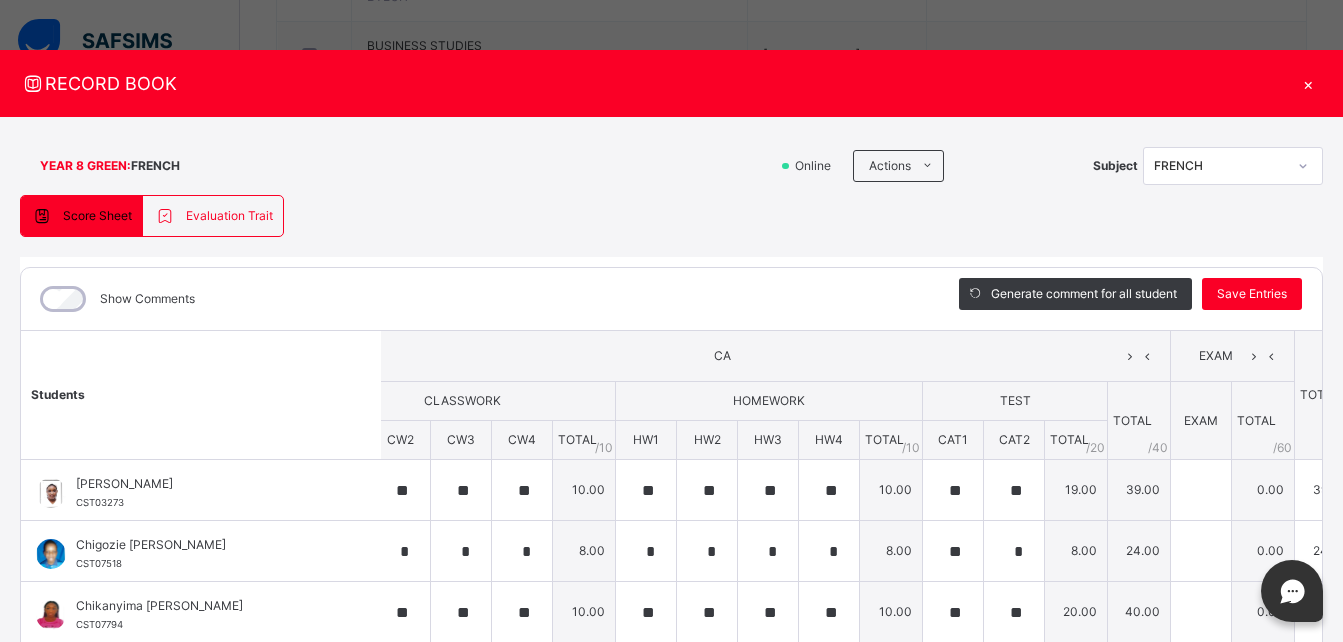 click on "EXAM" at bounding box center (1201, 421) 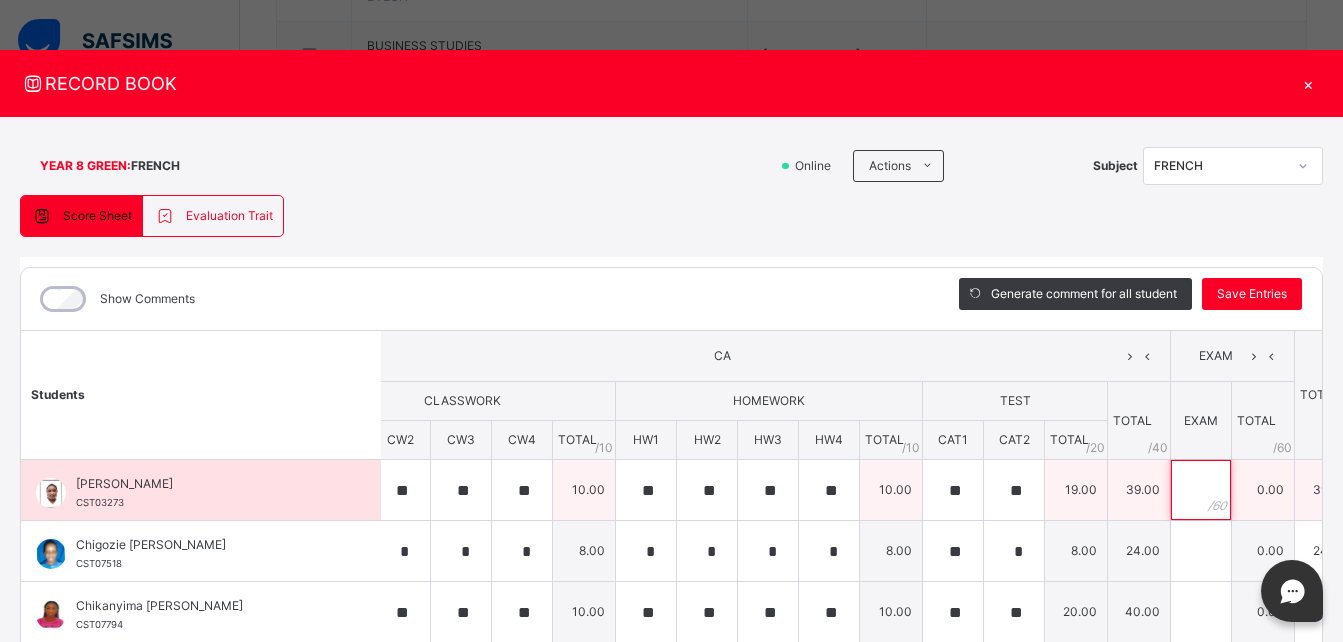 click at bounding box center [1201, 490] 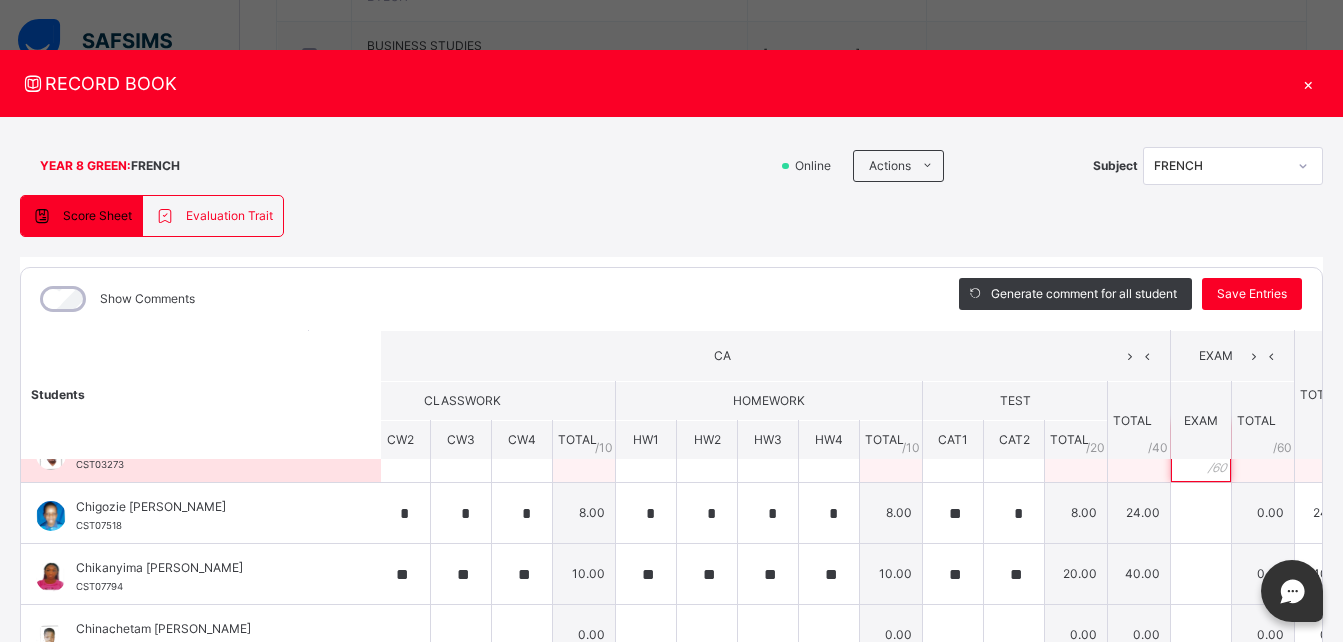 scroll, scrollTop: 43, scrollLeft: 73, axis: both 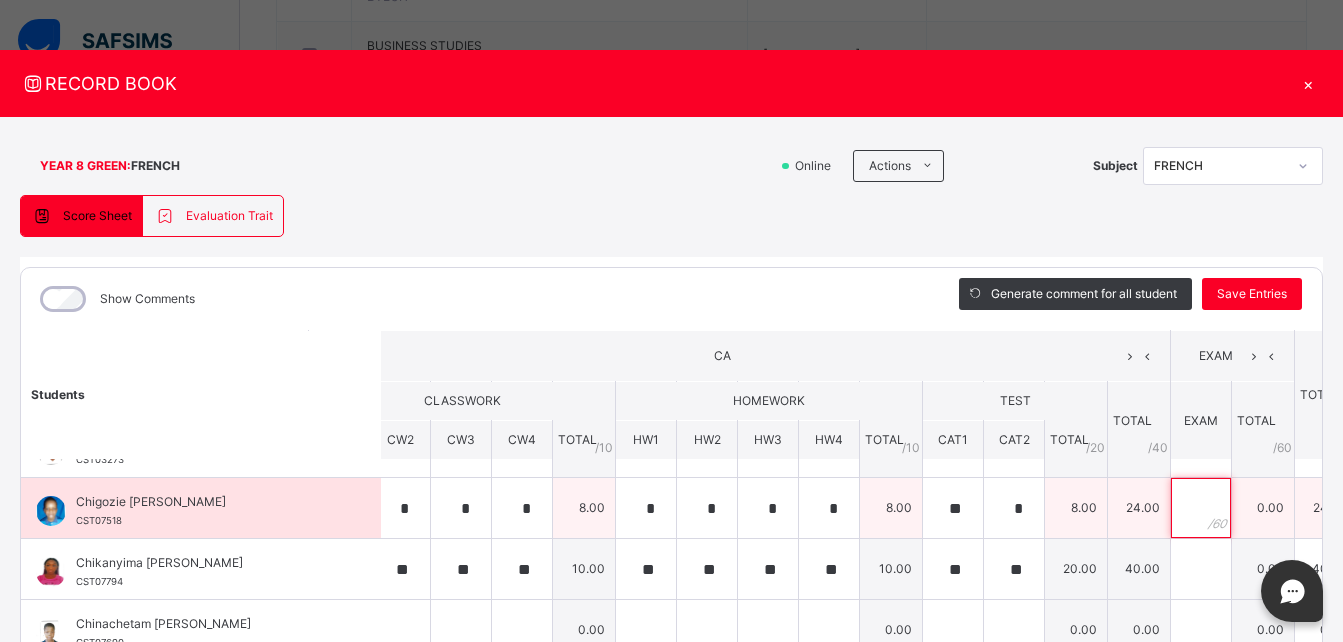 click at bounding box center (1201, 508) 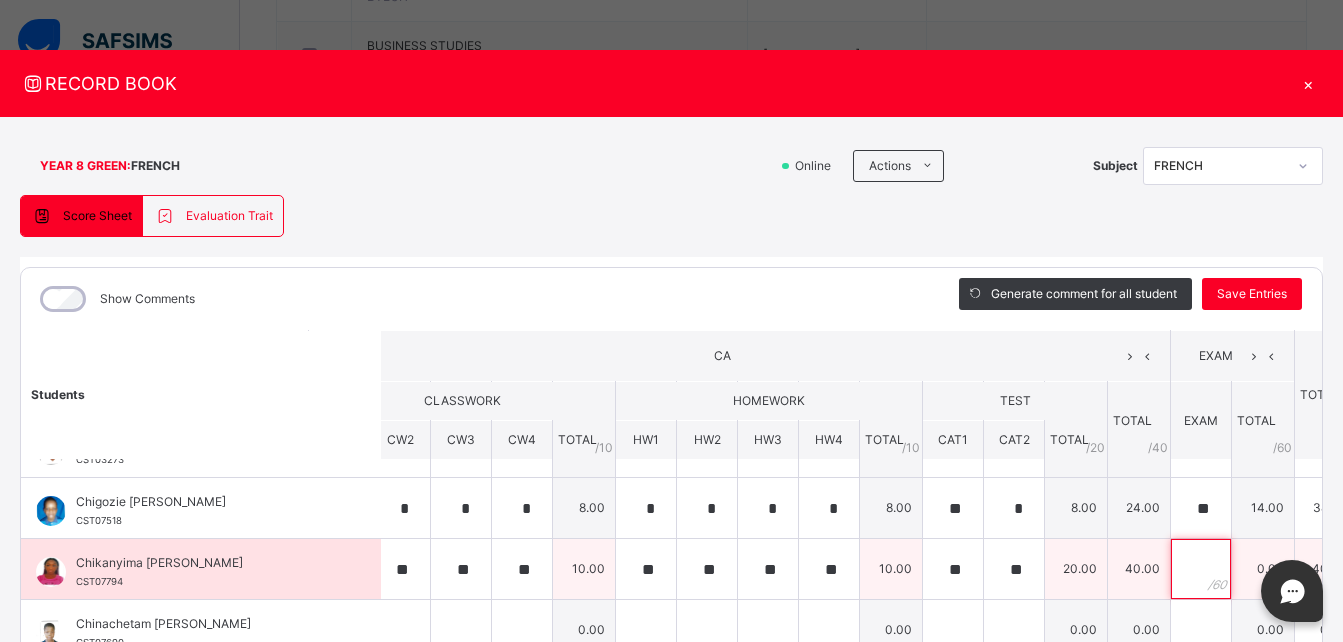click at bounding box center [1201, 569] 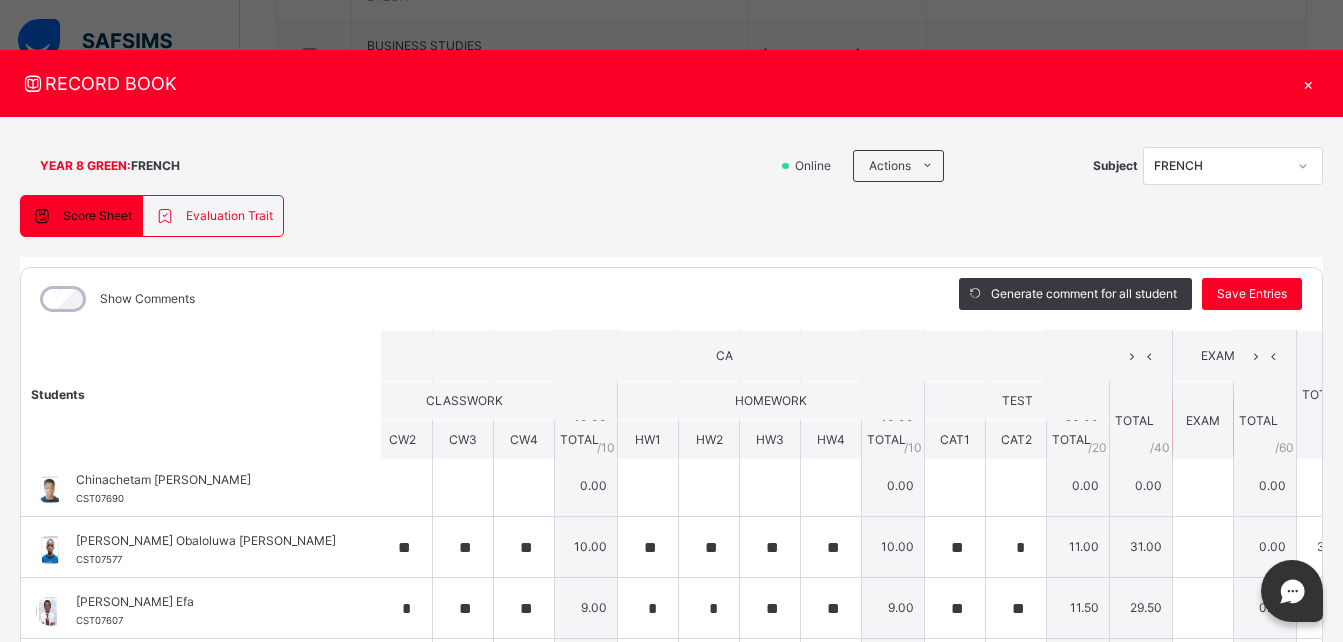 scroll, scrollTop: 188, scrollLeft: 71, axis: both 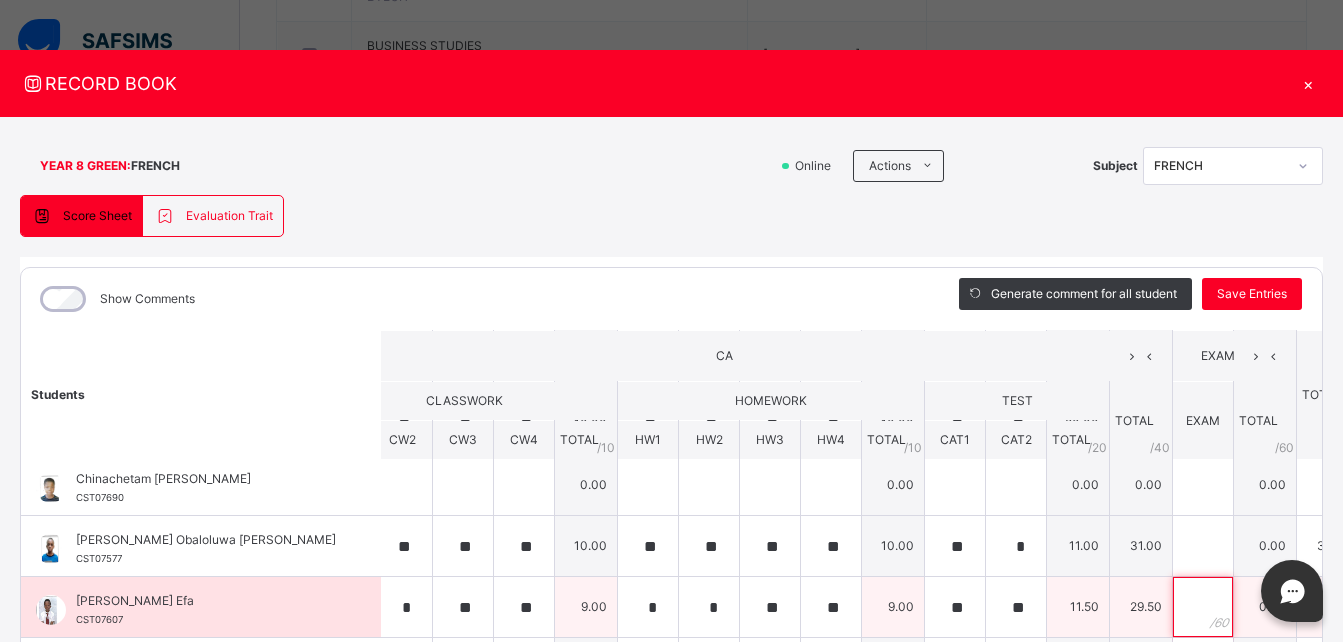 click at bounding box center [1203, 607] 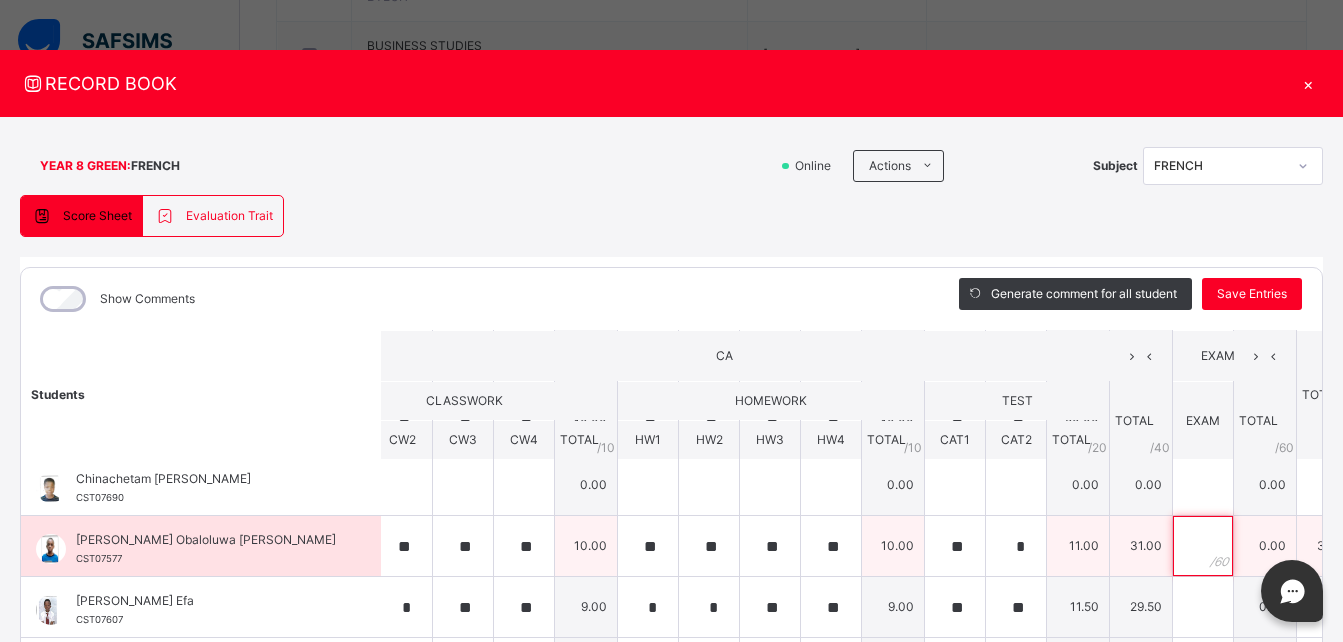 click at bounding box center [1203, 546] 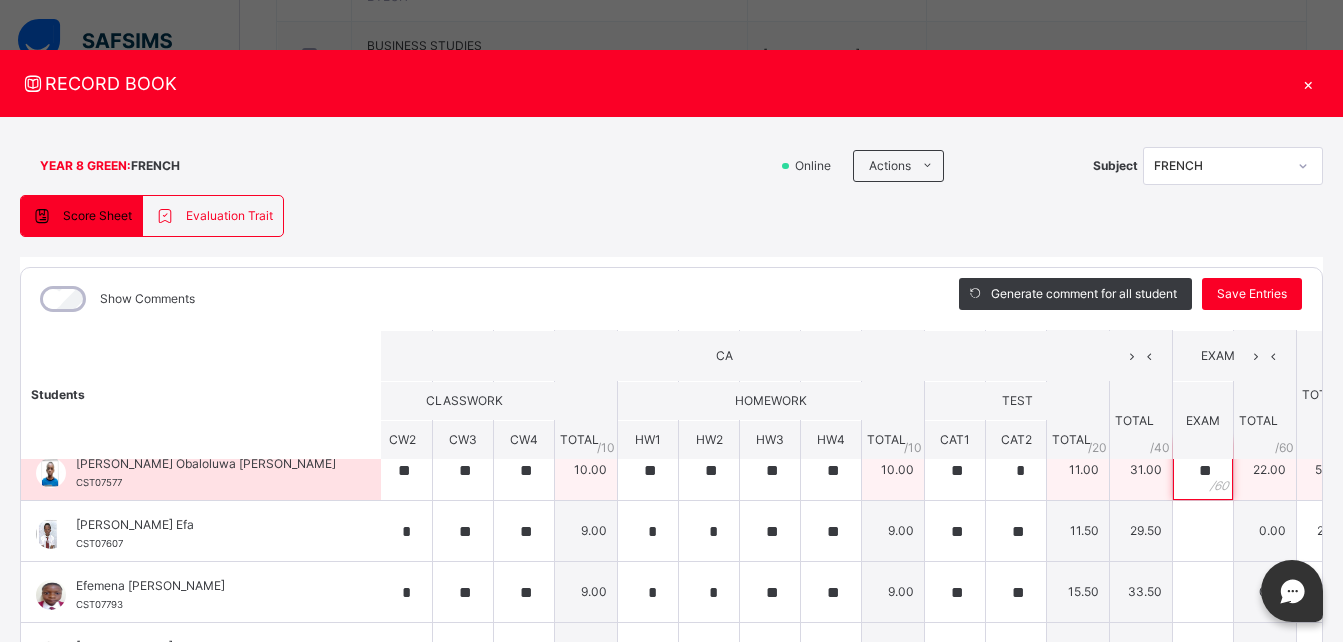 scroll, scrollTop: 266, scrollLeft: 71, axis: both 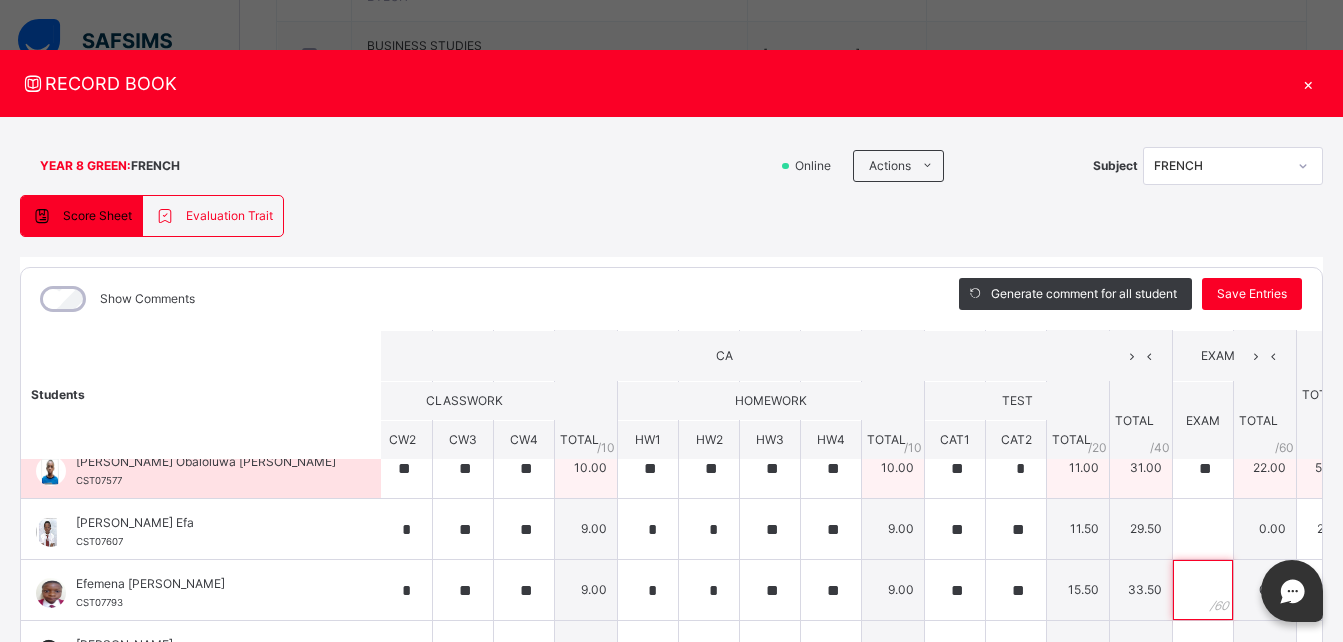 click at bounding box center (1203, 590) 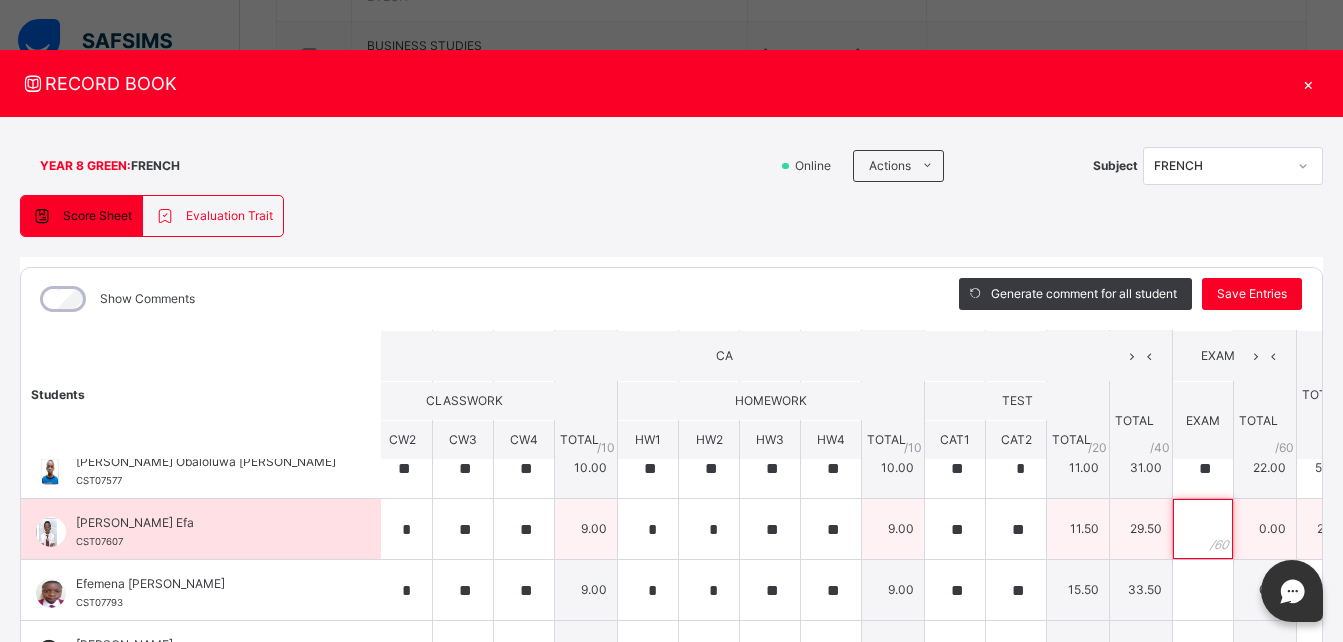 click at bounding box center [1203, 529] 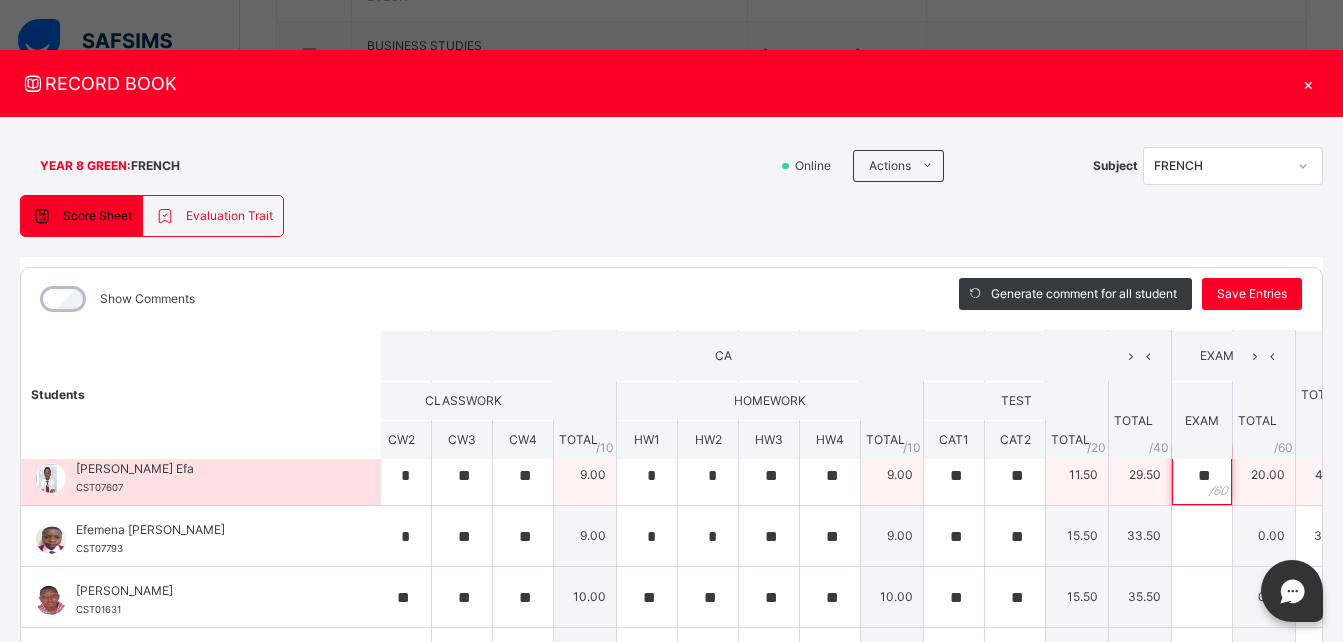 scroll, scrollTop: 323, scrollLeft: 73, axis: both 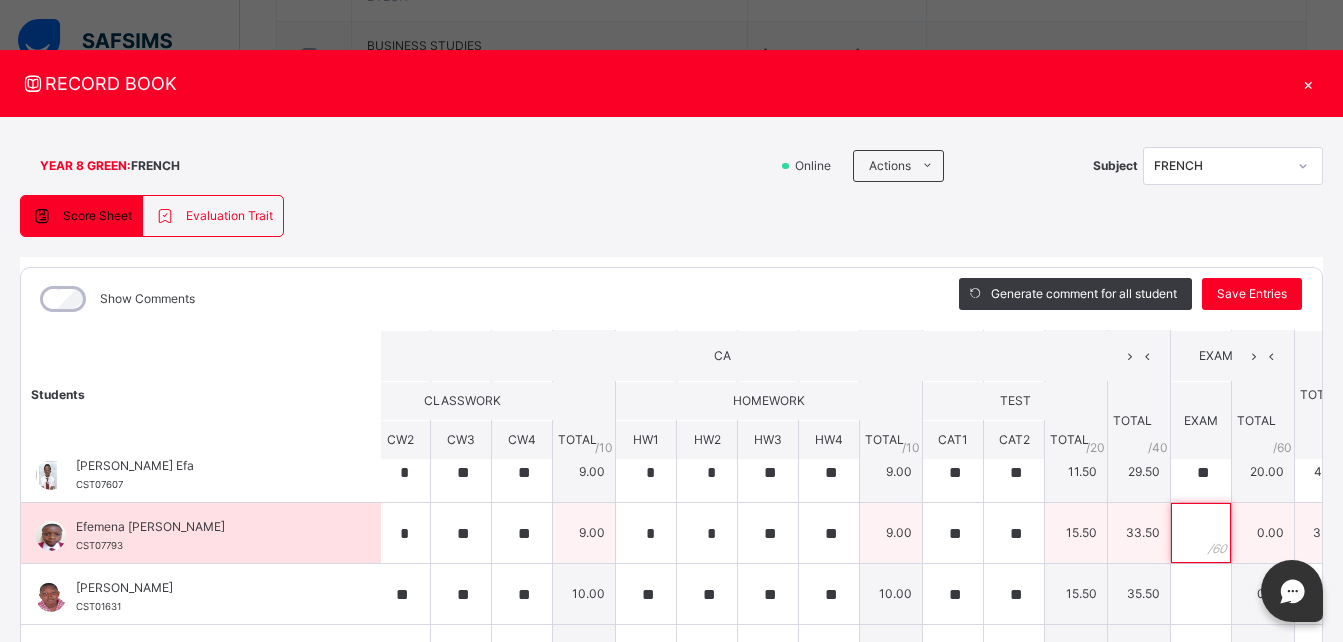 click at bounding box center (1201, 533) 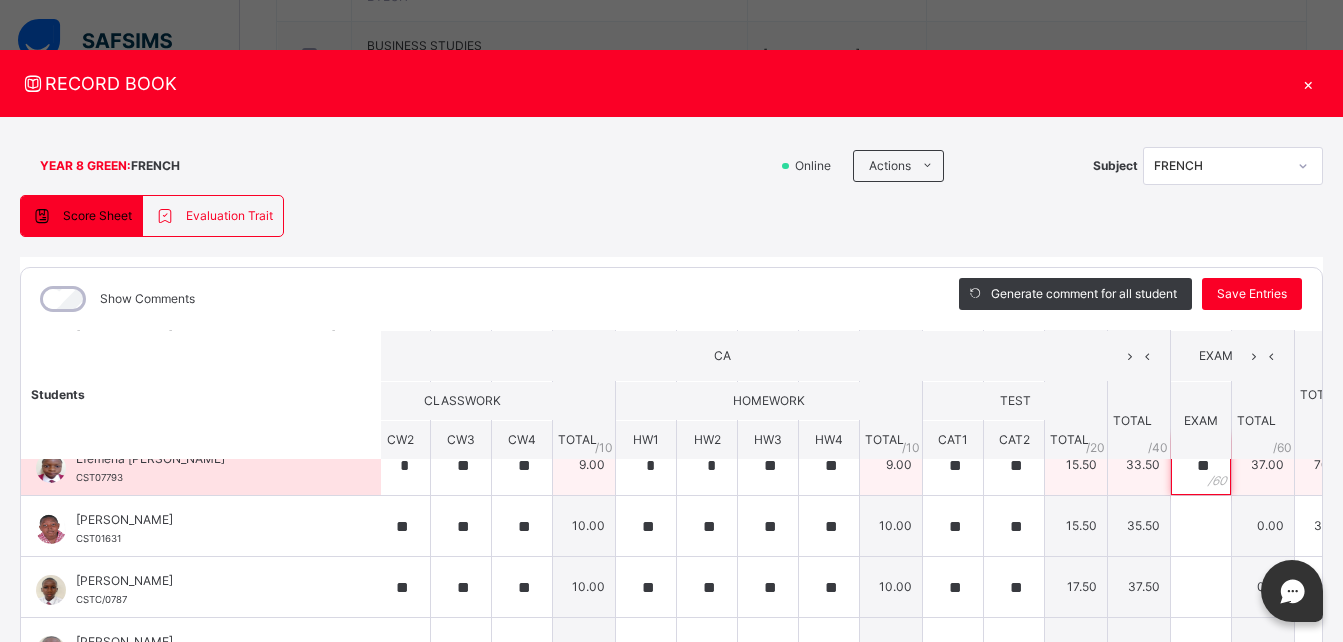 scroll, scrollTop: 392, scrollLeft: 73, axis: both 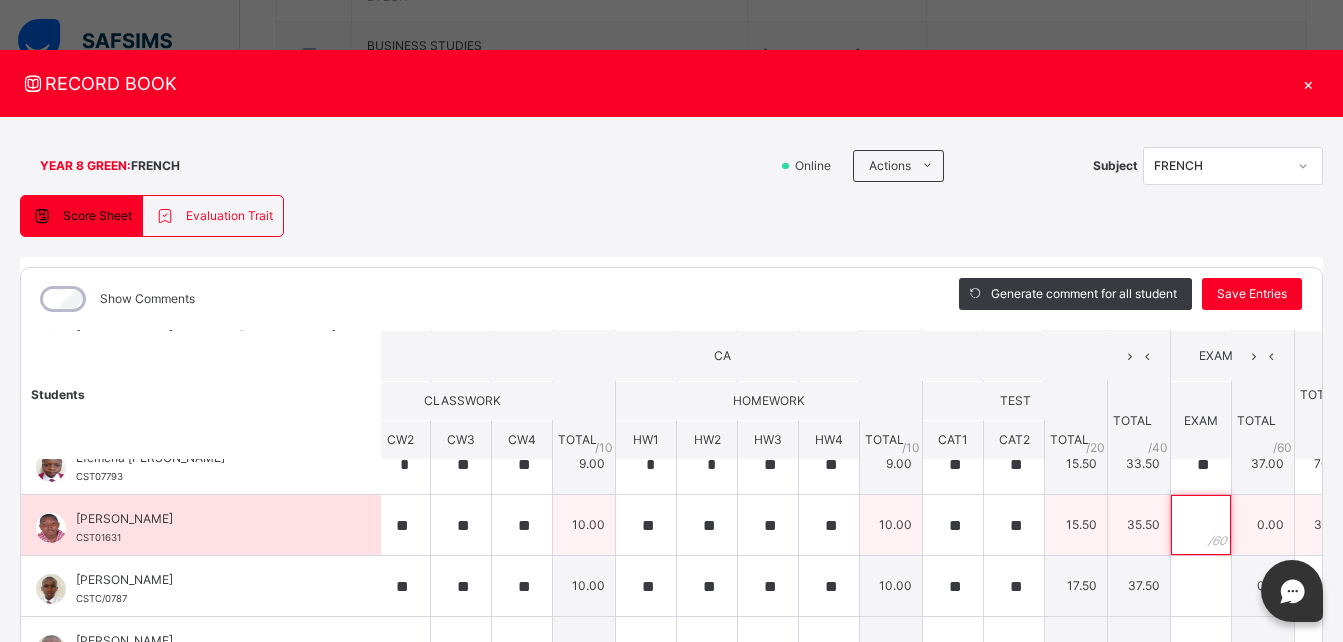 click at bounding box center [1201, 525] 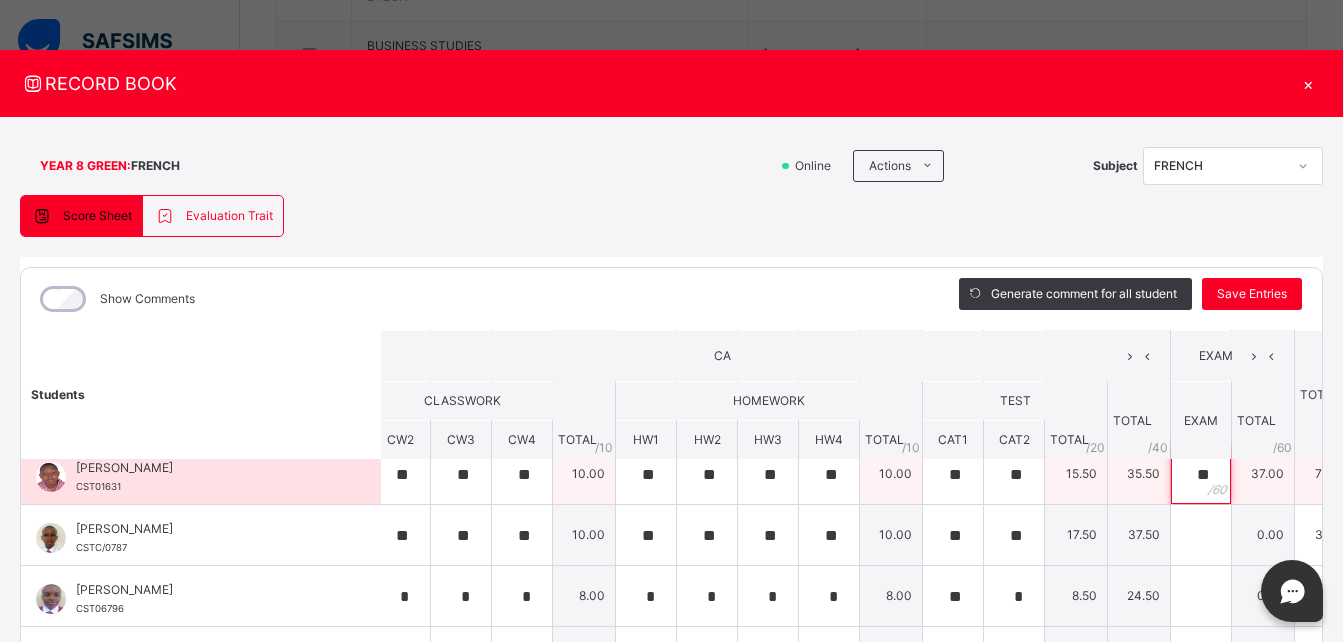scroll, scrollTop: 444, scrollLeft: 73, axis: both 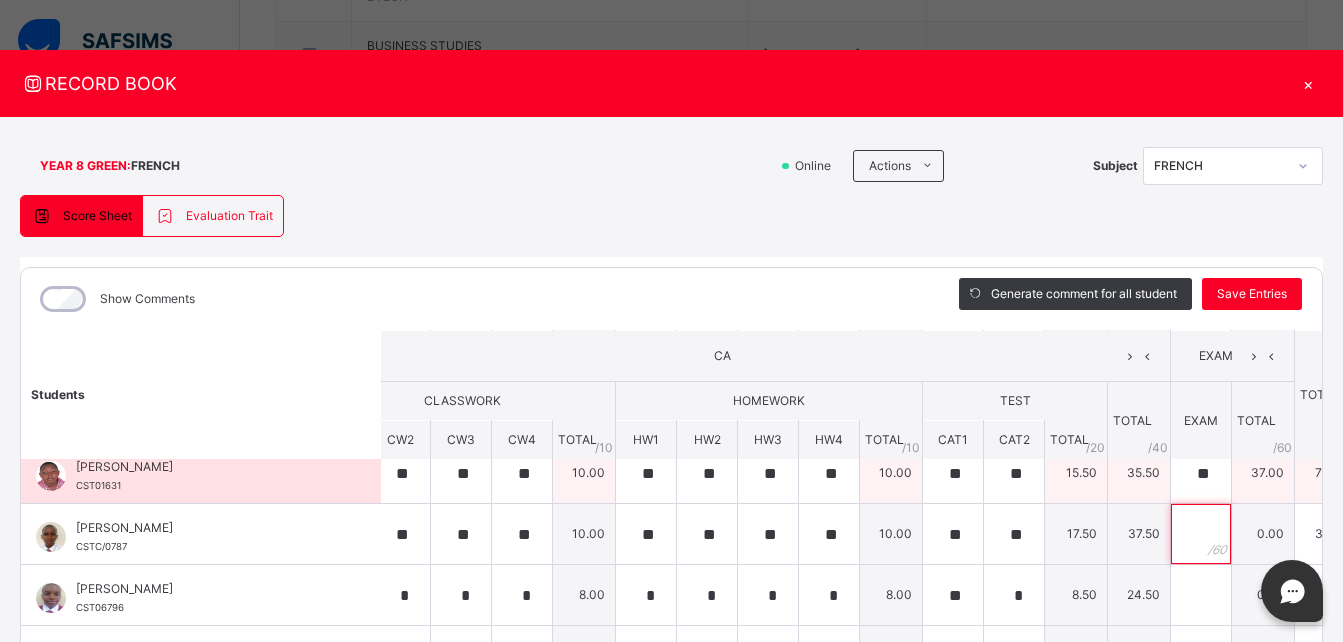 click at bounding box center (1201, 534) 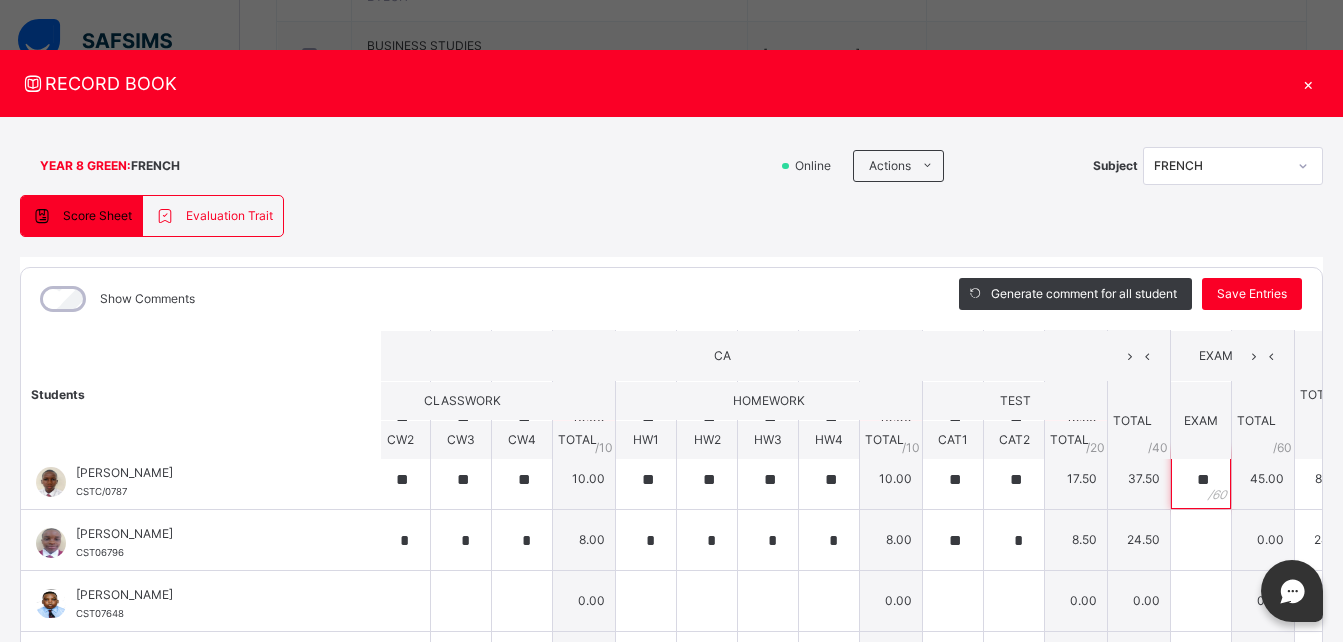 scroll, scrollTop: 500, scrollLeft: 73, axis: both 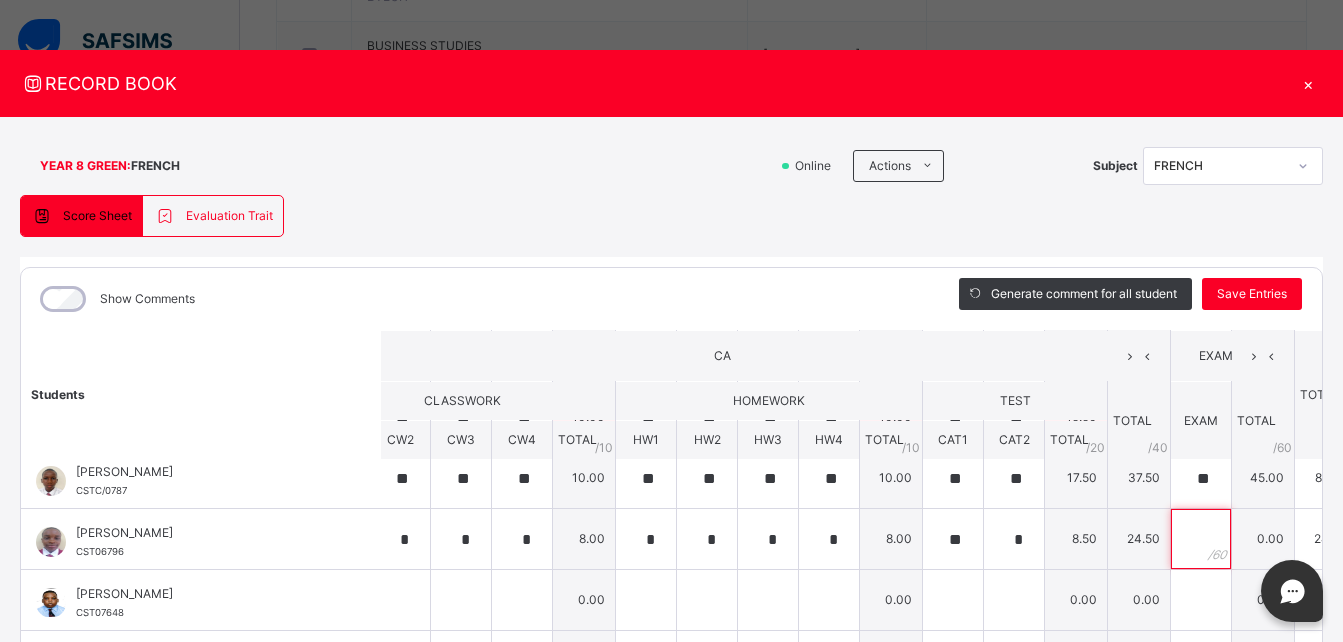 click at bounding box center (1201, 539) 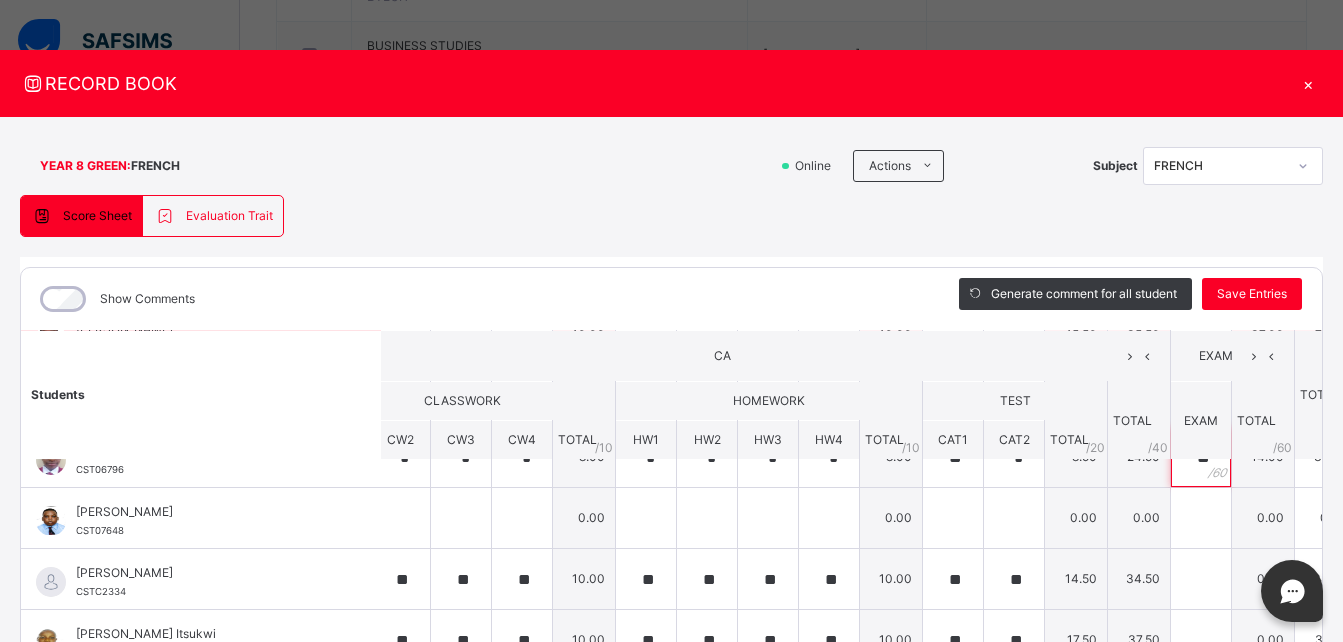 scroll, scrollTop: 581, scrollLeft: 73, axis: both 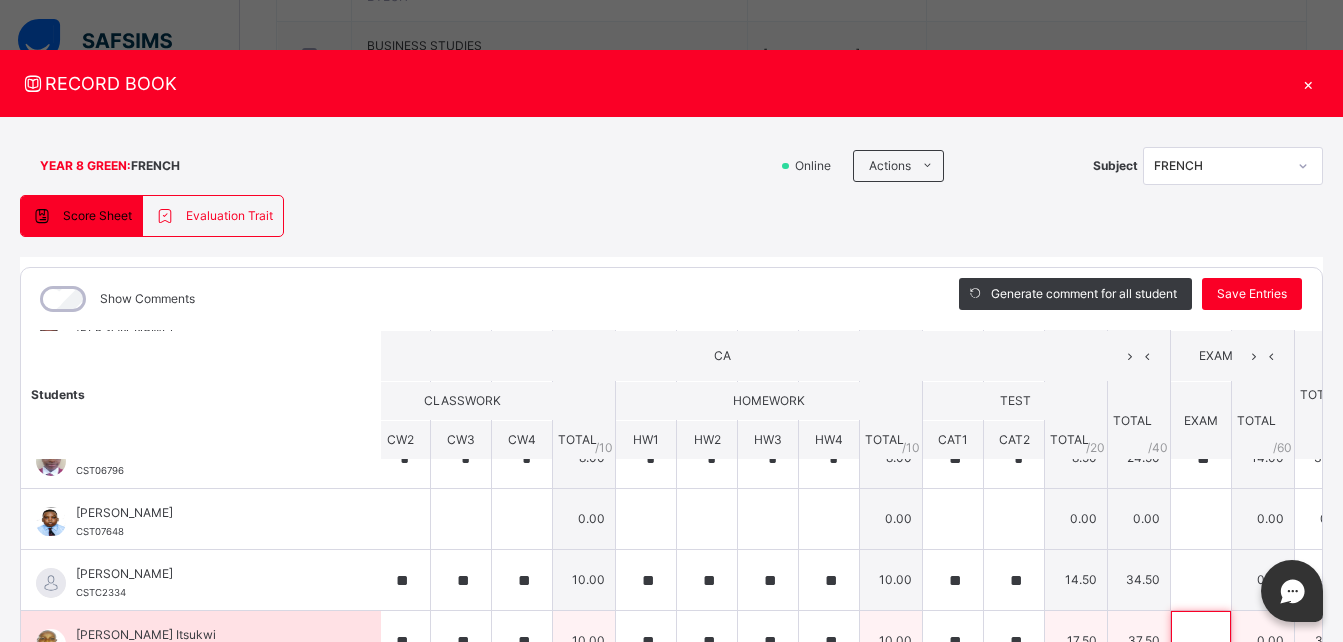 click at bounding box center [1201, 641] 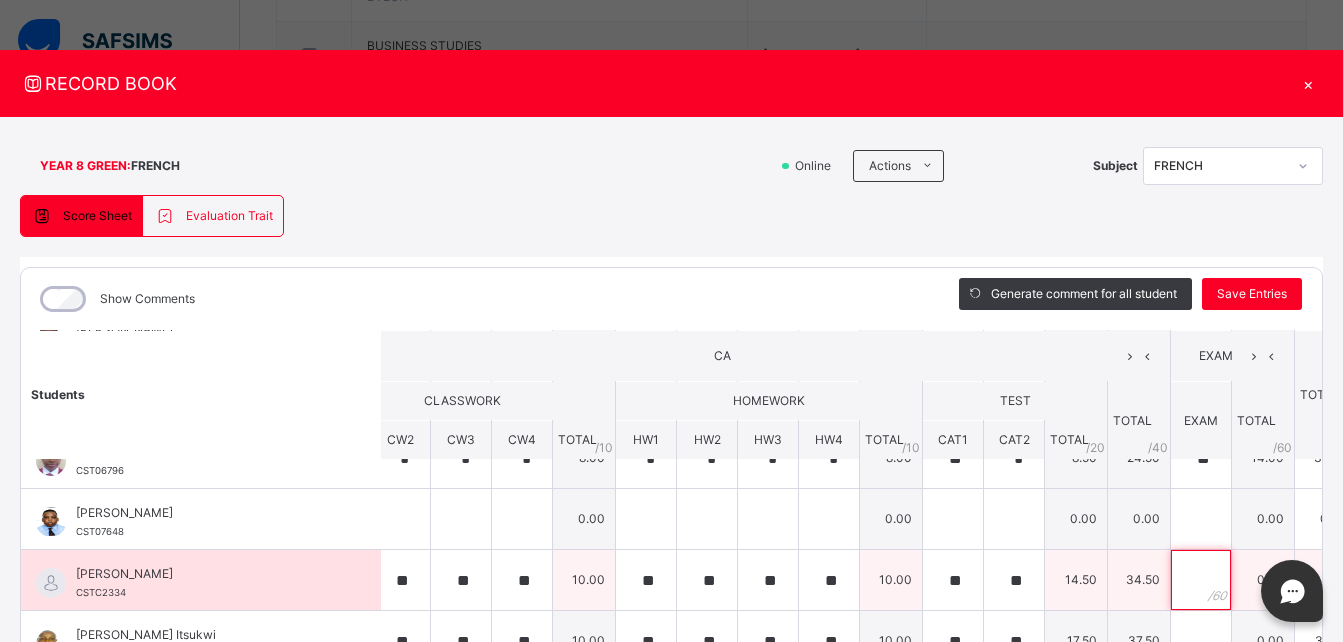 click at bounding box center (1201, 580) 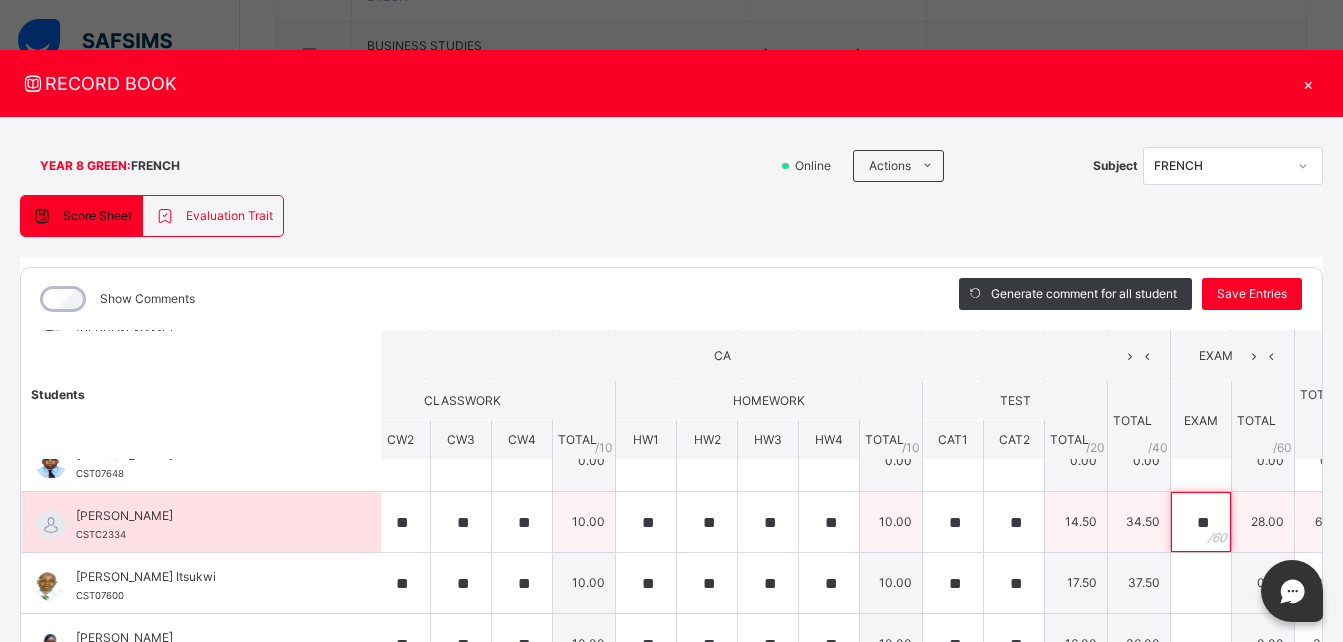 scroll, scrollTop: 640, scrollLeft: 73, axis: both 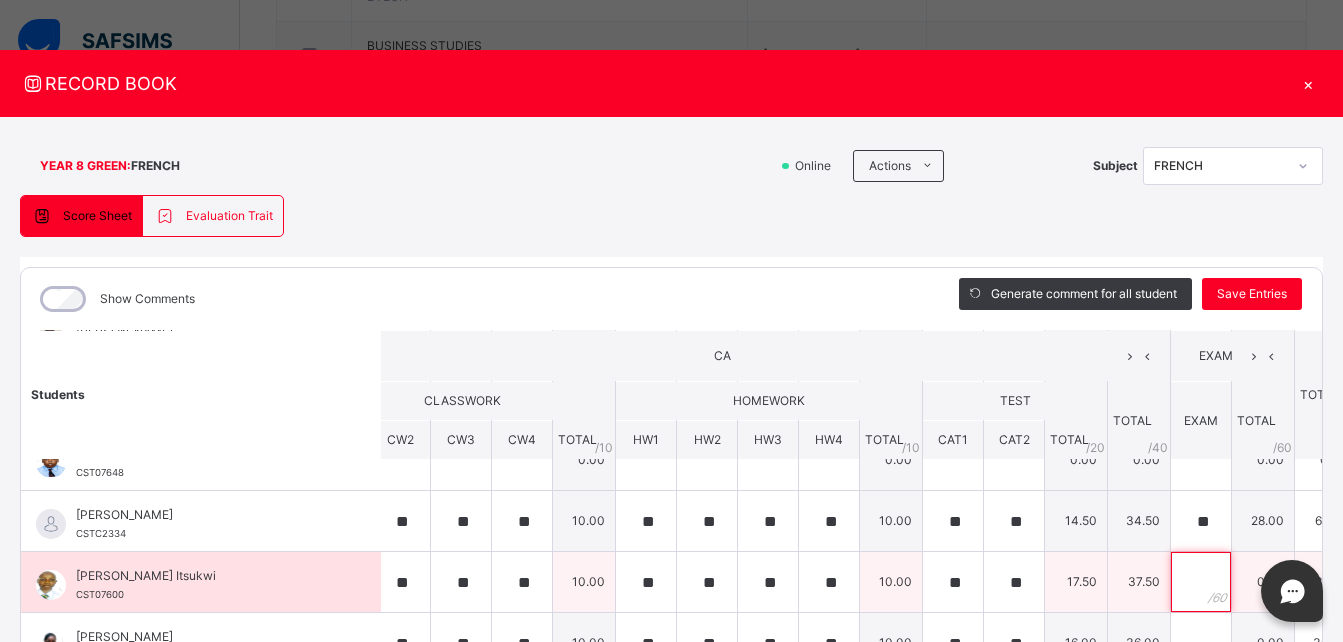 click at bounding box center (1201, 582) 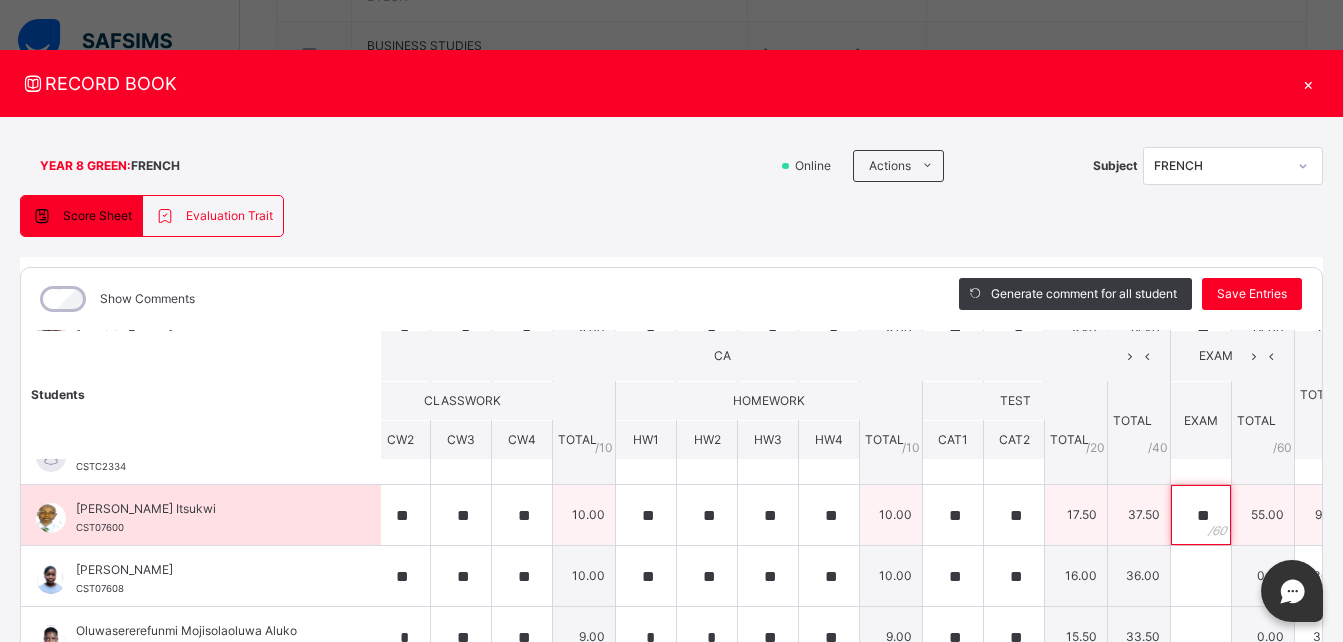 scroll, scrollTop: 708, scrollLeft: 73, axis: both 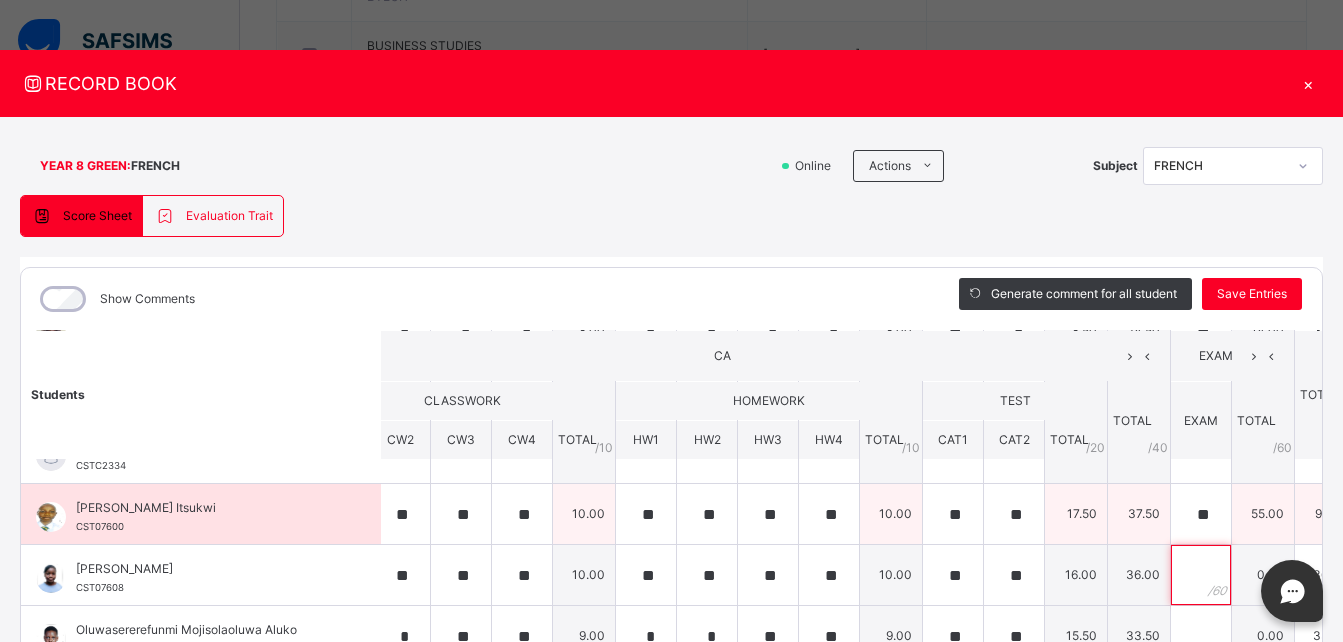 click at bounding box center [1201, 575] 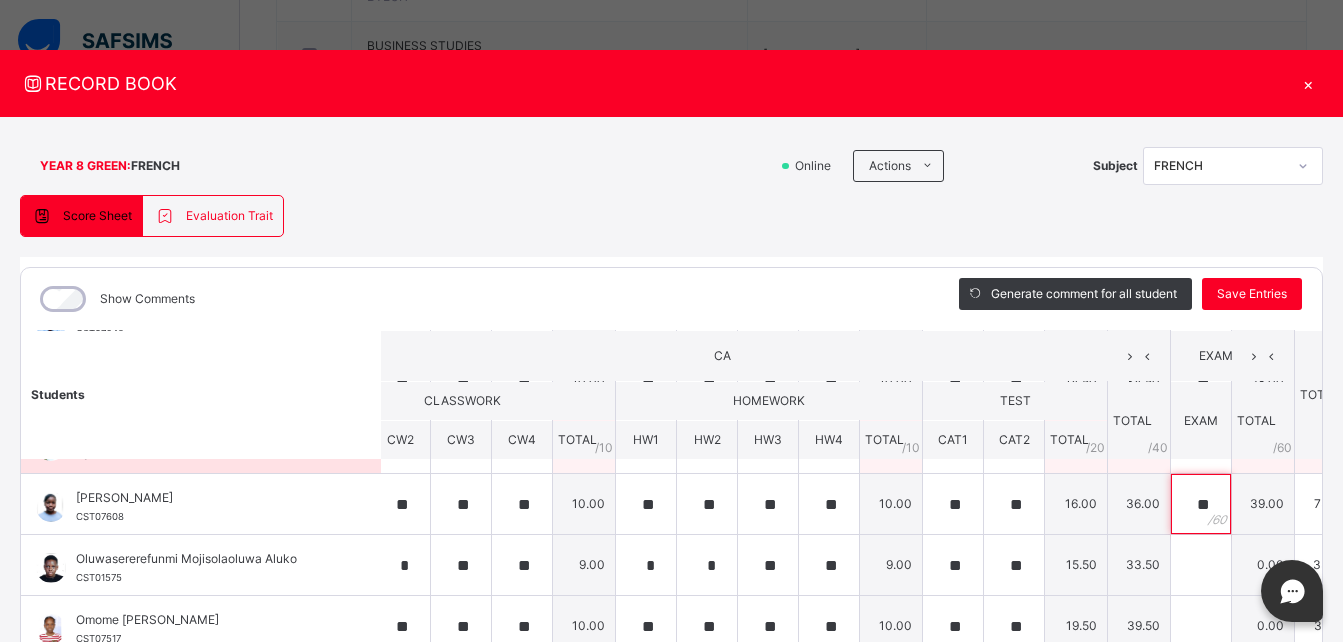 scroll, scrollTop: 780, scrollLeft: 73, axis: both 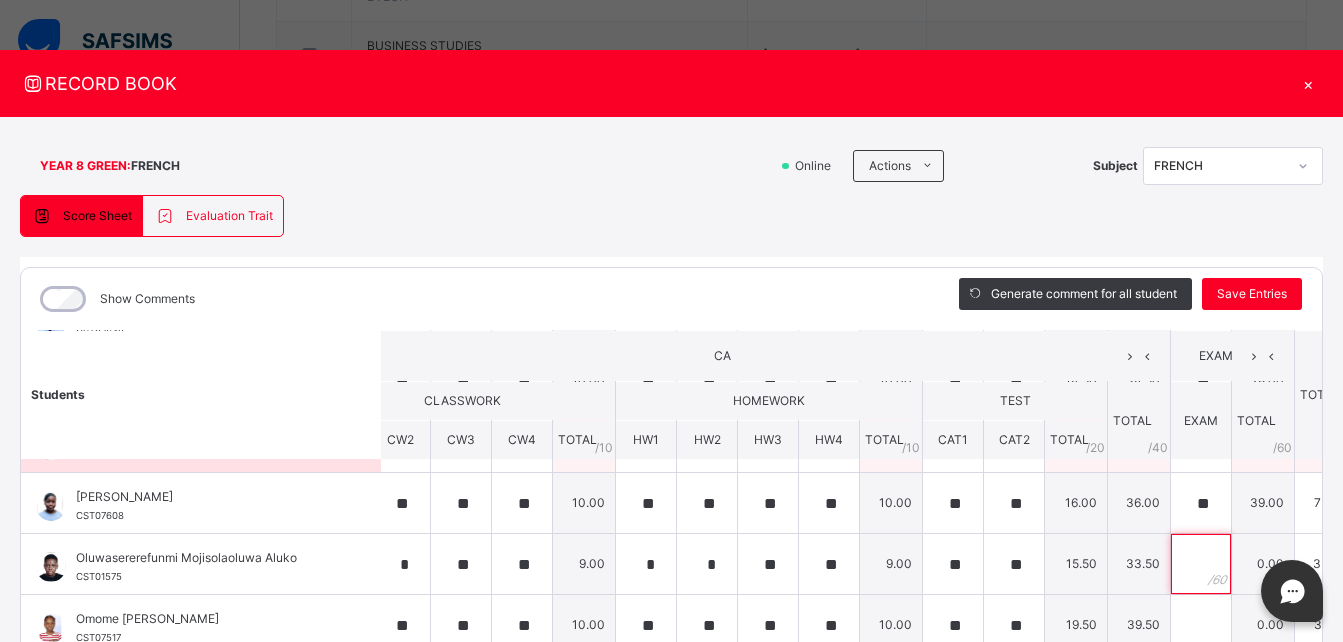 click at bounding box center (1201, 564) 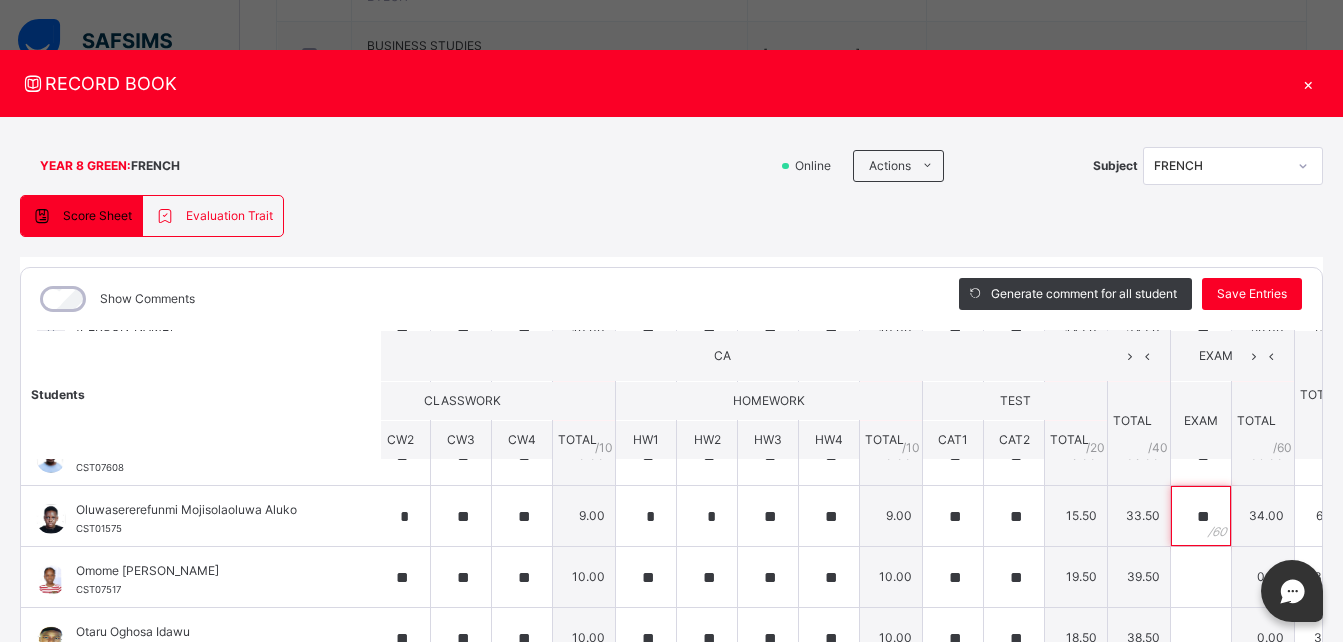 scroll, scrollTop: 834, scrollLeft: 73, axis: both 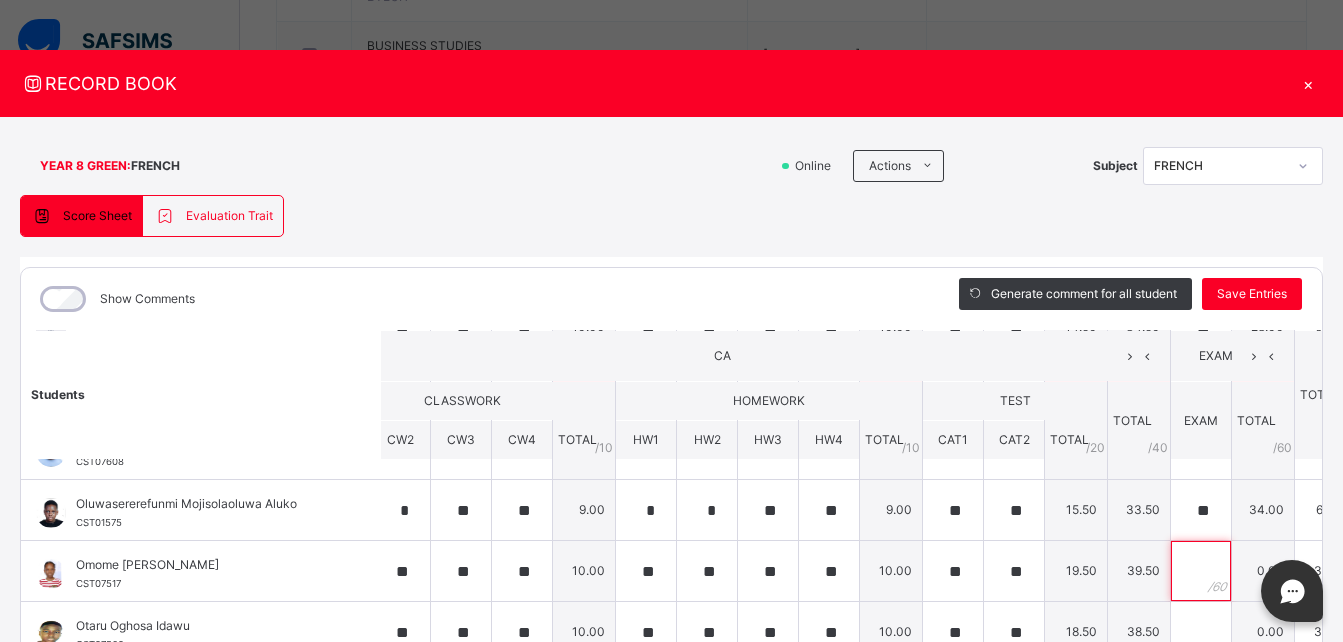 click at bounding box center (1201, 571) 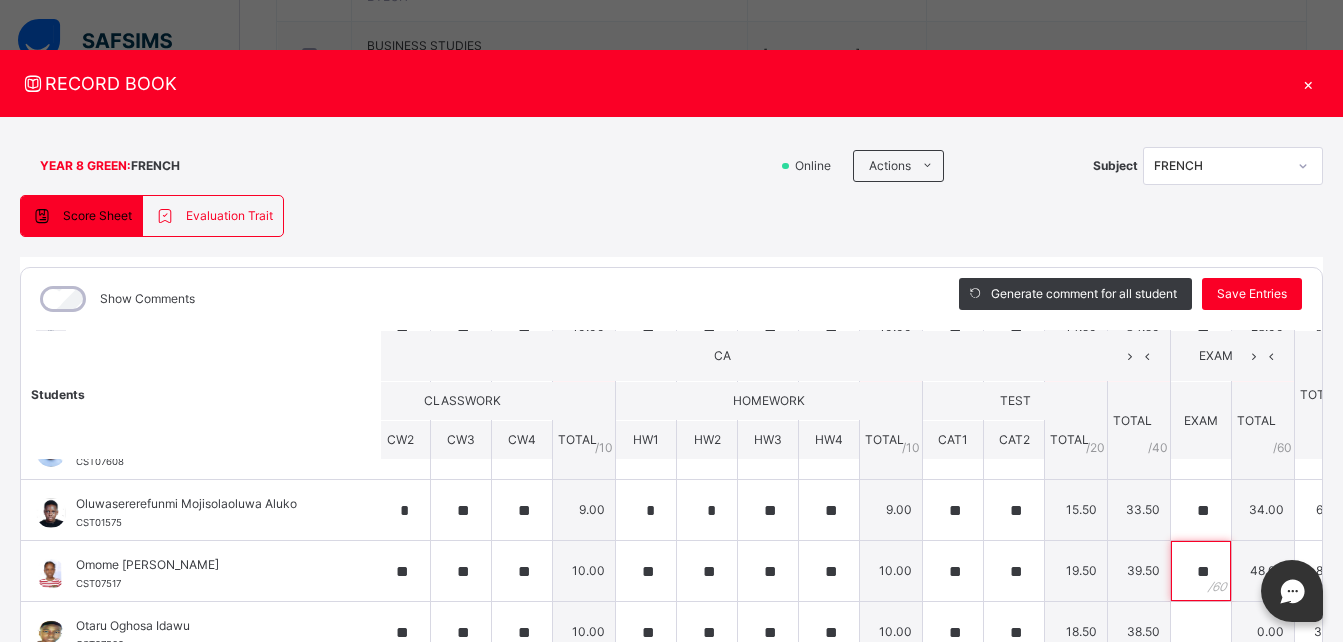 scroll, scrollTop: 865, scrollLeft: 73, axis: both 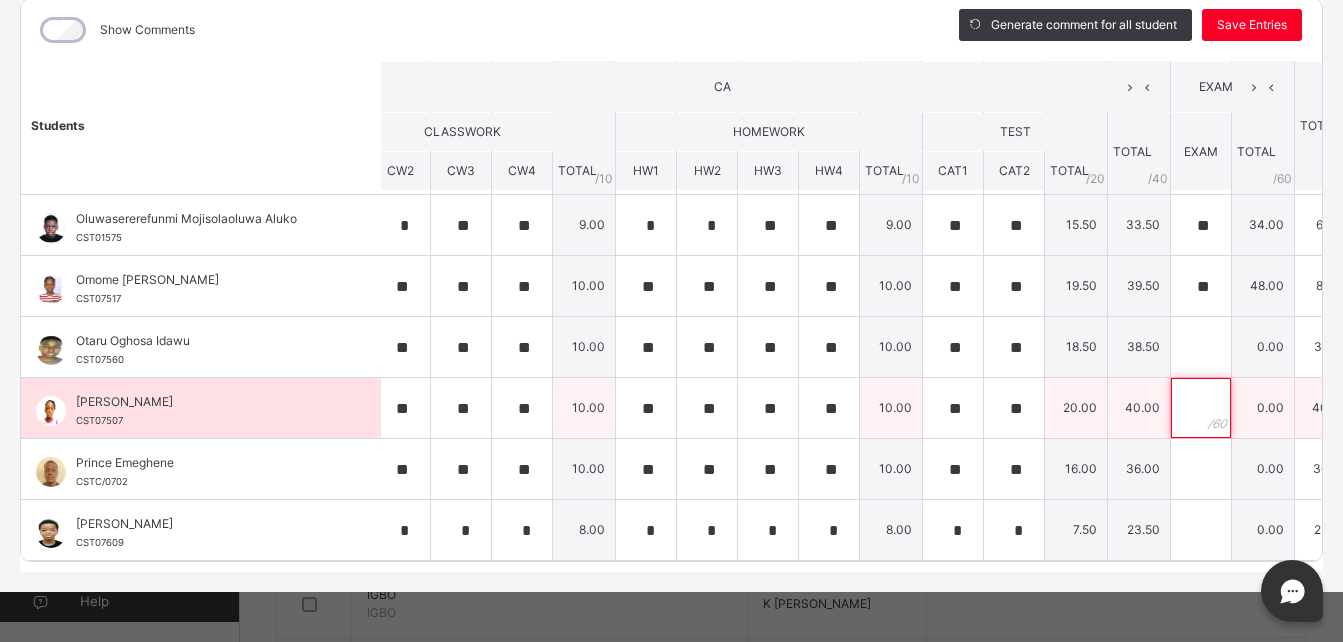 click at bounding box center [1201, 408] 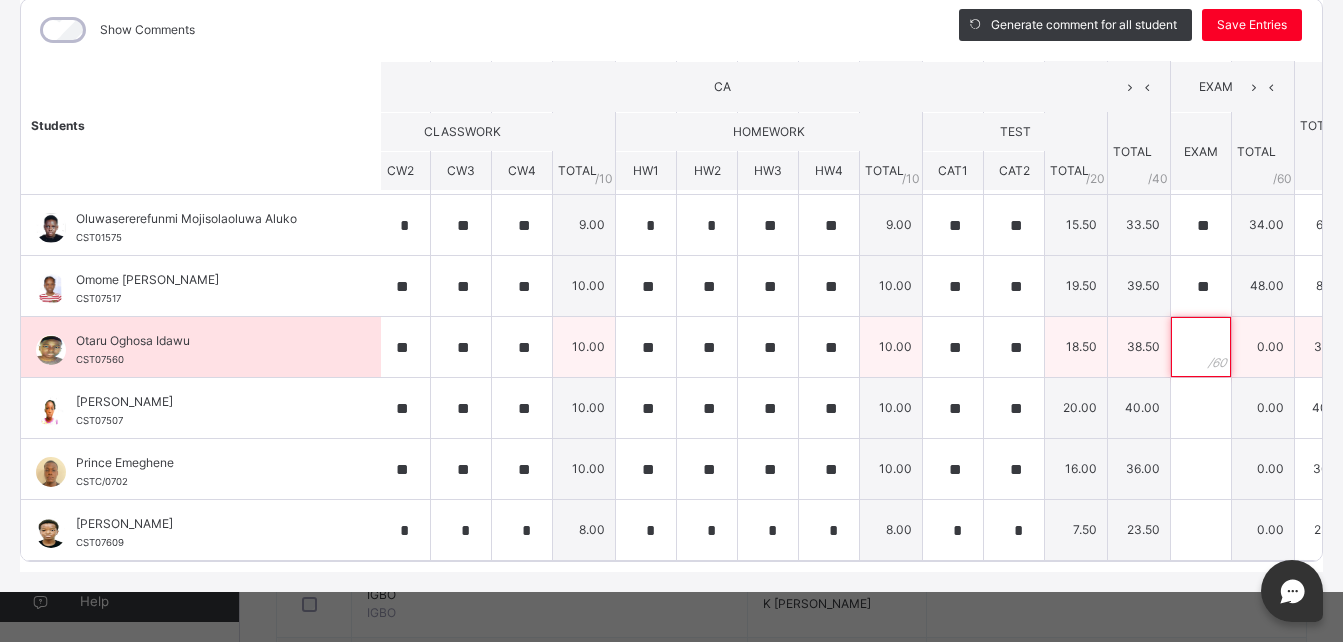 click at bounding box center [1201, 347] 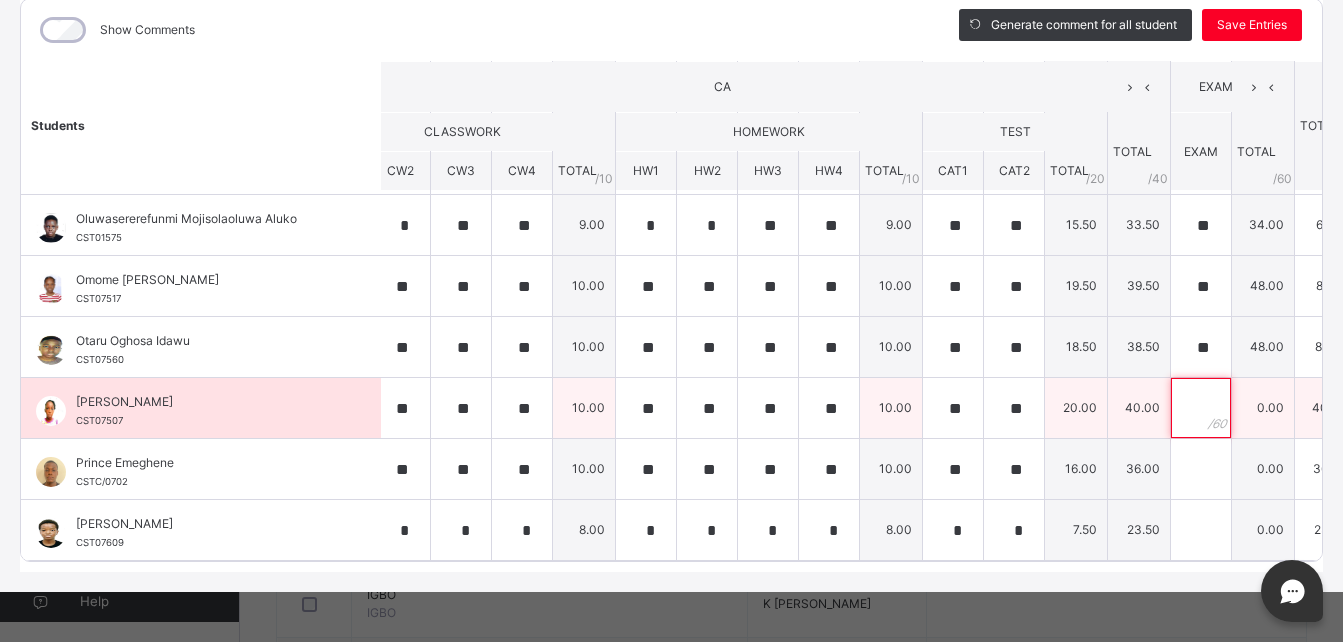 click at bounding box center [1201, 408] 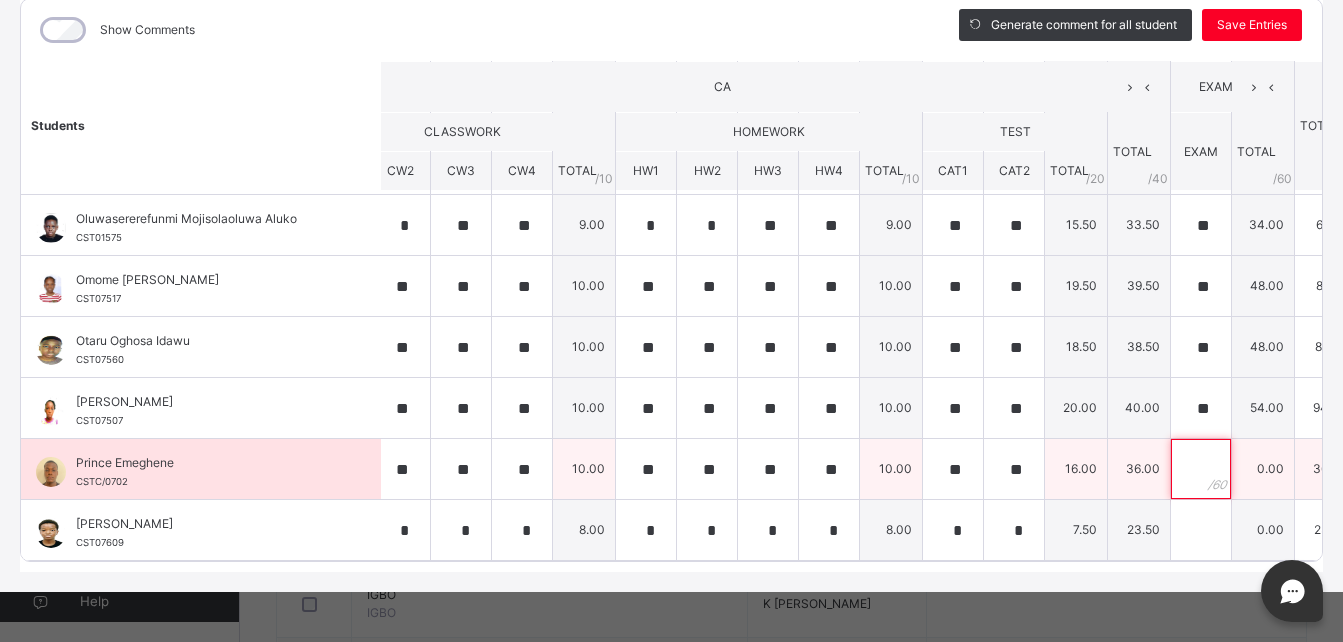 click at bounding box center [1201, 469] 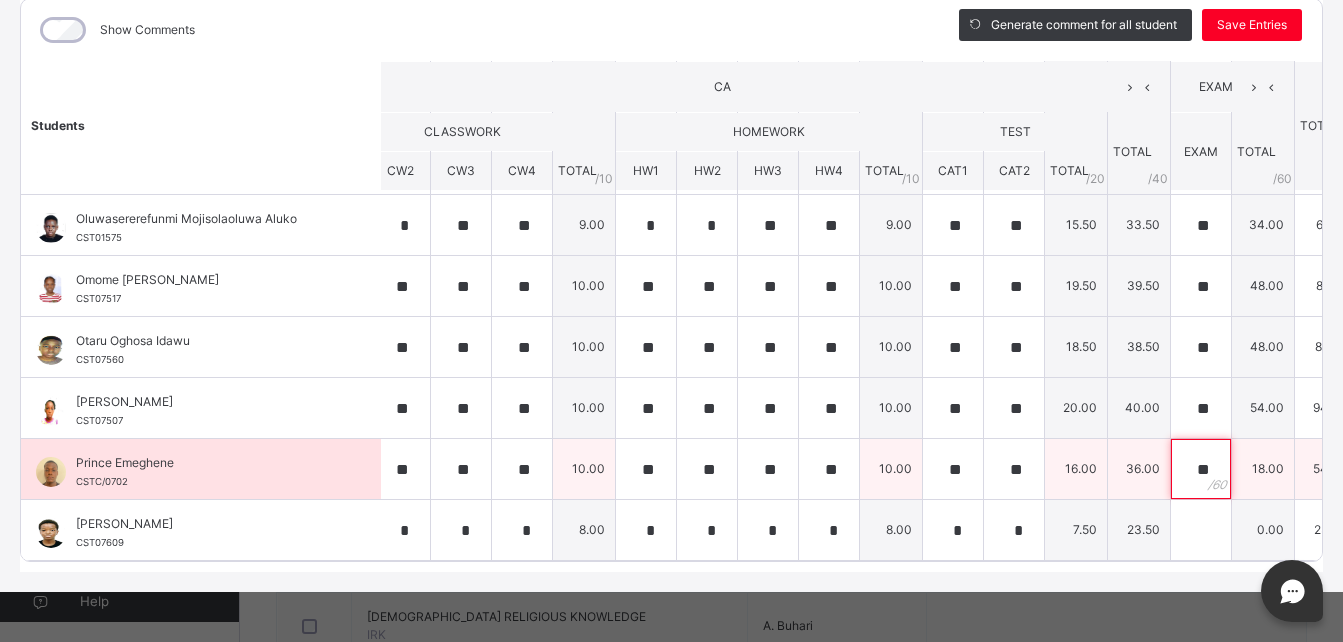 scroll, scrollTop: 852, scrollLeft: 0, axis: vertical 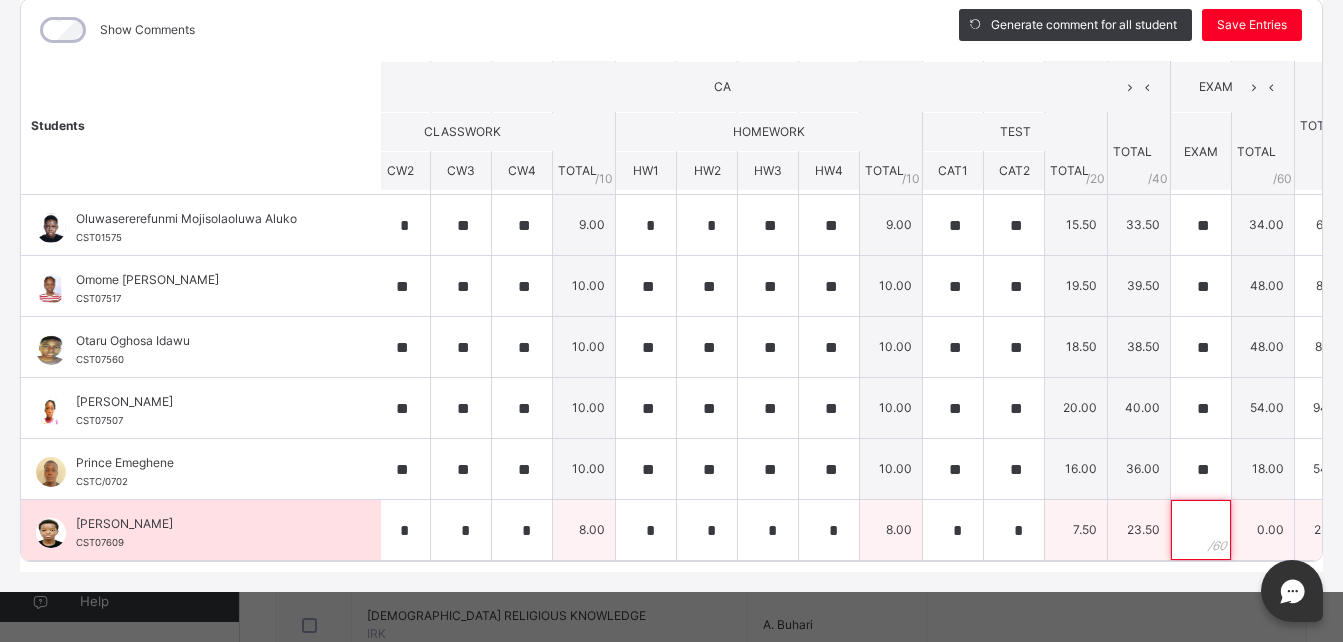 click at bounding box center (1201, 530) 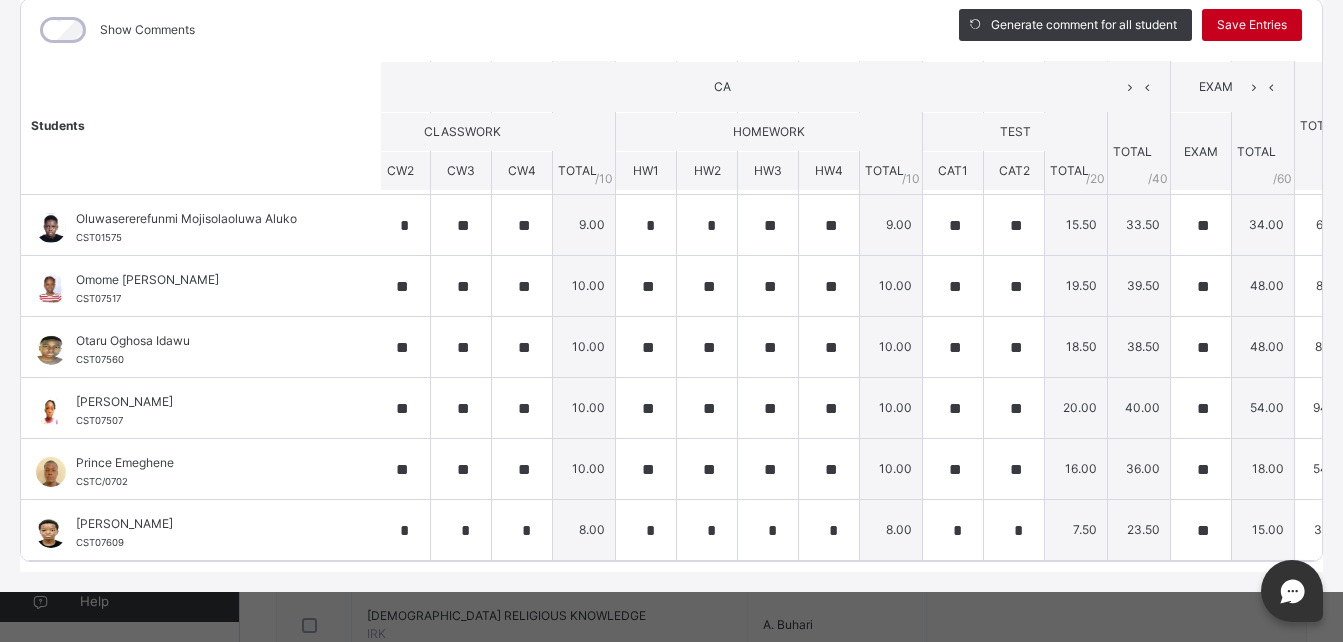 click on "Save Entries" at bounding box center (1252, 25) 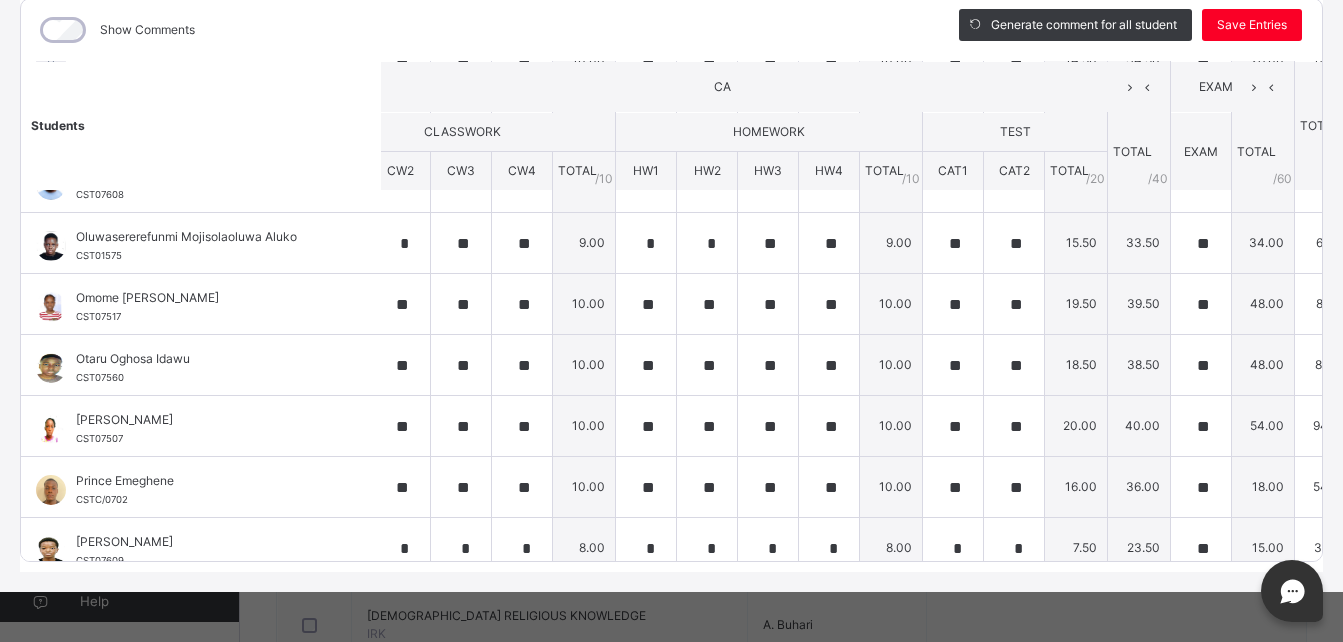 scroll, scrollTop: 865, scrollLeft: 73, axis: both 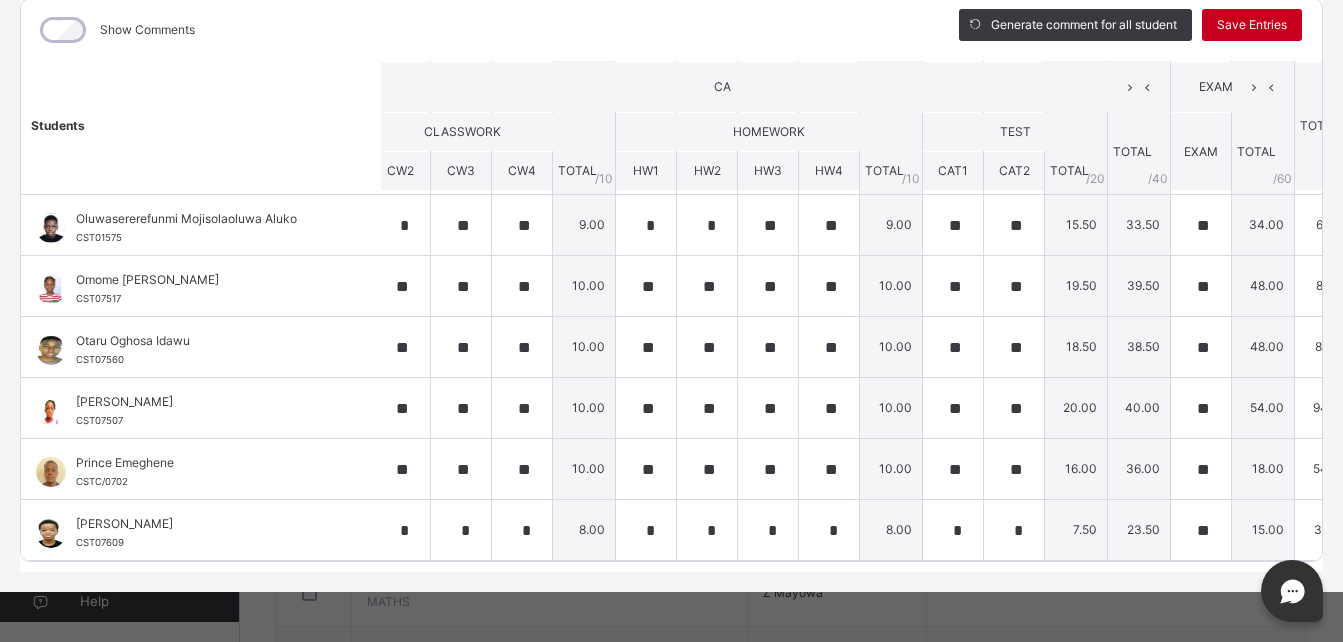 click on "Save Entries" at bounding box center [1252, 25] 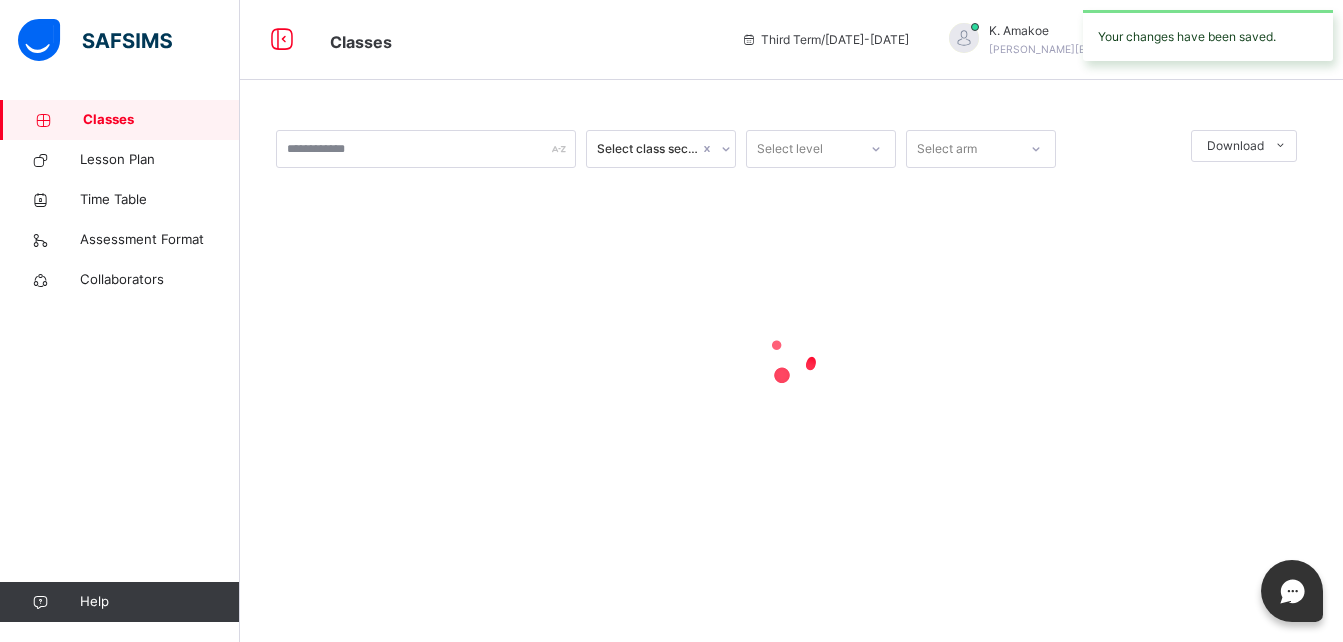 scroll, scrollTop: 0, scrollLeft: 0, axis: both 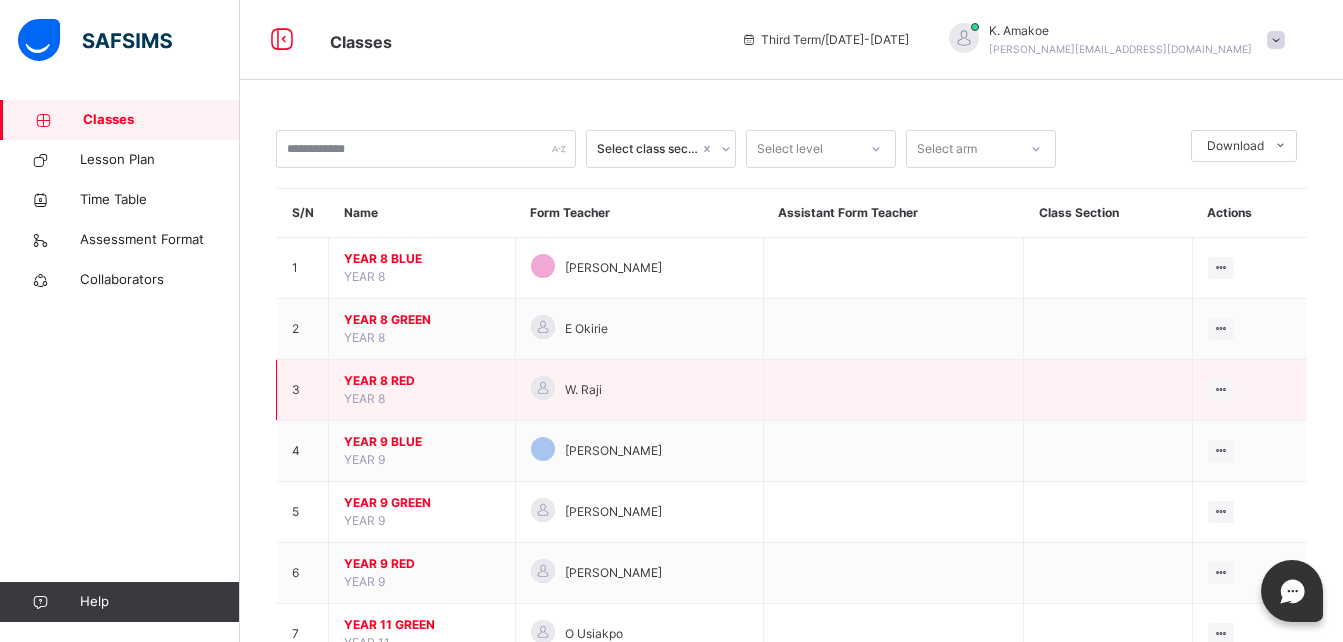 click on "YEAR 8   RED" at bounding box center [422, 381] 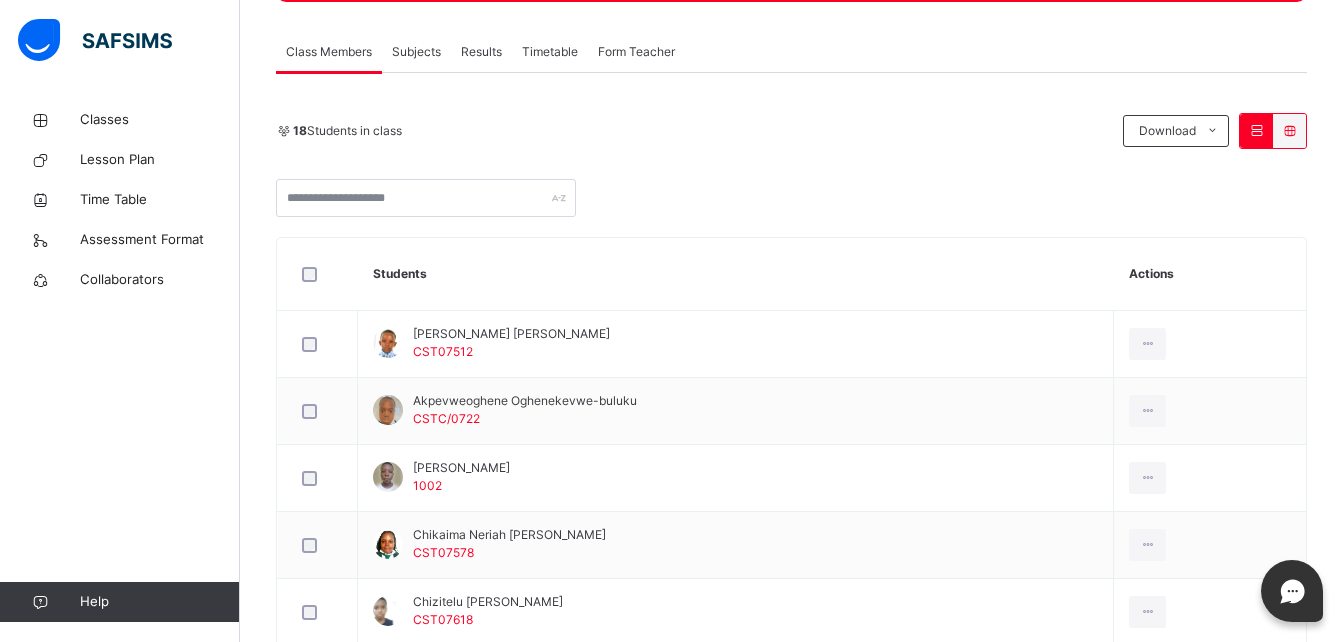 scroll, scrollTop: 345, scrollLeft: 0, axis: vertical 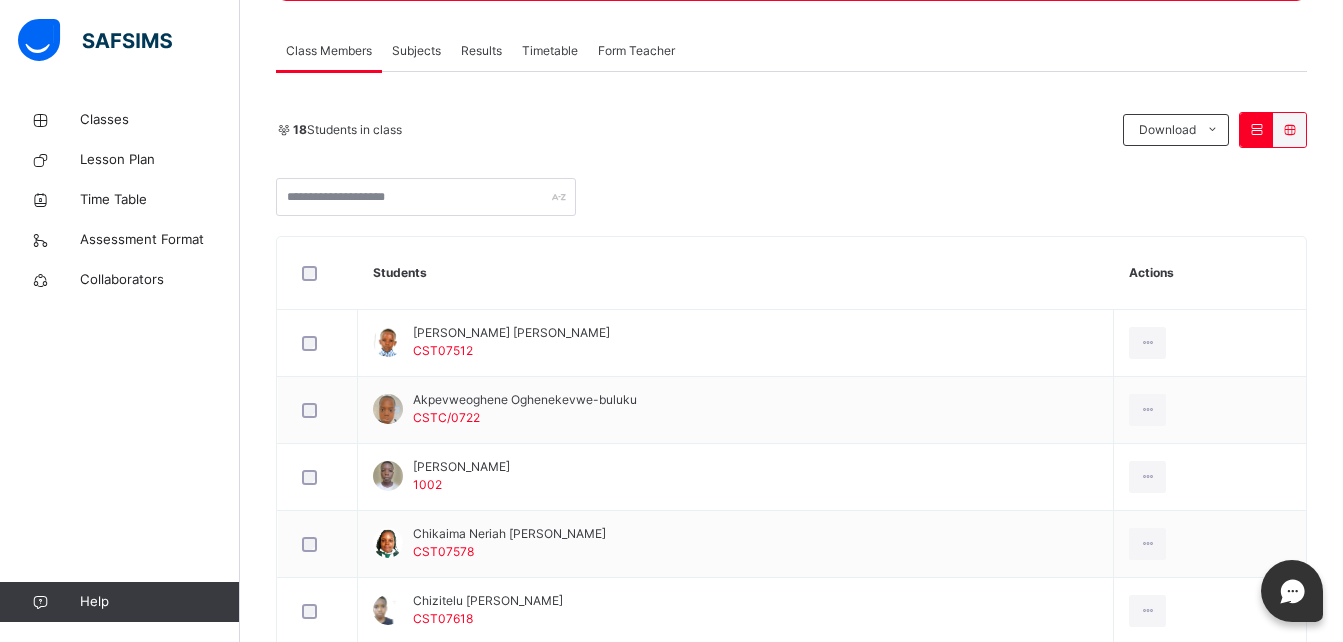 click on "Subjects" at bounding box center [416, 51] 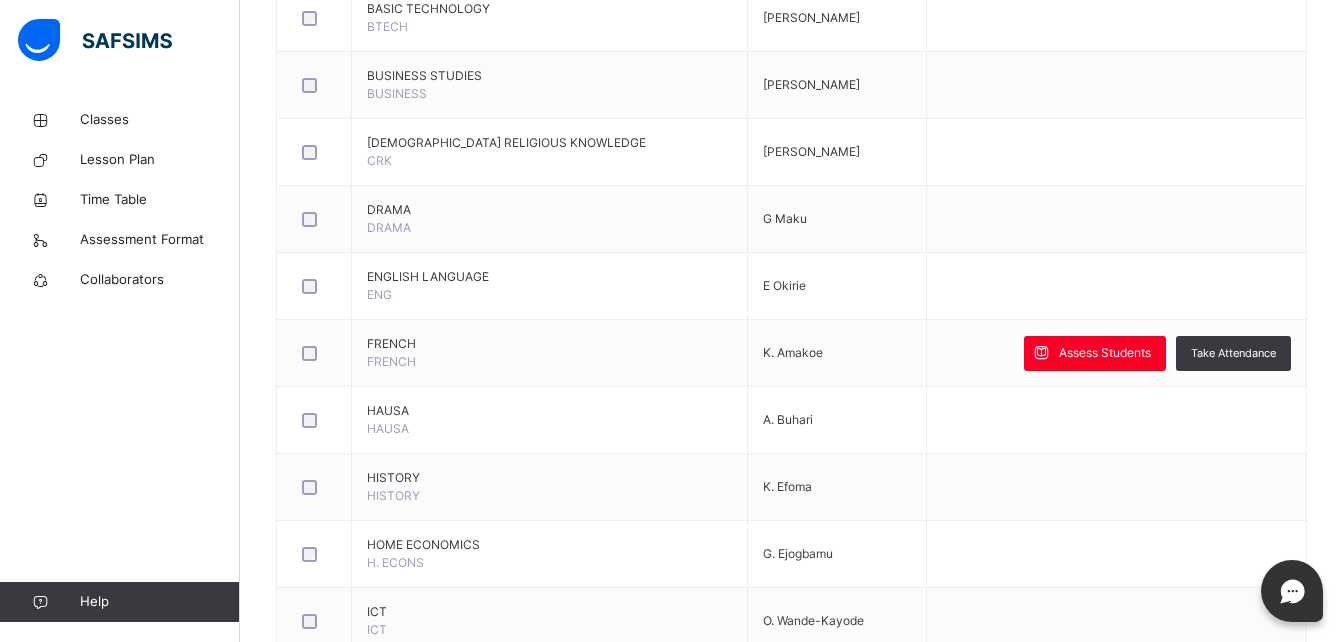scroll, scrollTop: 723, scrollLeft: 0, axis: vertical 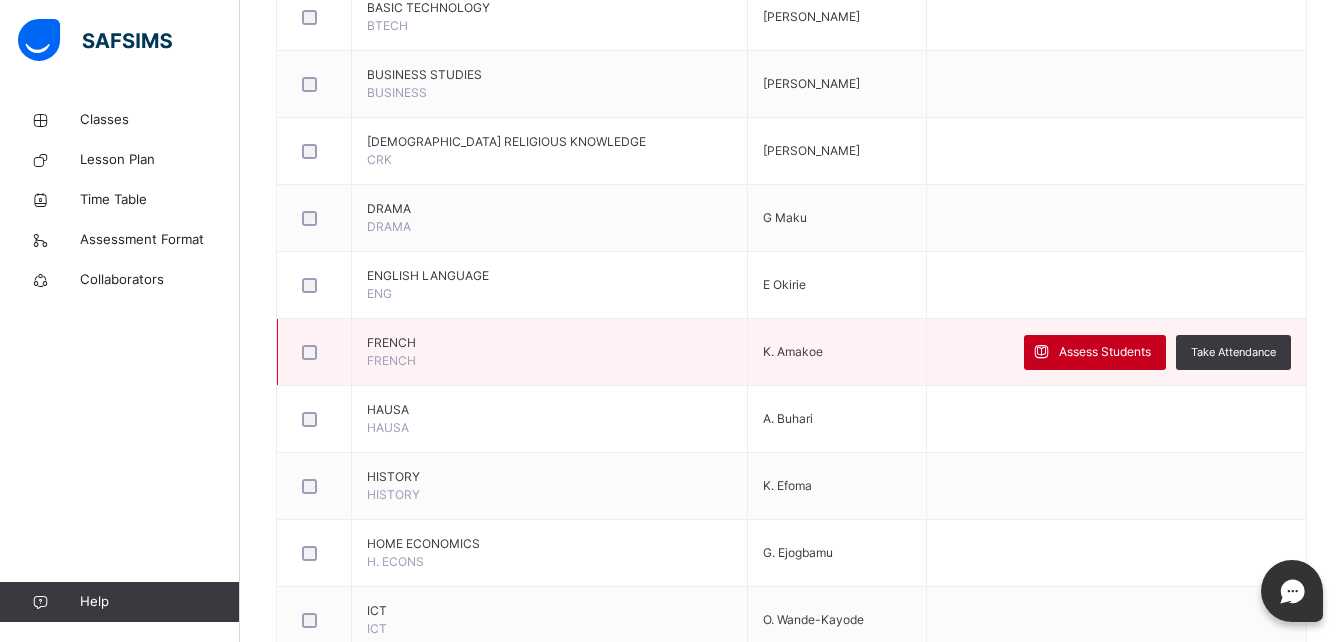 click on "Assess Students" at bounding box center [1105, 352] 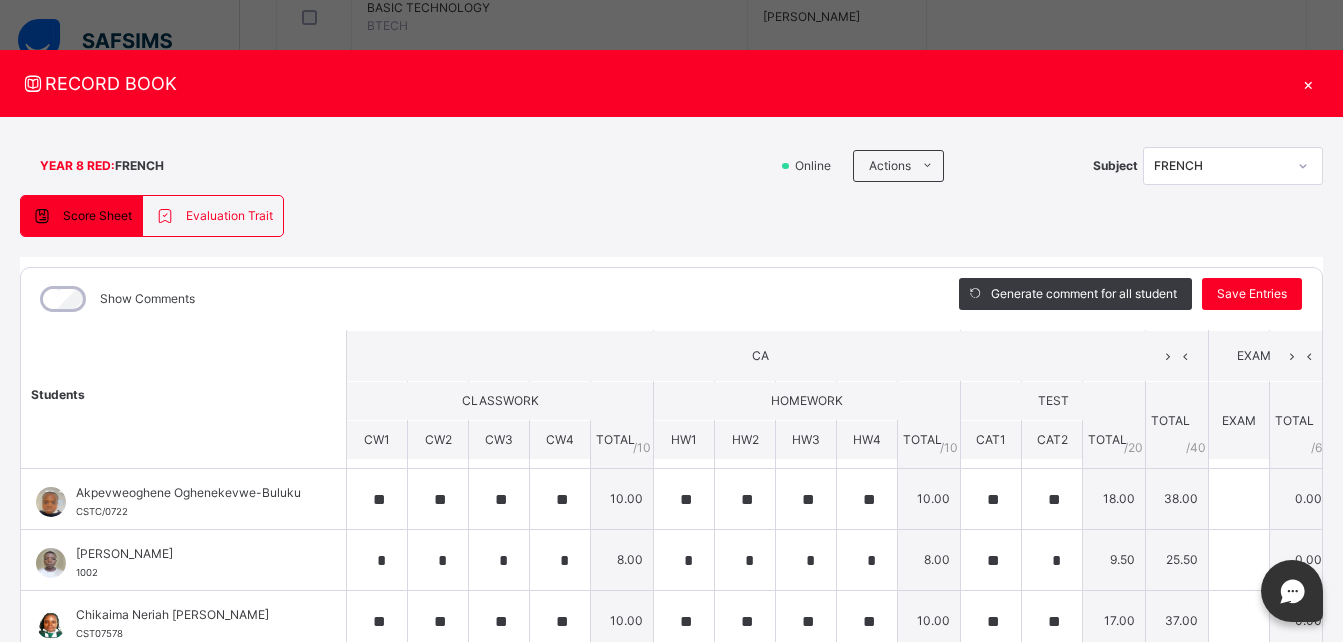 scroll, scrollTop: 0, scrollLeft: 0, axis: both 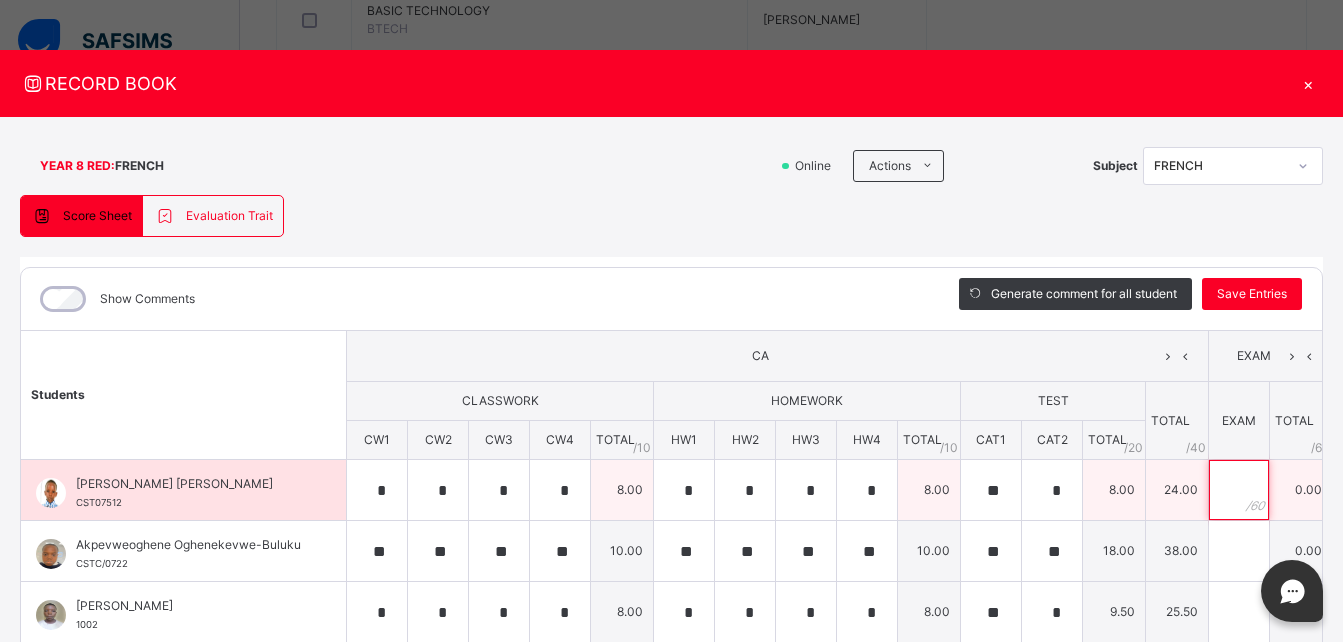 click at bounding box center (1239, 490) 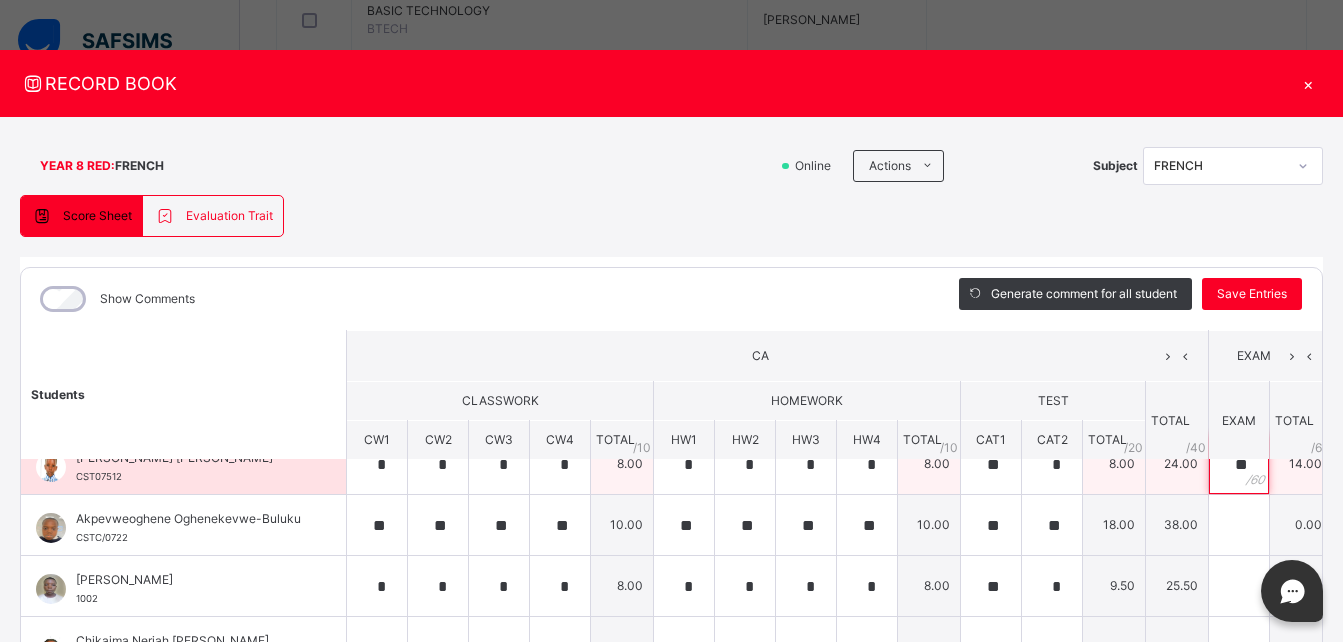 scroll, scrollTop: 31, scrollLeft: 0, axis: vertical 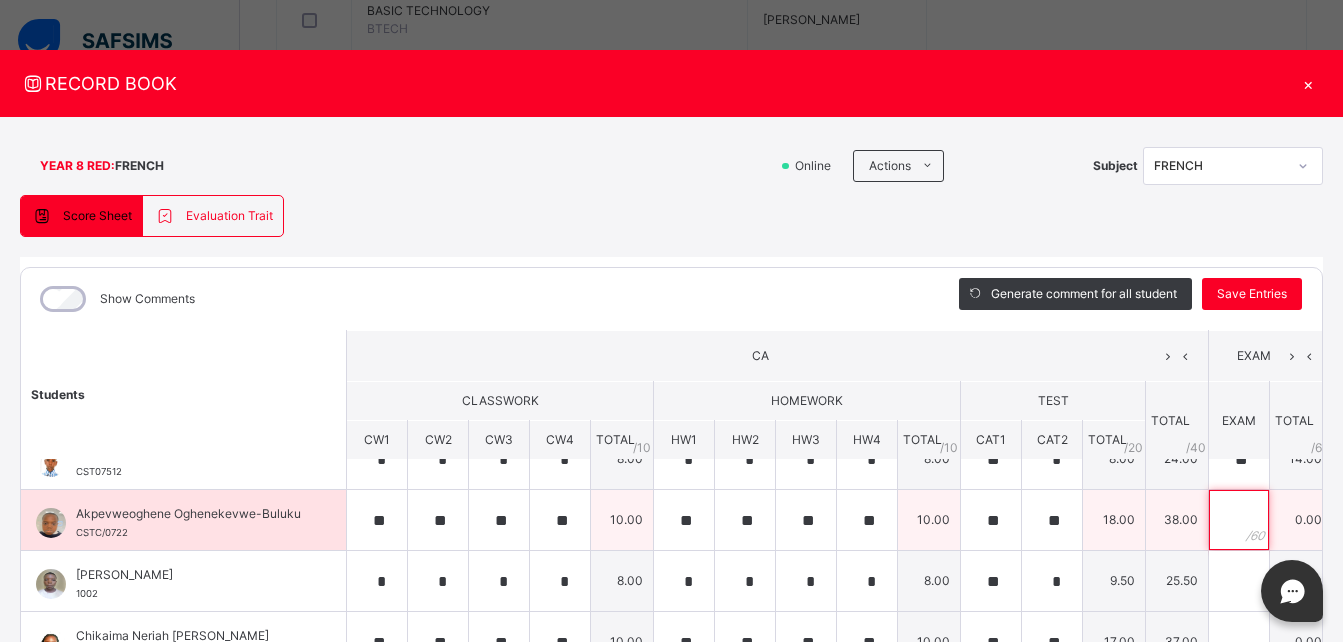 click at bounding box center [1239, 520] 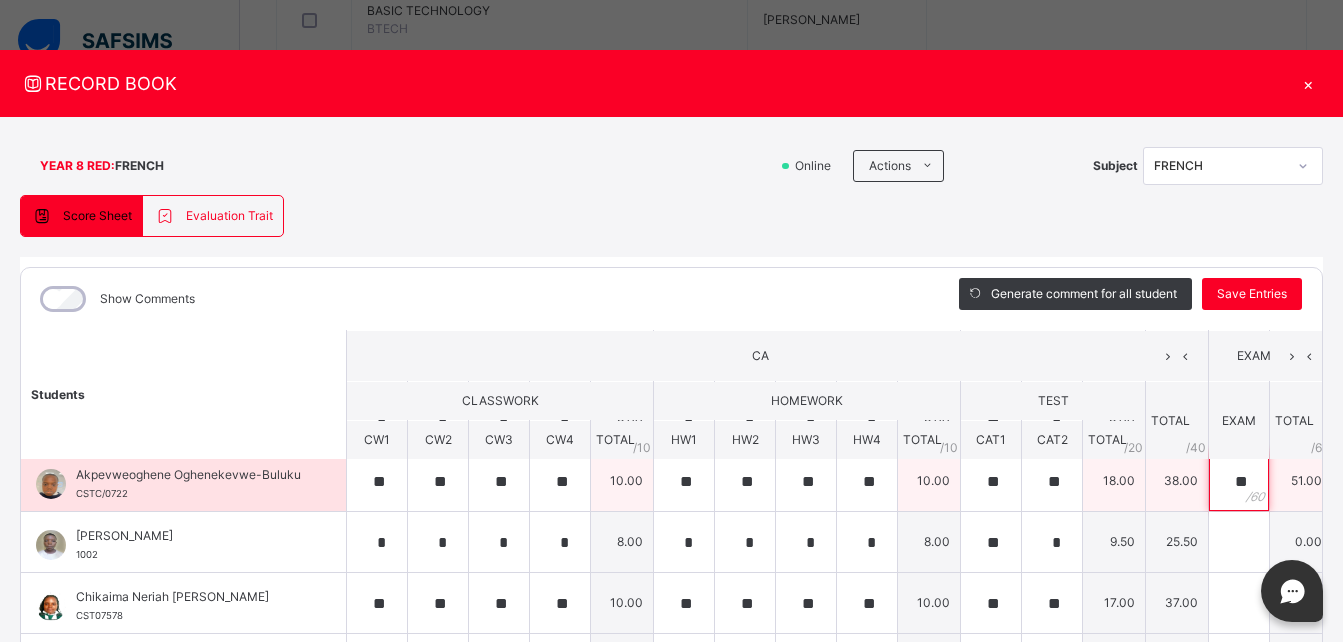 scroll, scrollTop: 77, scrollLeft: 0, axis: vertical 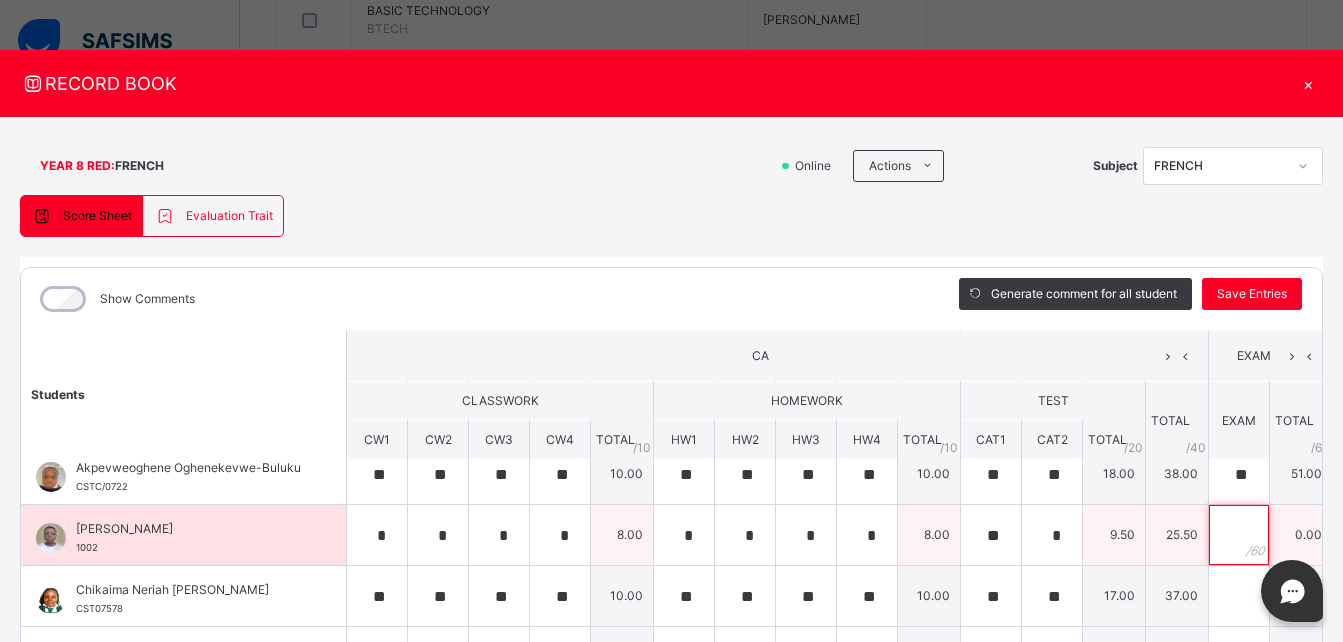 click at bounding box center (1239, 535) 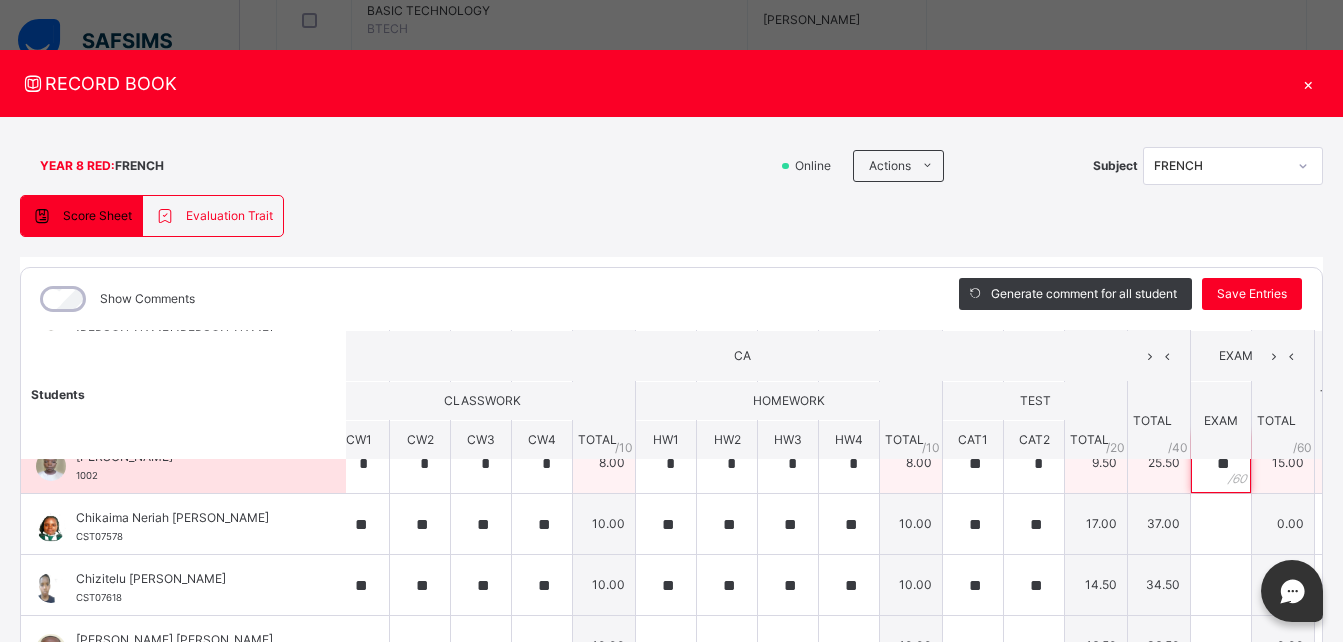 scroll, scrollTop: 149, scrollLeft: 18, axis: both 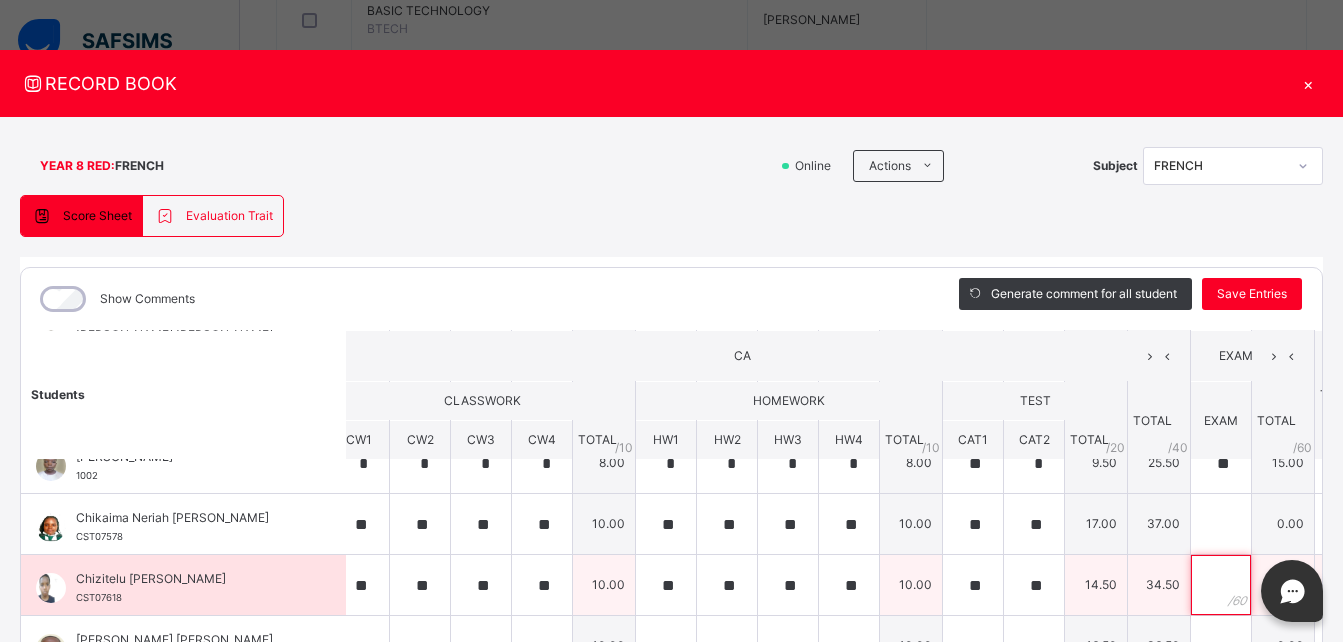 click at bounding box center [1221, 585] 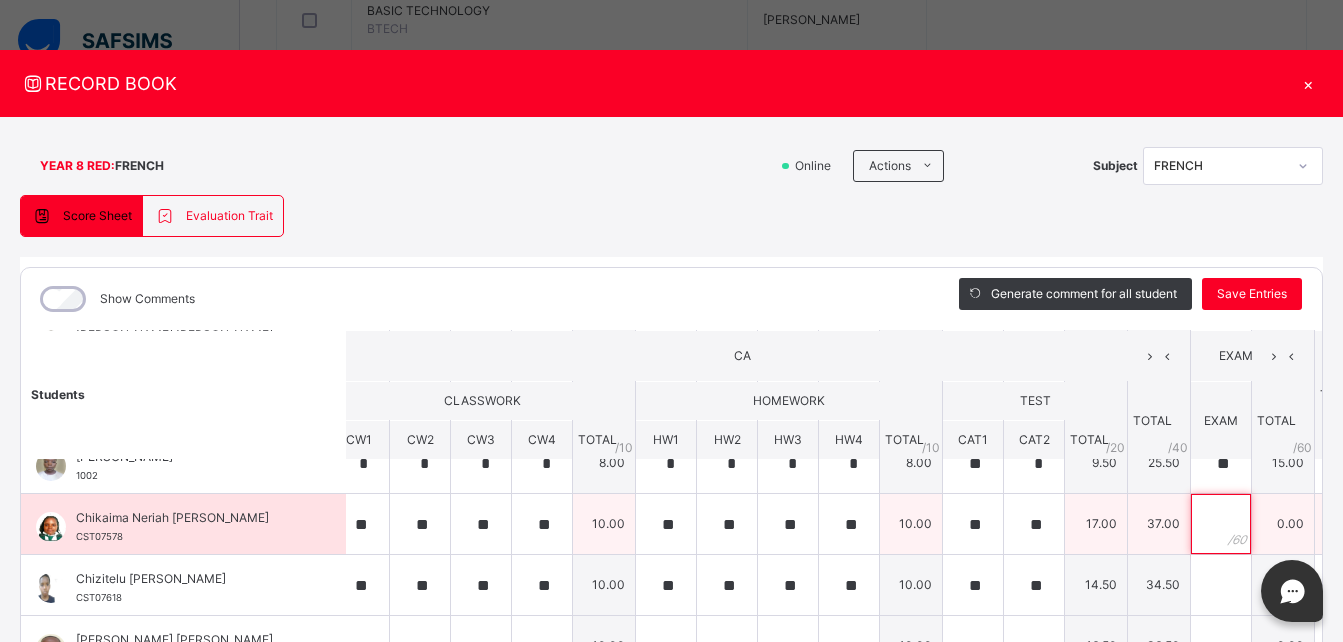 click at bounding box center (1221, 524) 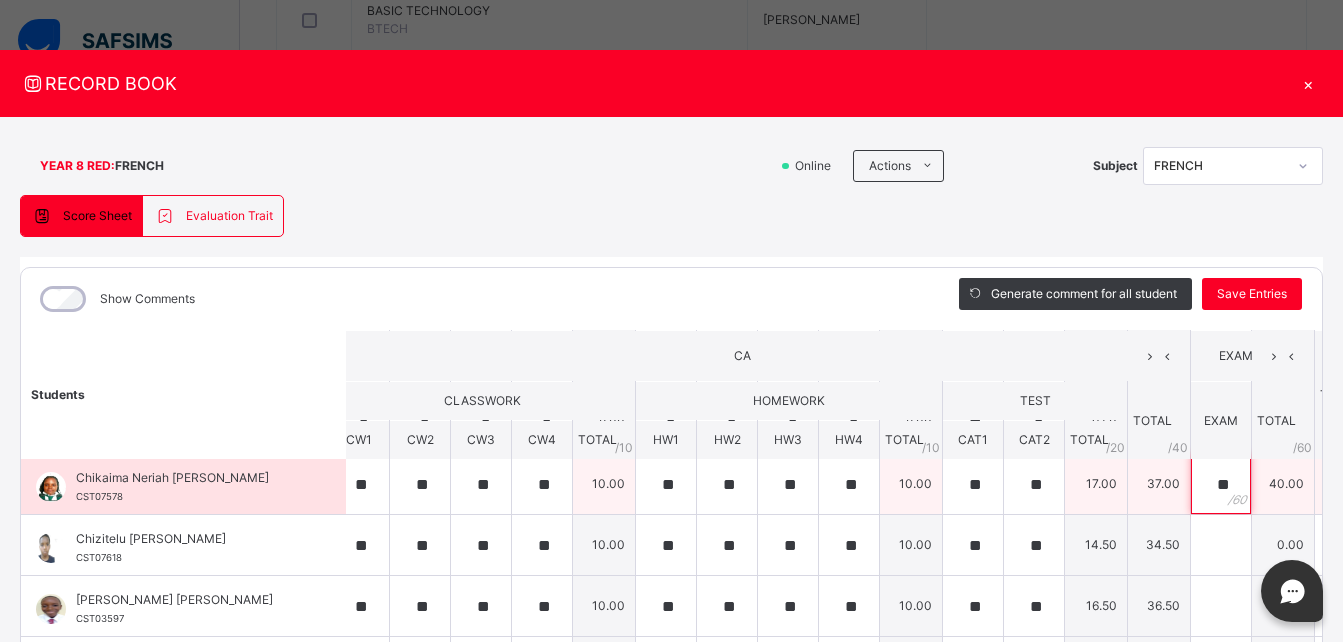 scroll, scrollTop: 190, scrollLeft: 18, axis: both 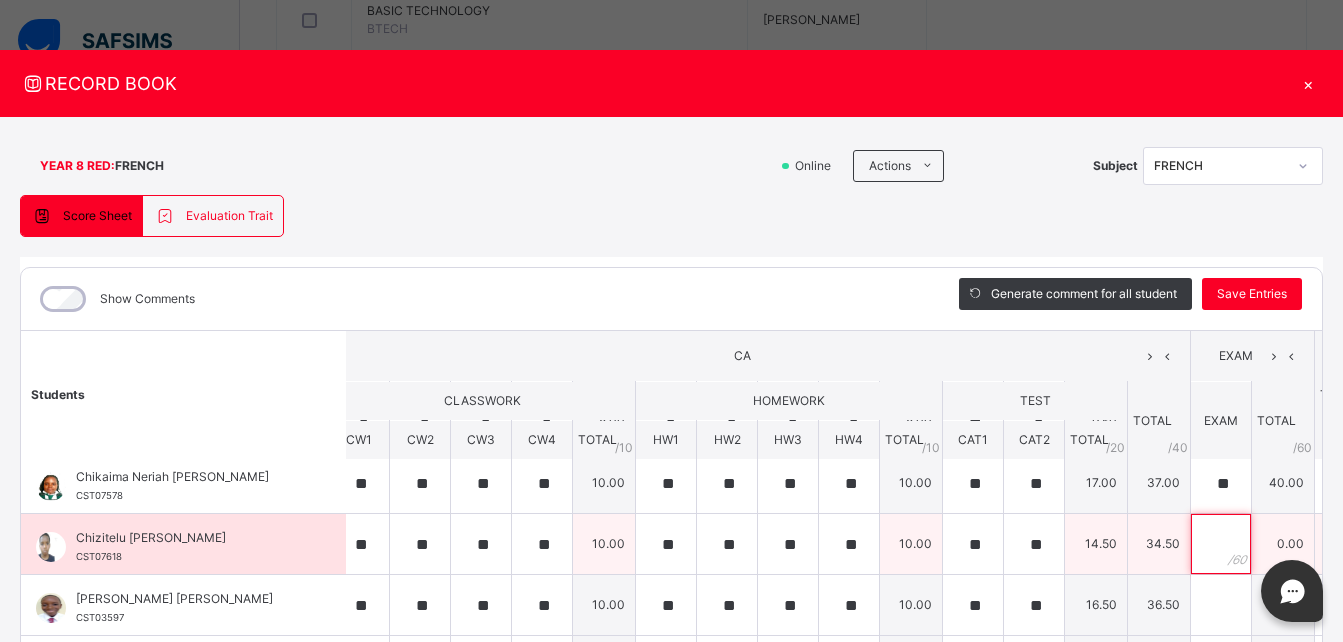 click at bounding box center [1221, 544] 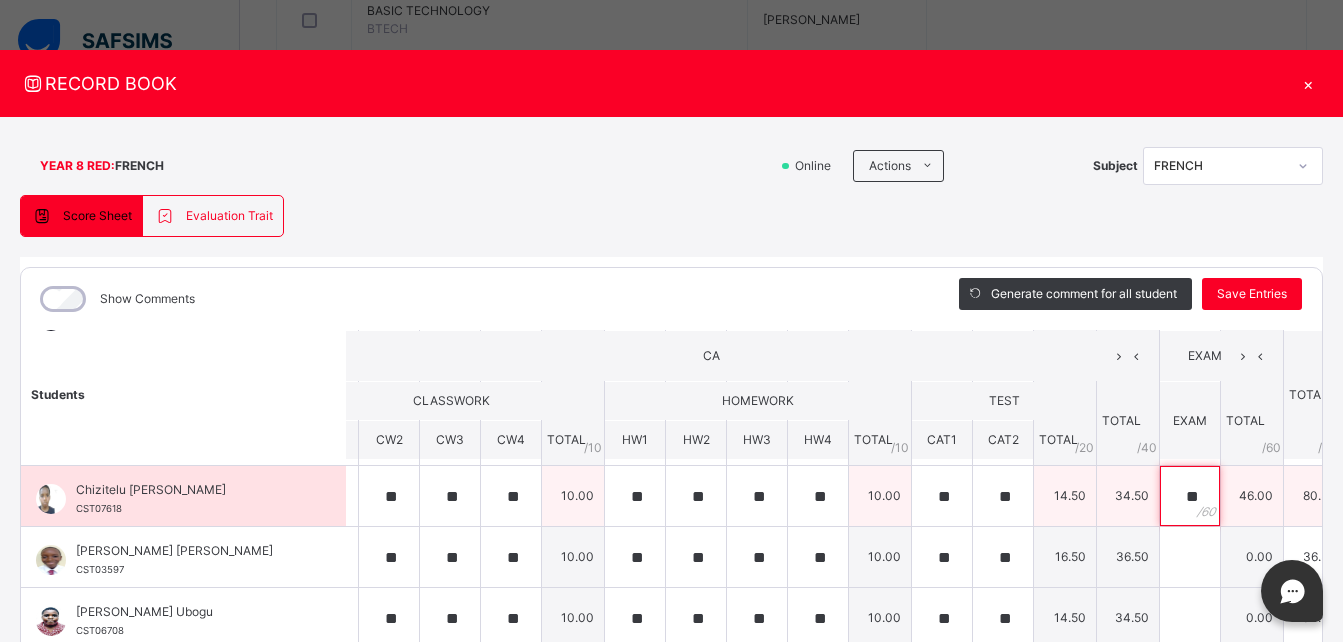 scroll, scrollTop: 239, scrollLeft: 49, axis: both 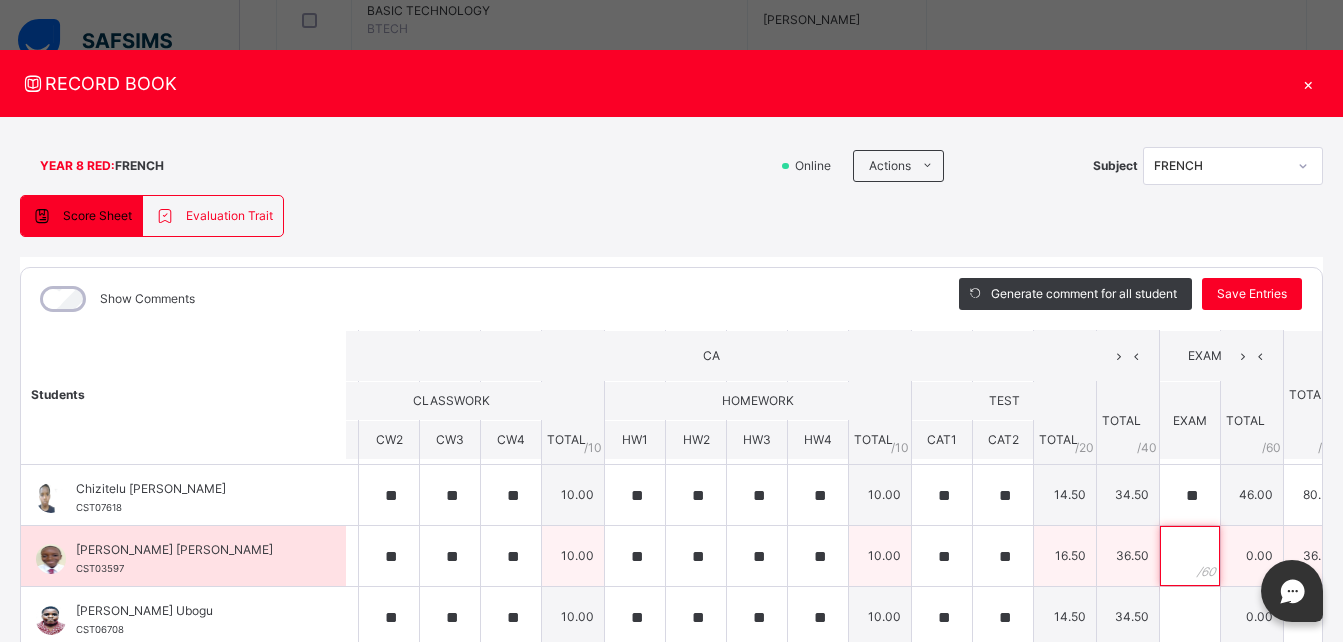 click at bounding box center (1190, 556) 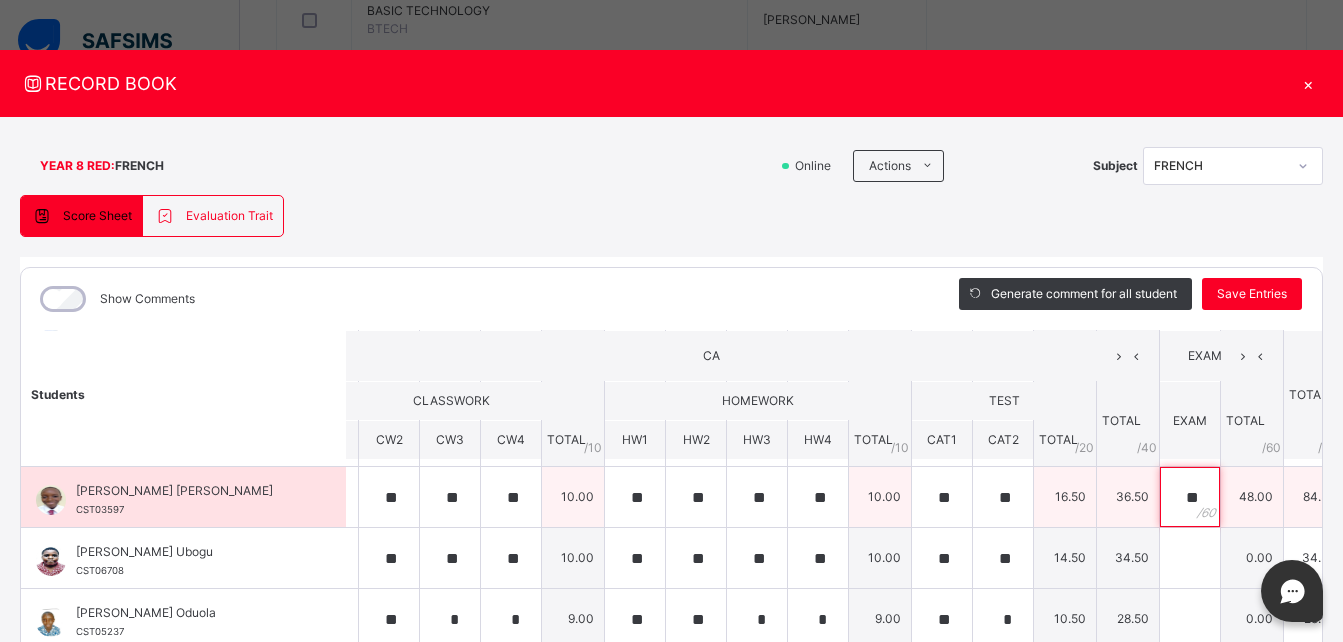 scroll, scrollTop: 299, scrollLeft: 49, axis: both 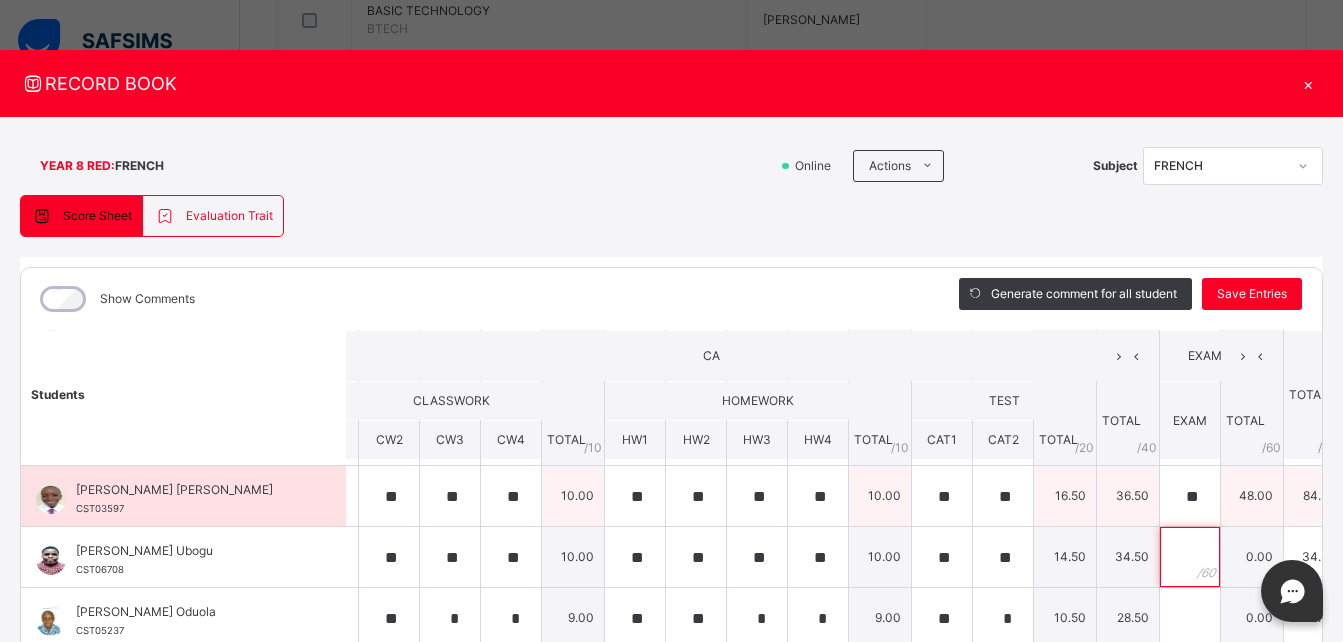 click at bounding box center (1190, 557) 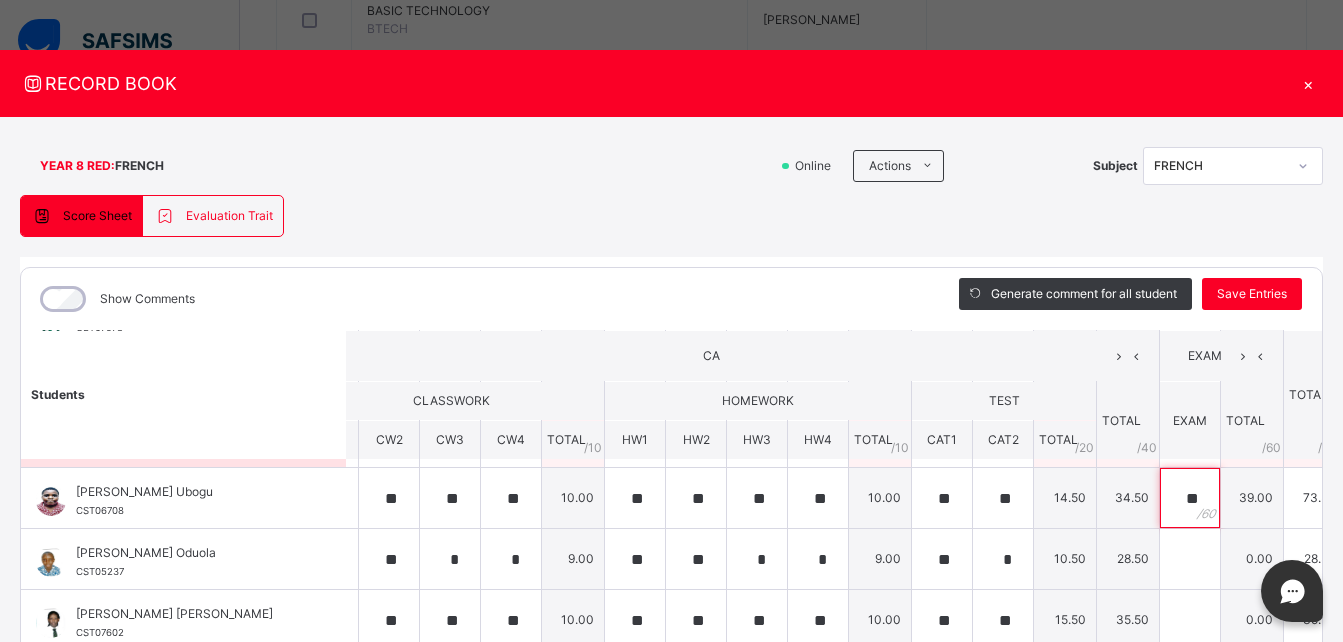 scroll, scrollTop: 367, scrollLeft: 49, axis: both 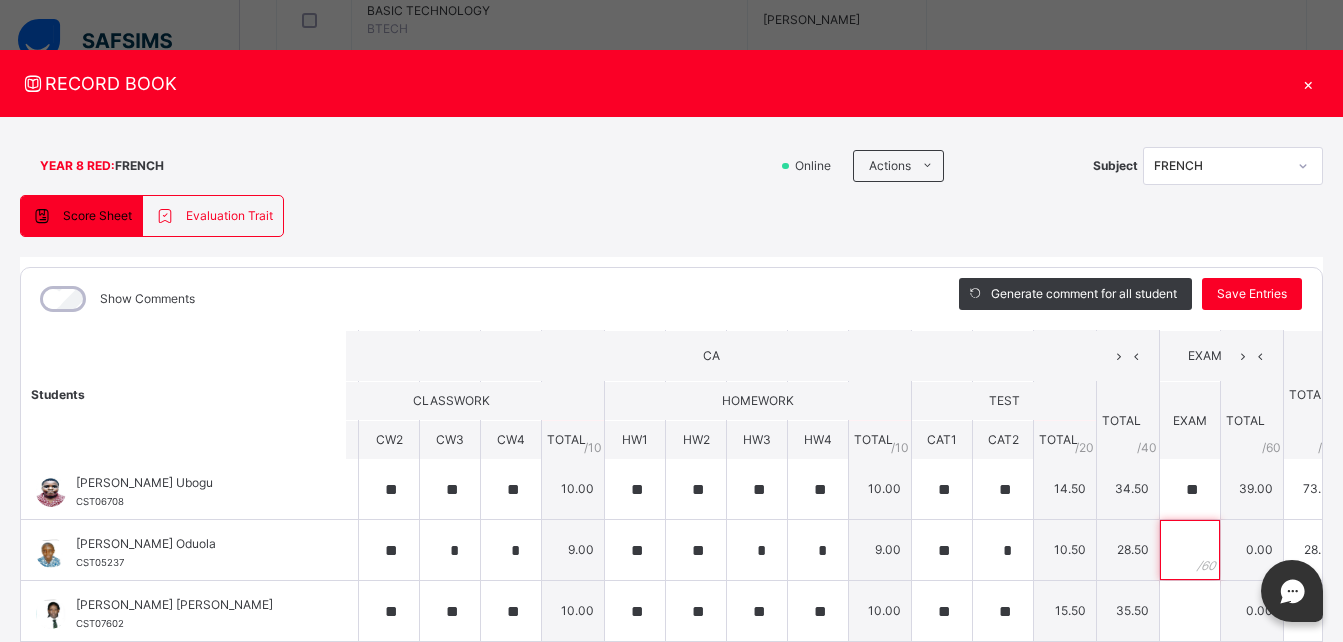 click at bounding box center [1190, 550] 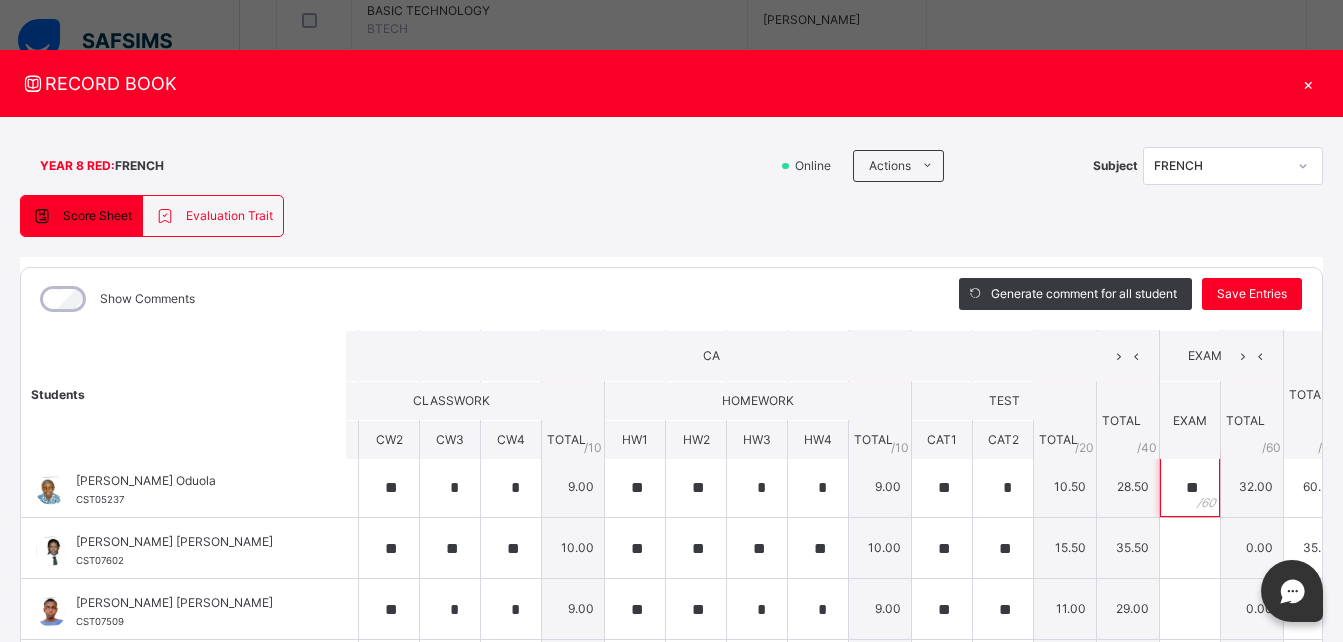 scroll, scrollTop: 431, scrollLeft: 49, axis: both 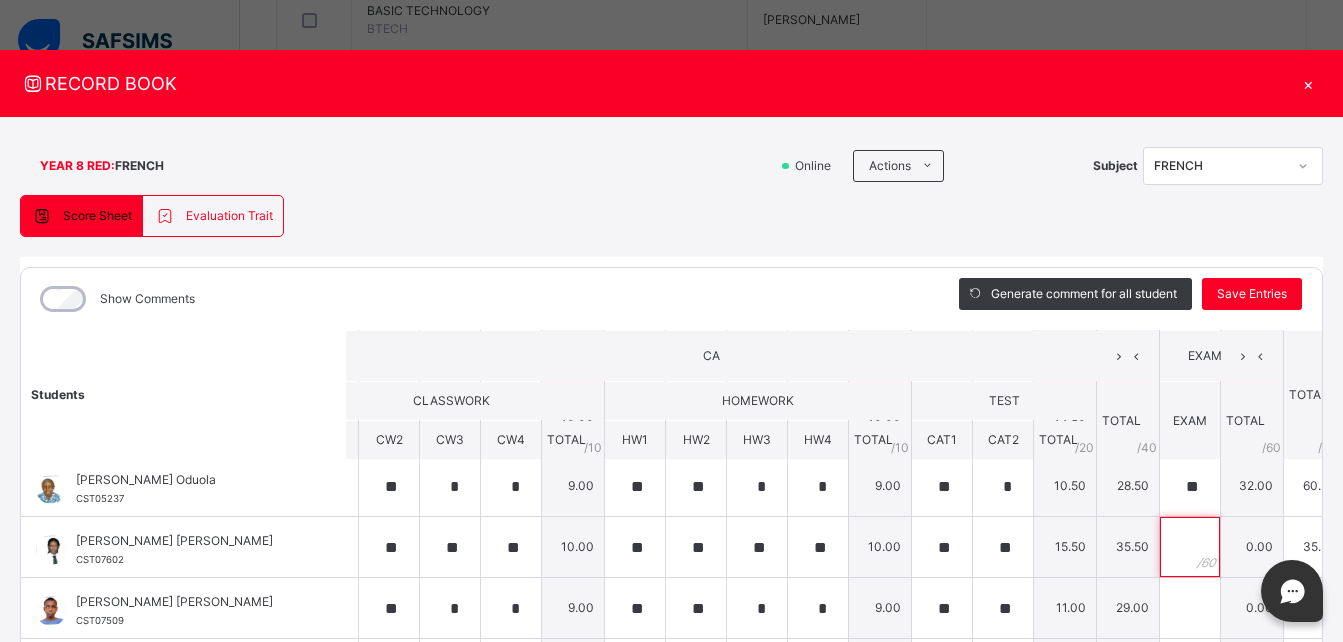 click at bounding box center [1190, 547] 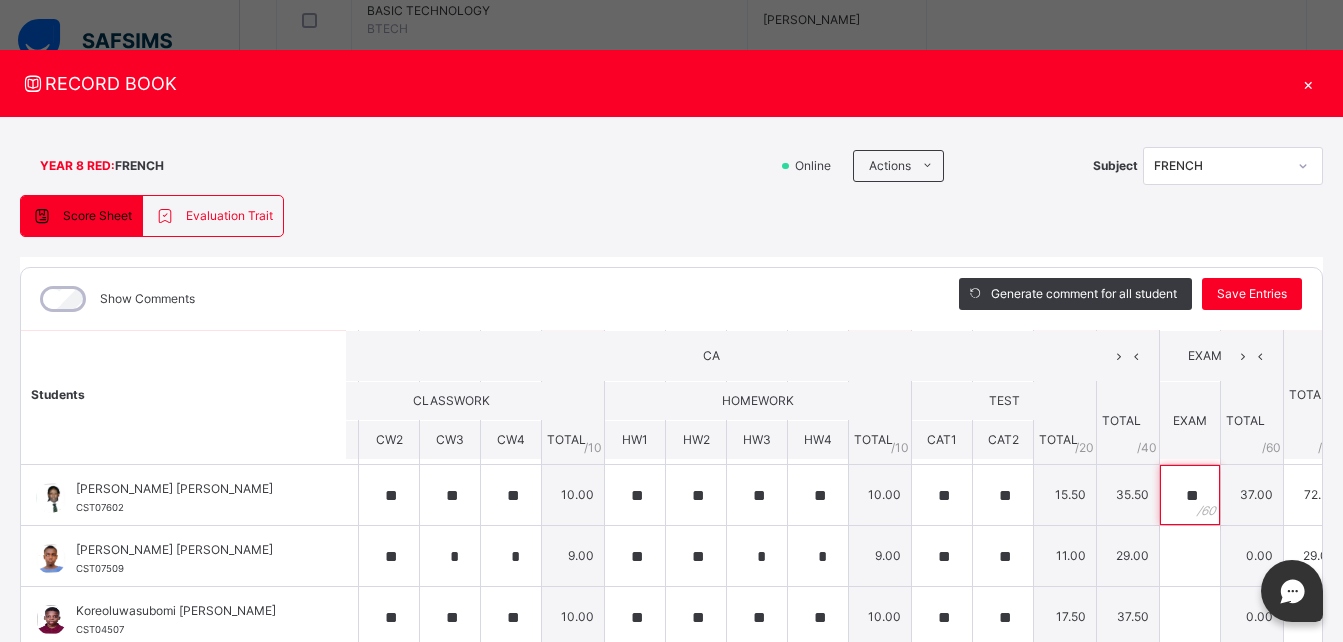 scroll, scrollTop: 485, scrollLeft: 49, axis: both 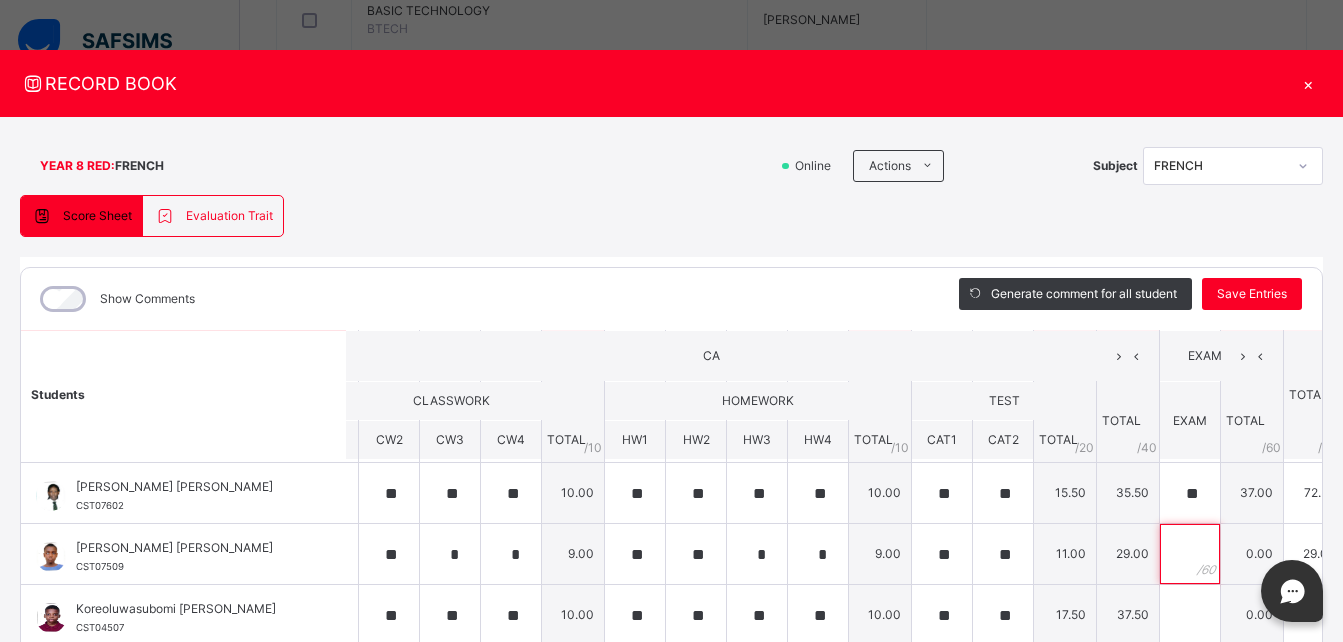 click at bounding box center (1190, 554) 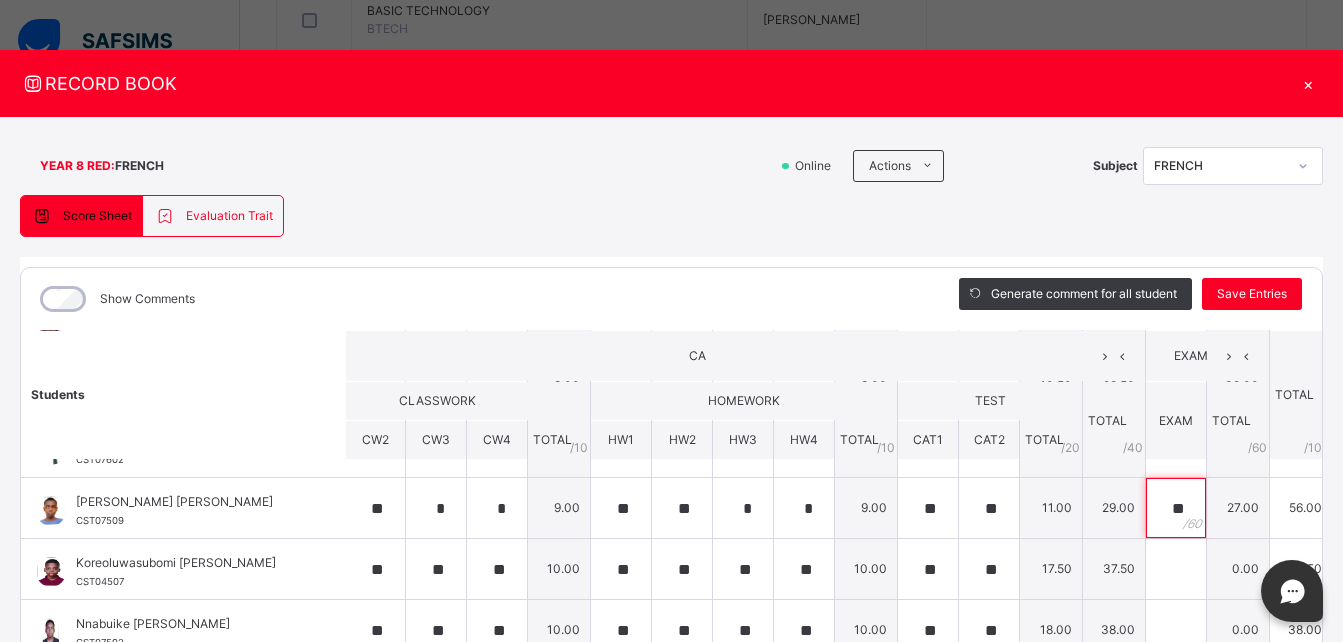 scroll, scrollTop: 531, scrollLeft: 64, axis: both 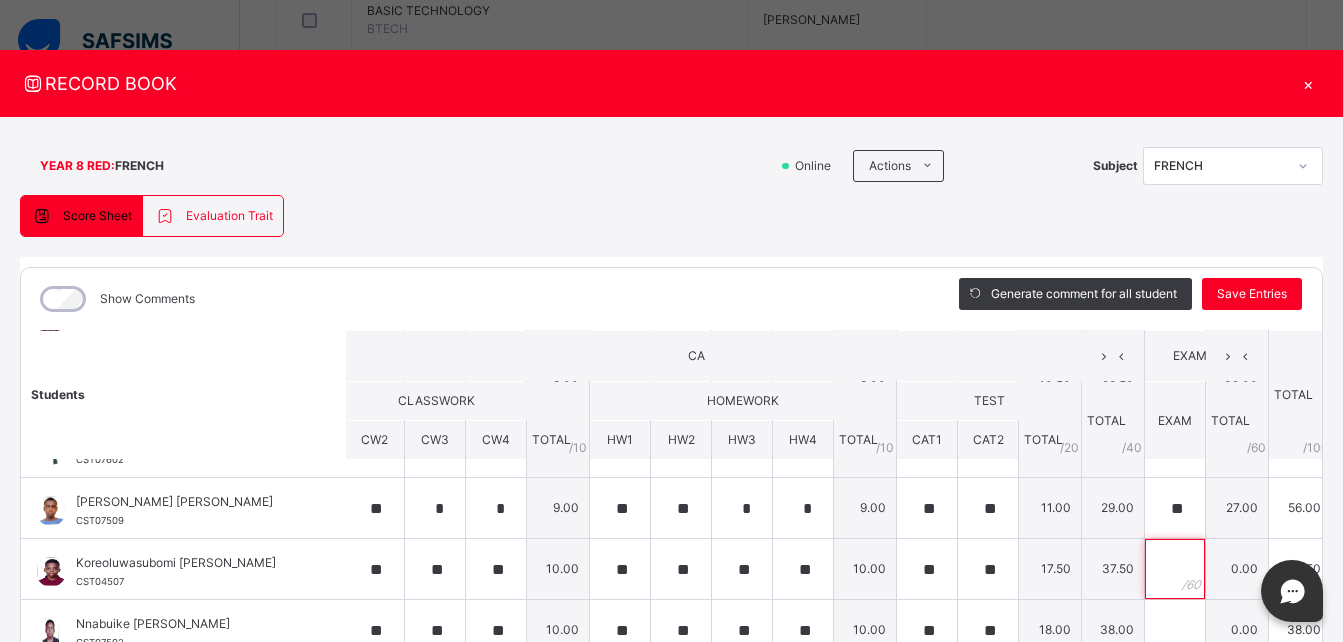 click at bounding box center (1175, 569) 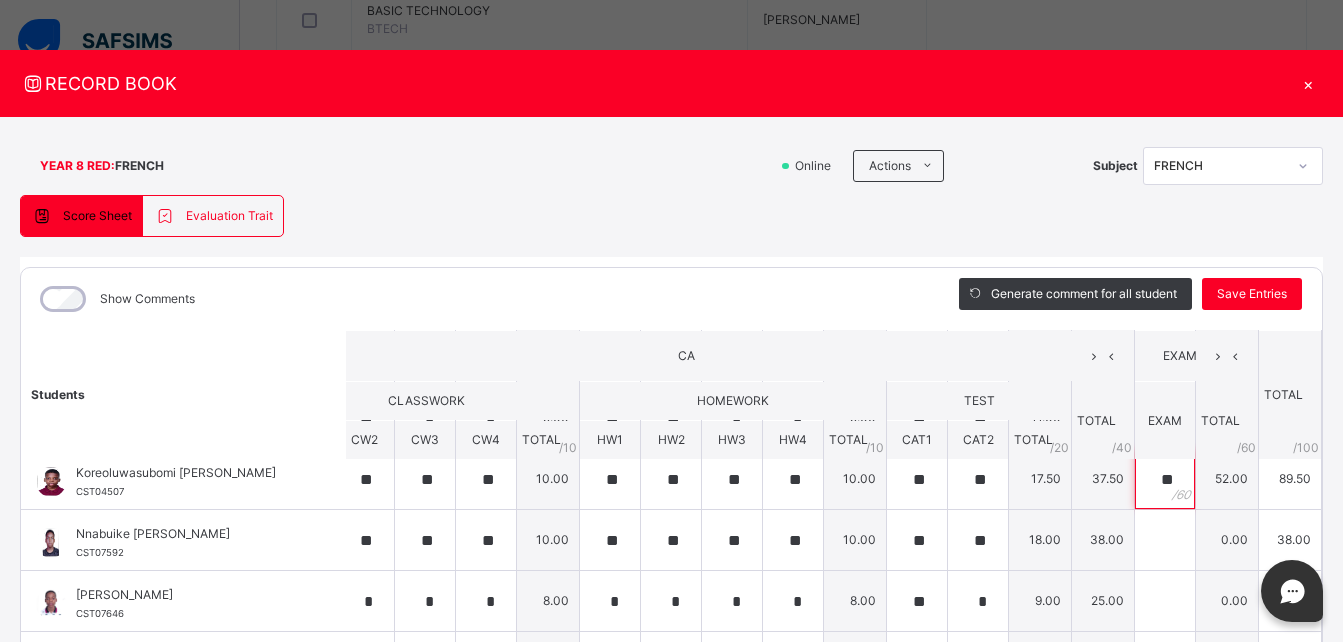 scroll, scrollTop: 622, scrollLeft: 74, axis: both 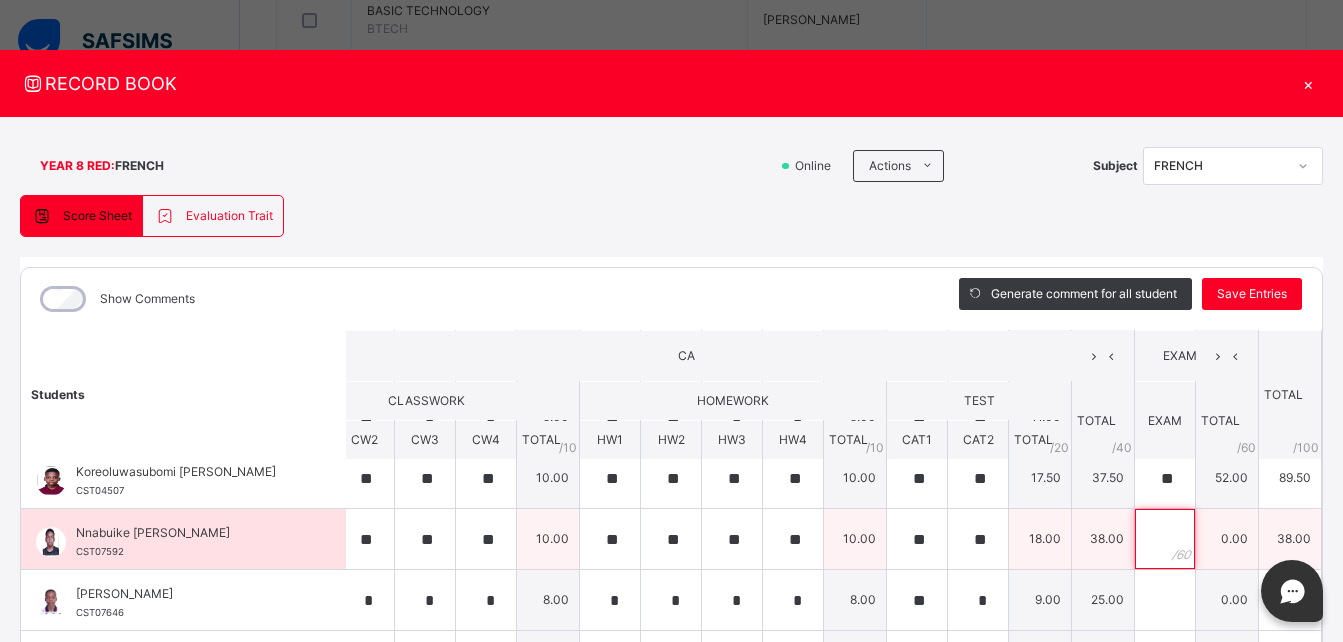 click at bounding box center [1165, 539] 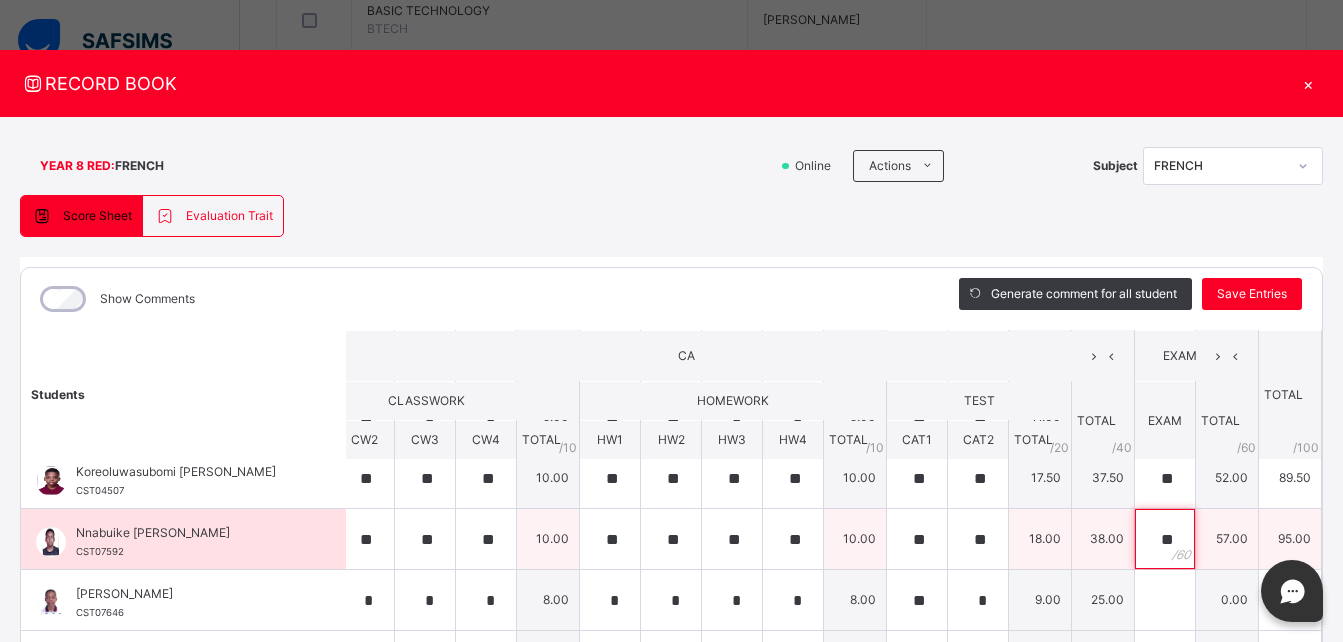 scroll, scrollTop: 0, scrollLeft: 25, axis: horizontal 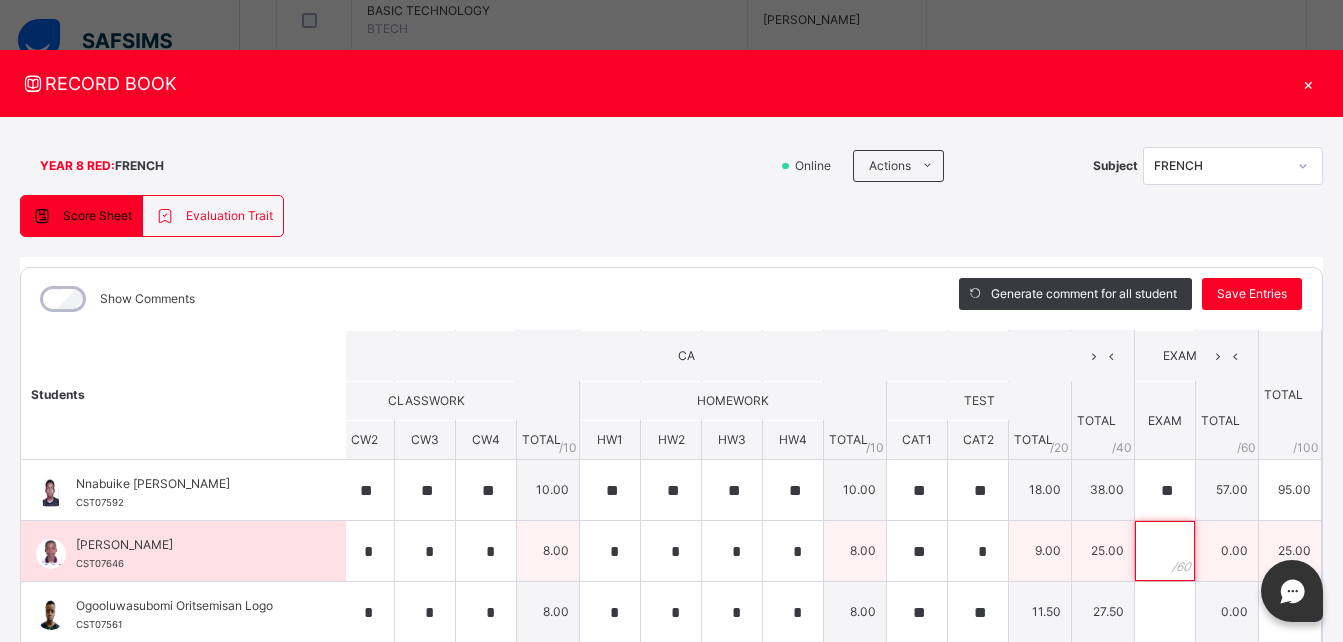 click at bounding box center (1165, 551) 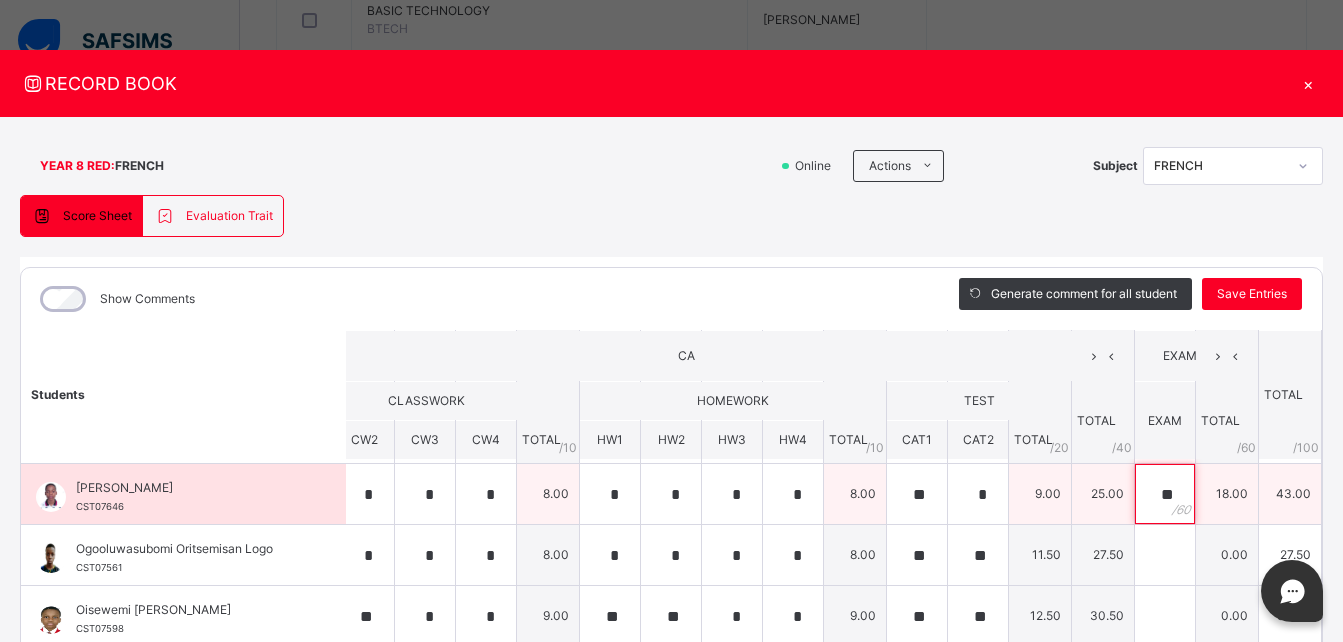 scroll, scrollTop: 731, scrollLeft: 74, axis: both 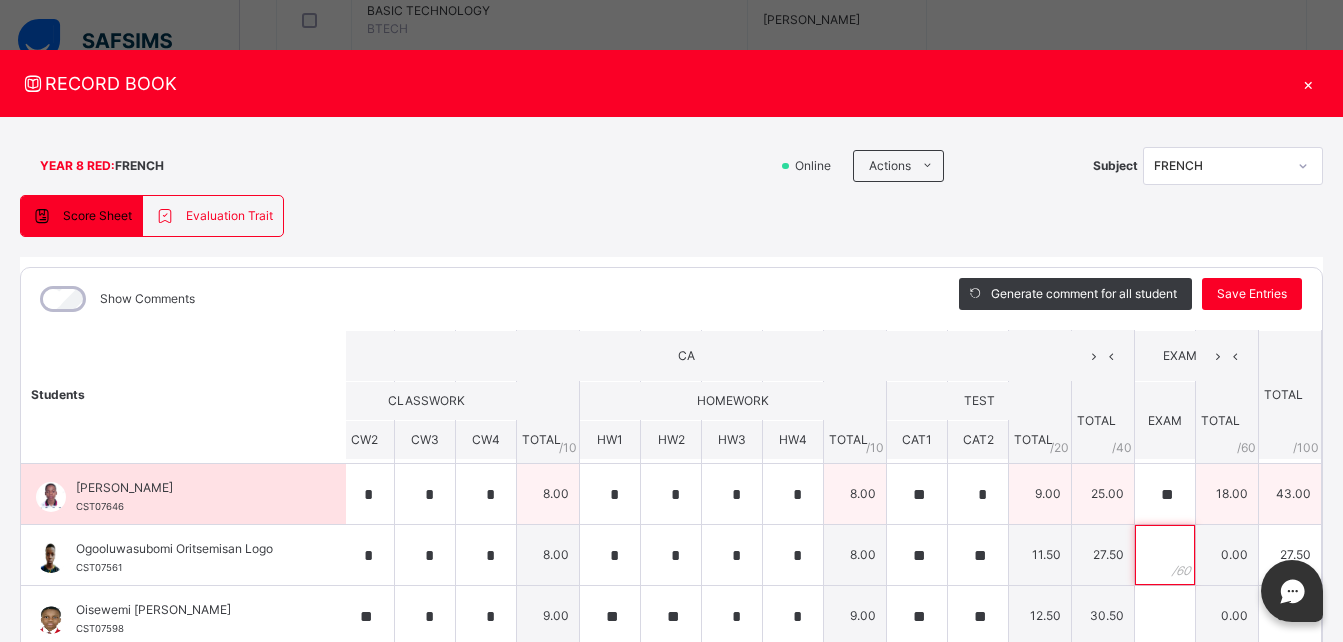 click at bounding box center [1165, 555] 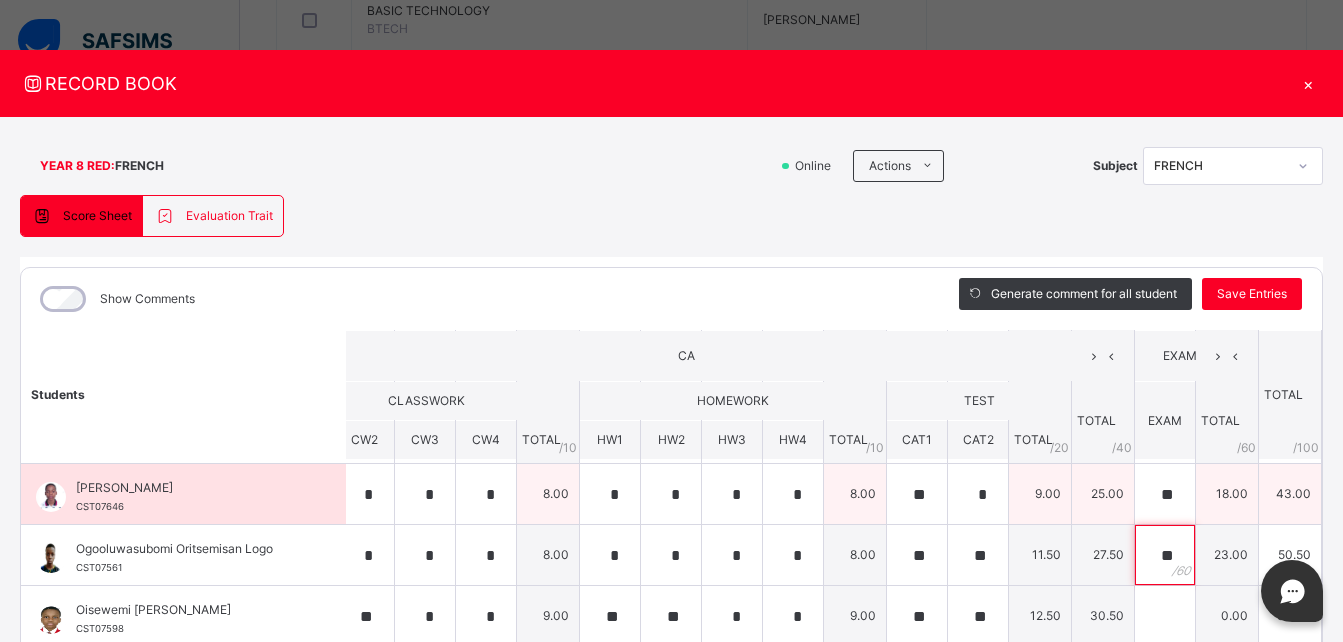 scroll, scrollTop: 743, scrollLeft: 74, axis: both 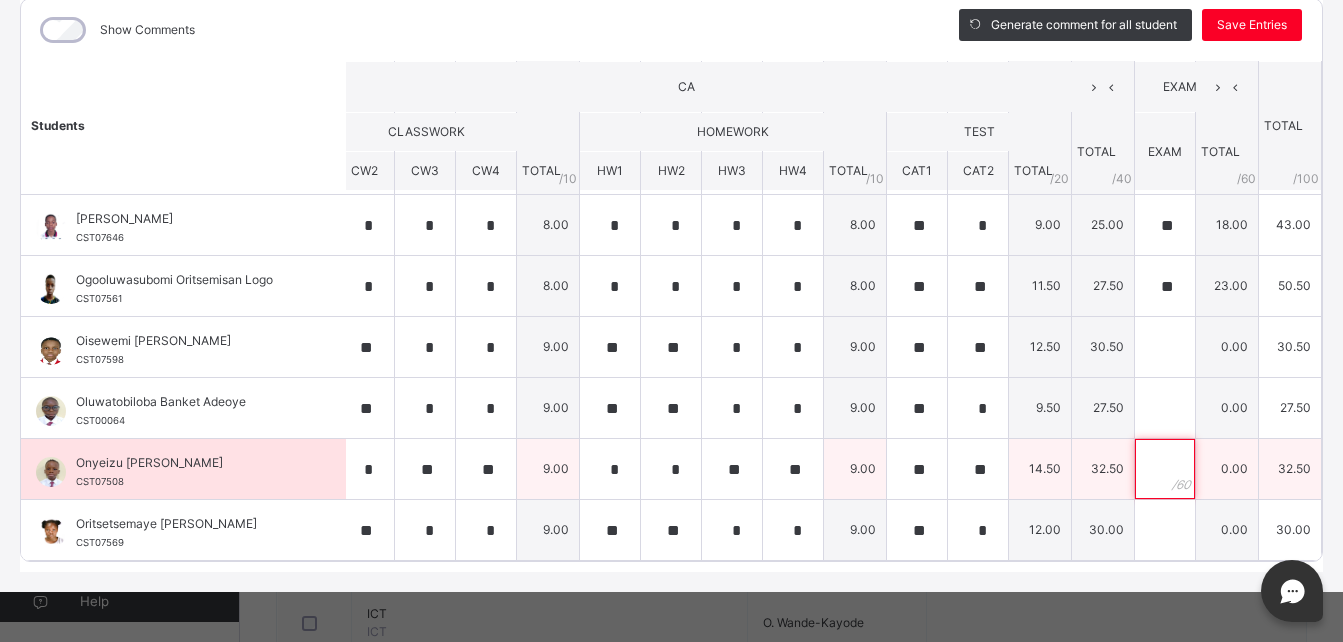 click at bounding box center [1165, 469] 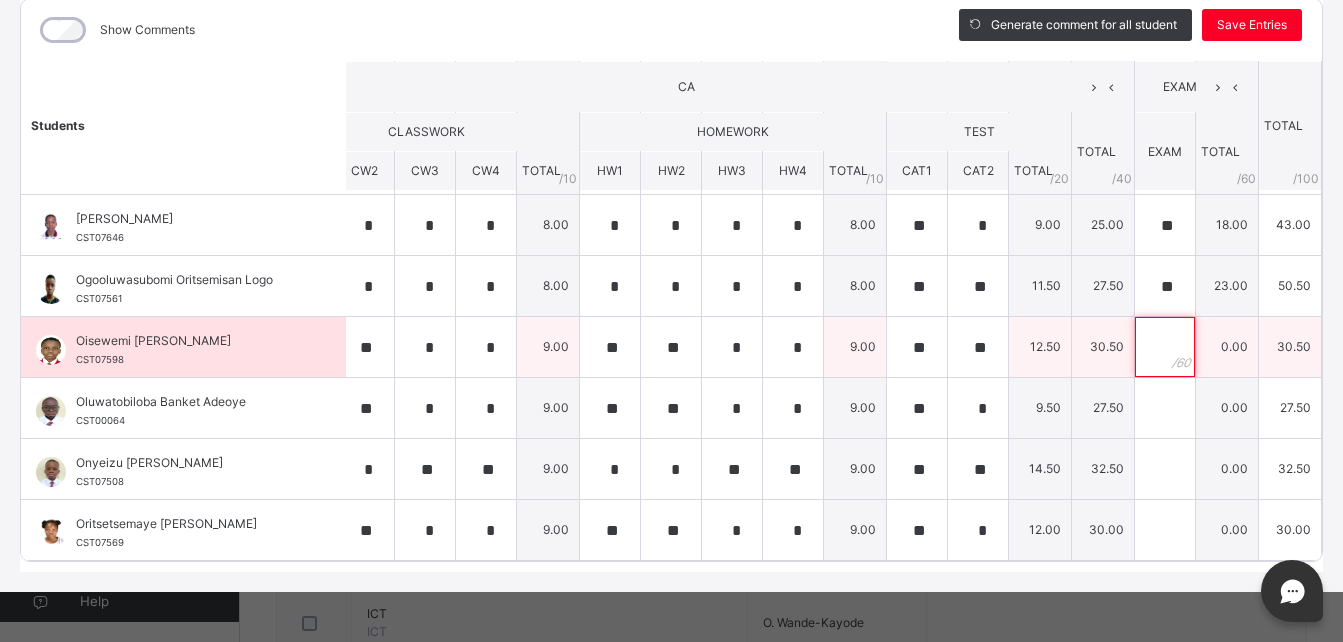 click at bounding box center [1165, 347] 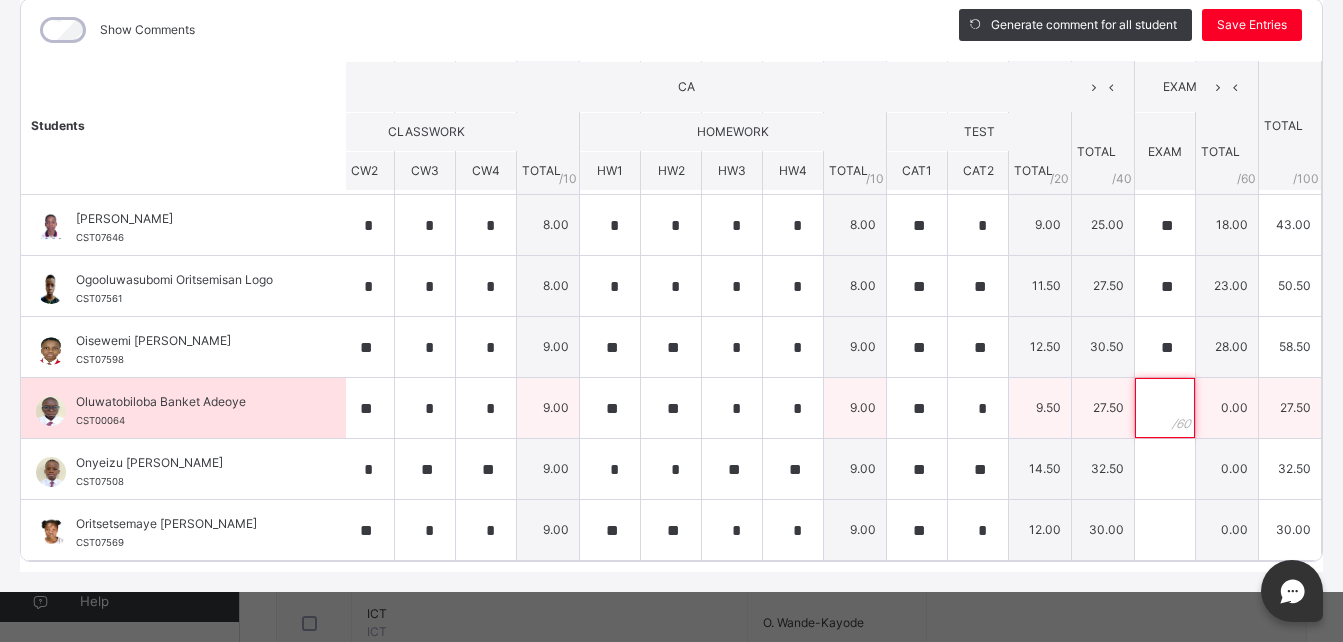 click at bounding box center [1165, 408] 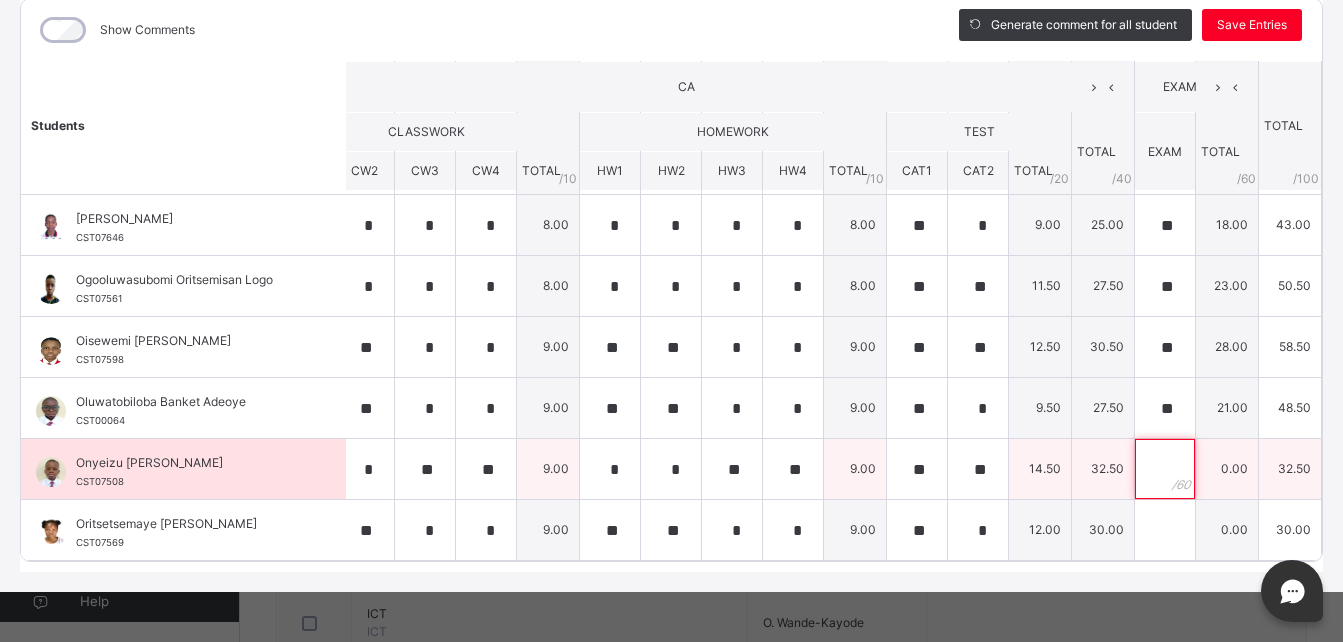 click at bounding box center (1165, 469) 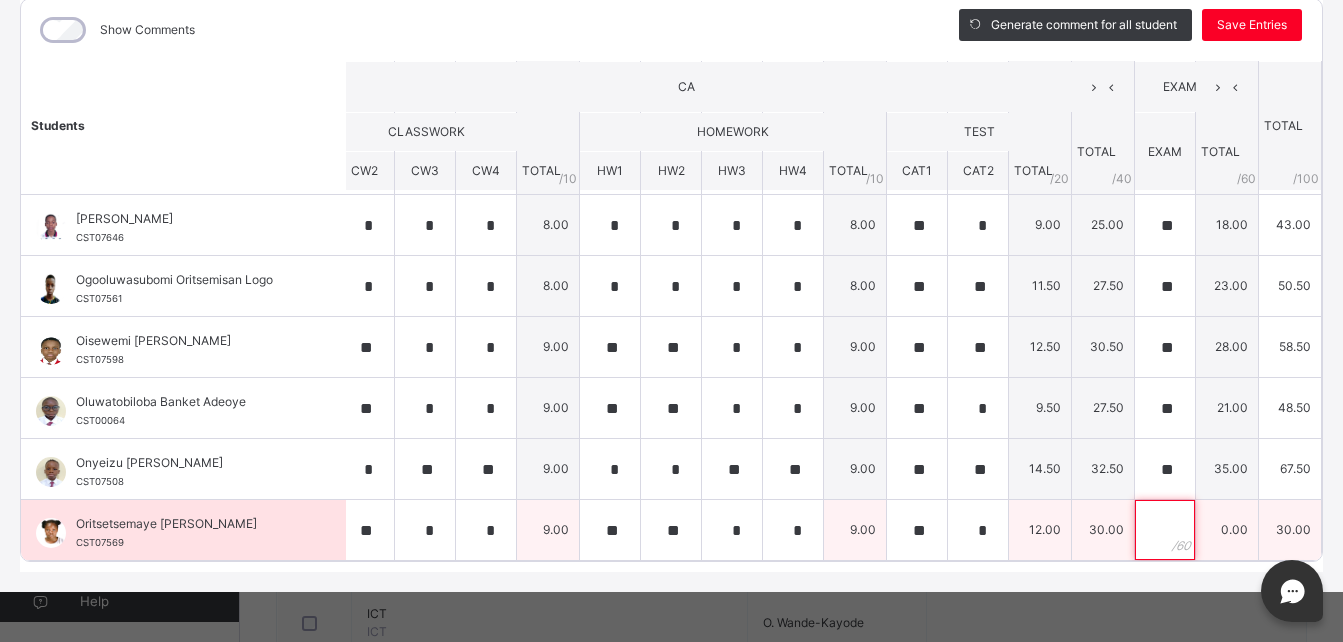 click at bounding box center (1165, 530) 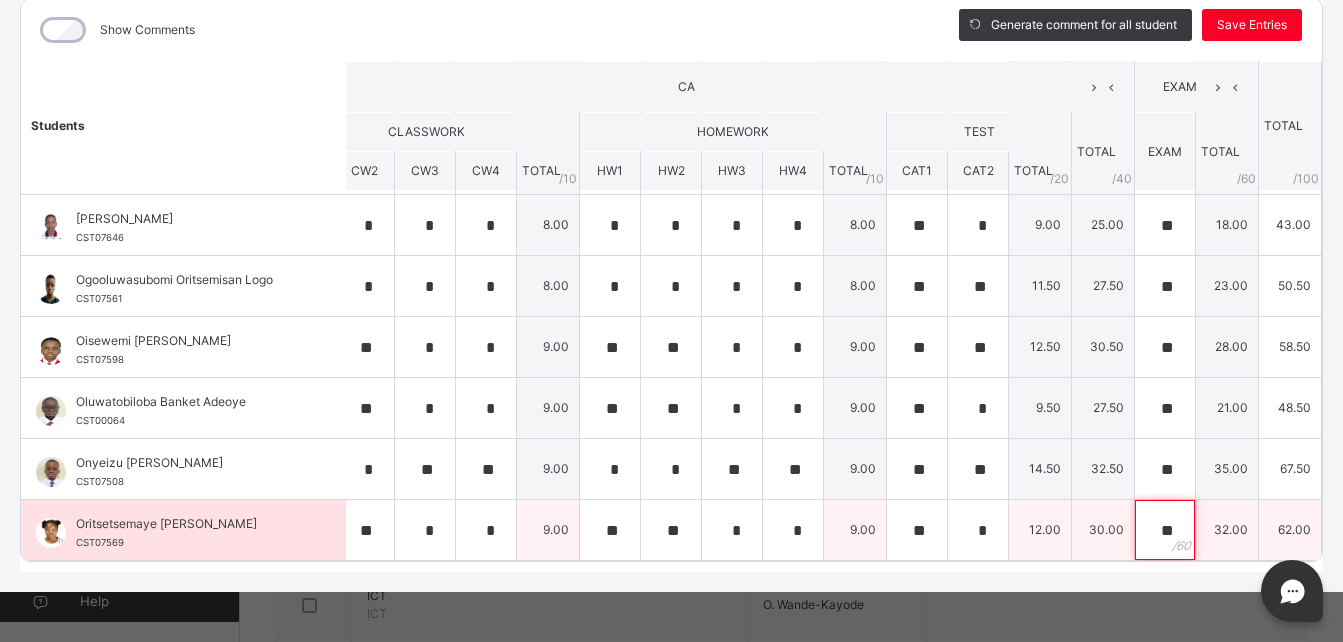scroll, scrollTop: 736, scrollLeft: 0, axis: vertical 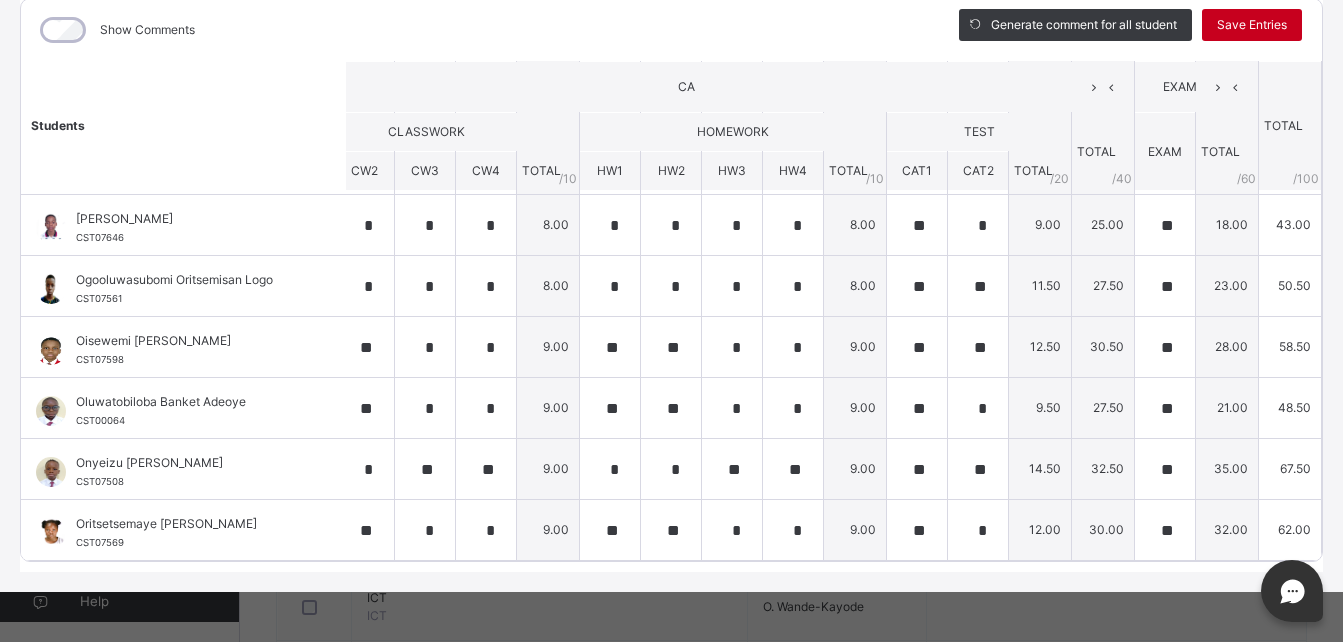 click on "Save Entries" at bounding box center (1252, 25) 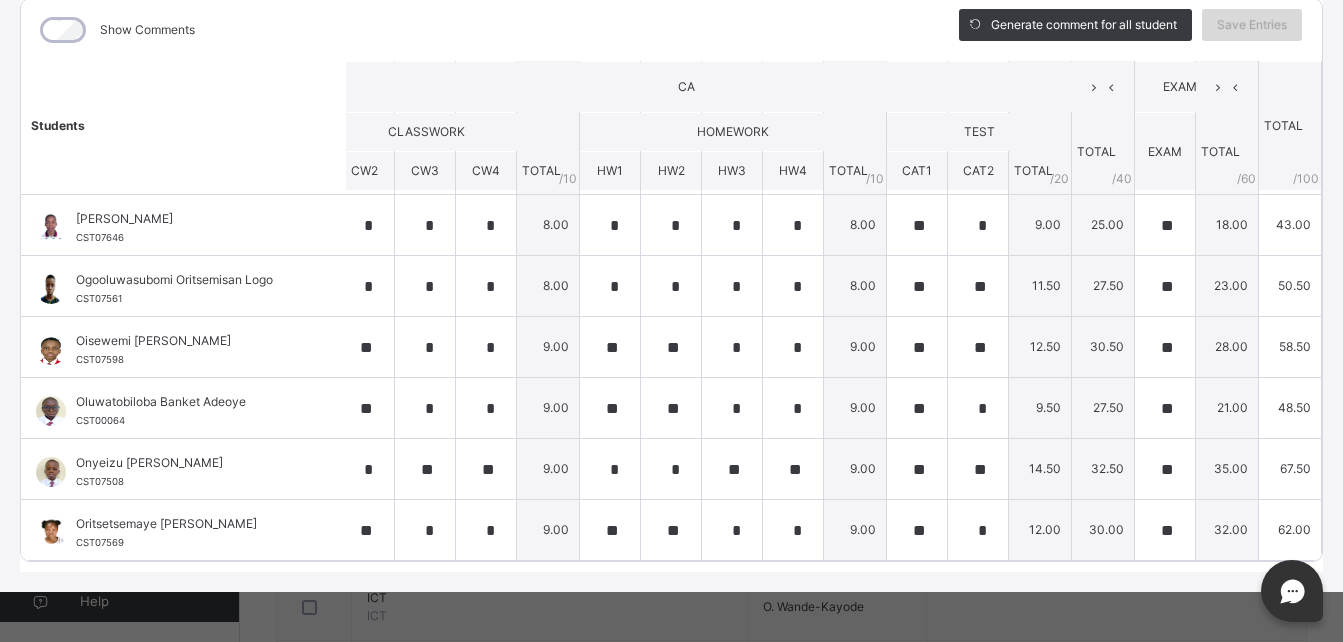 scroll, scrollTop: 284, scrollLeft: 0, axis: vertical 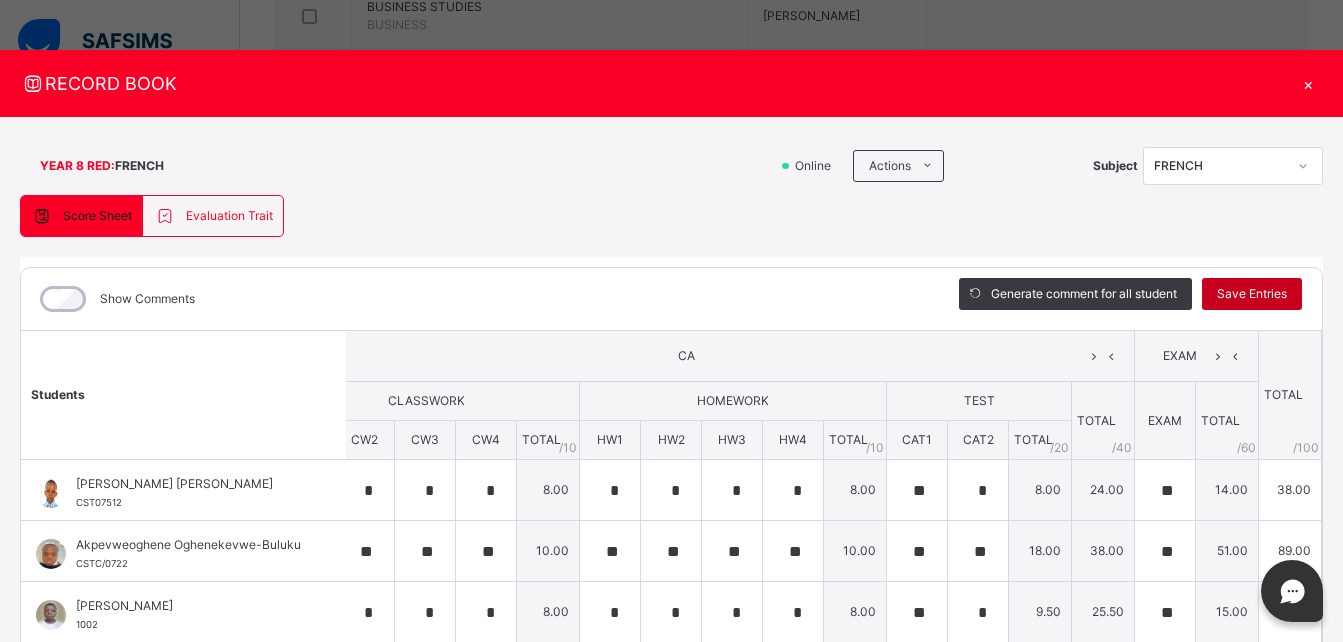 click on "Save Entries" at bounding box center [1252, 294] 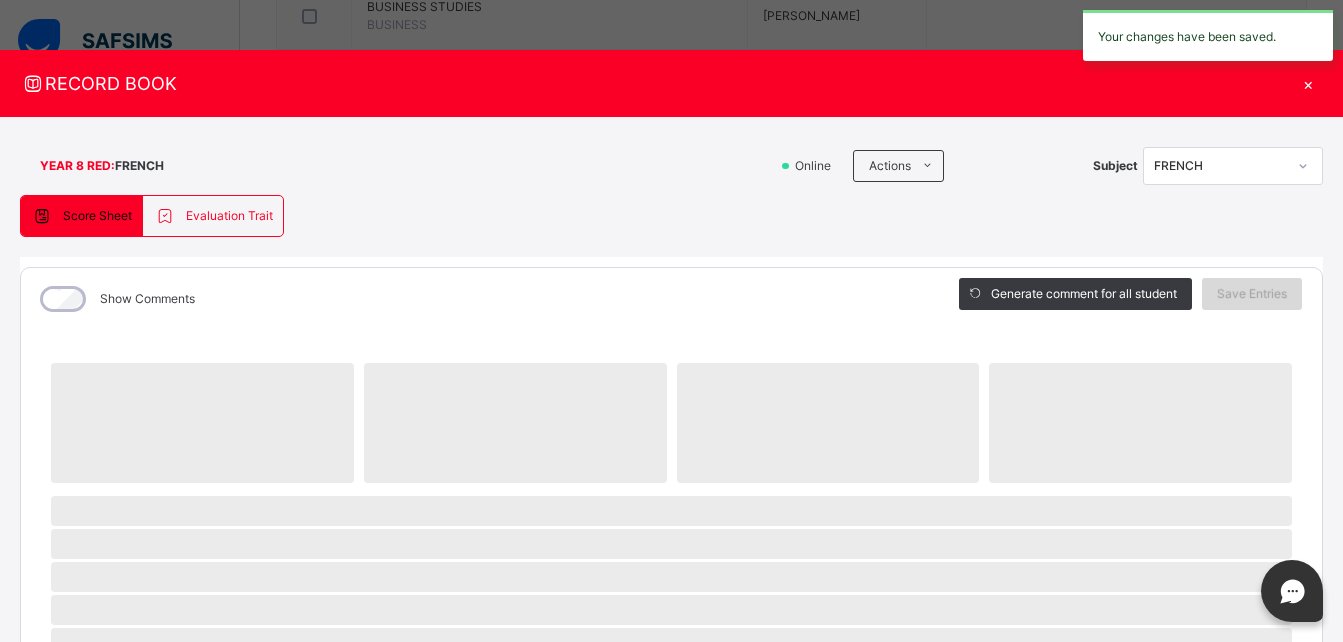scroll, scrollTop: 0, scrollLeft: 0, axis: both 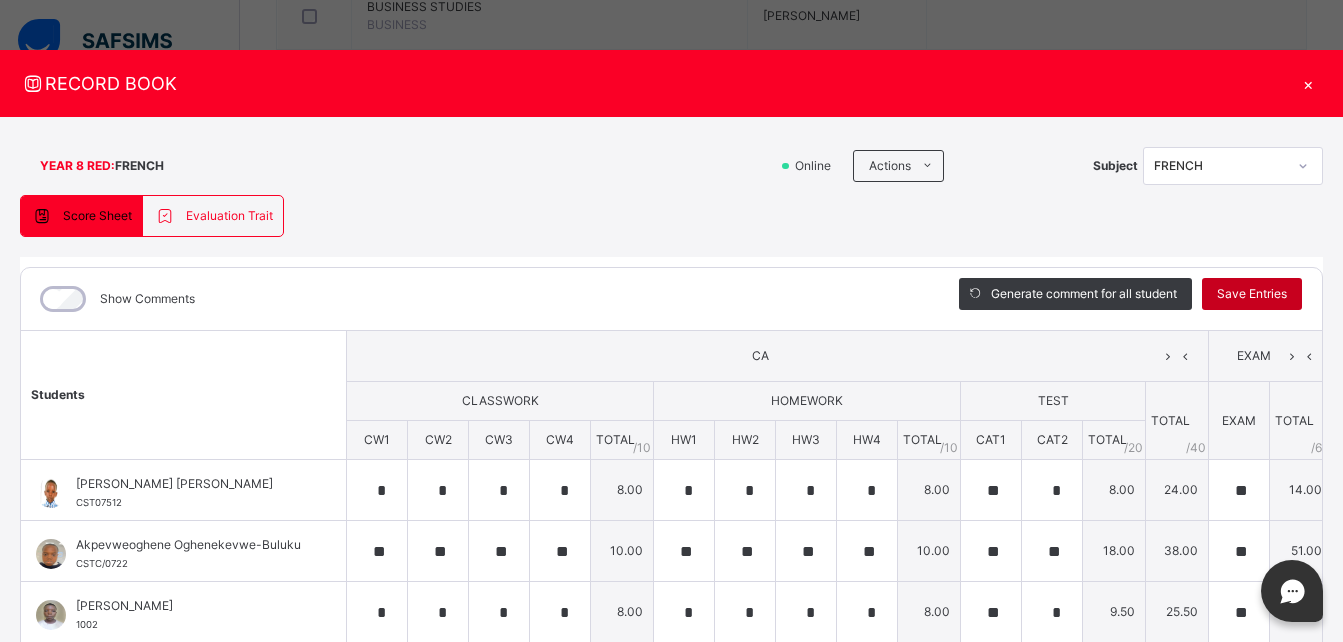 click on "Save Entries" at bounding box center [1252, 294] 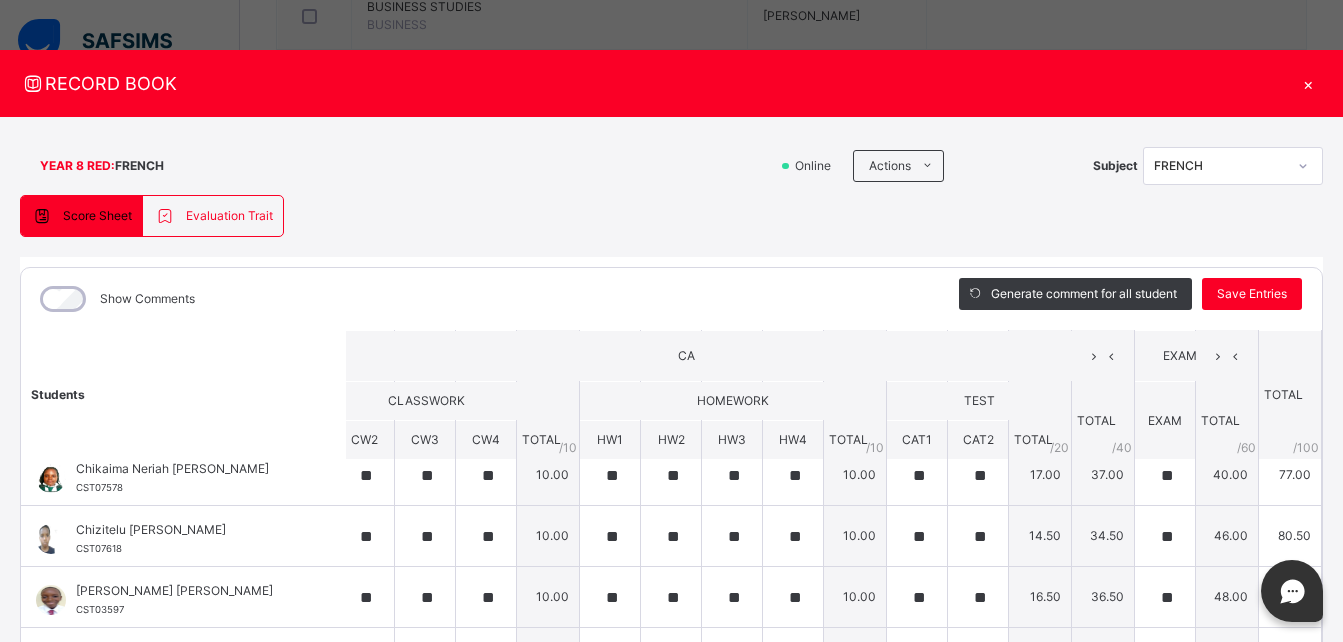 scroll, scrollTop: 195, scrollLeft: 74, axis: both 